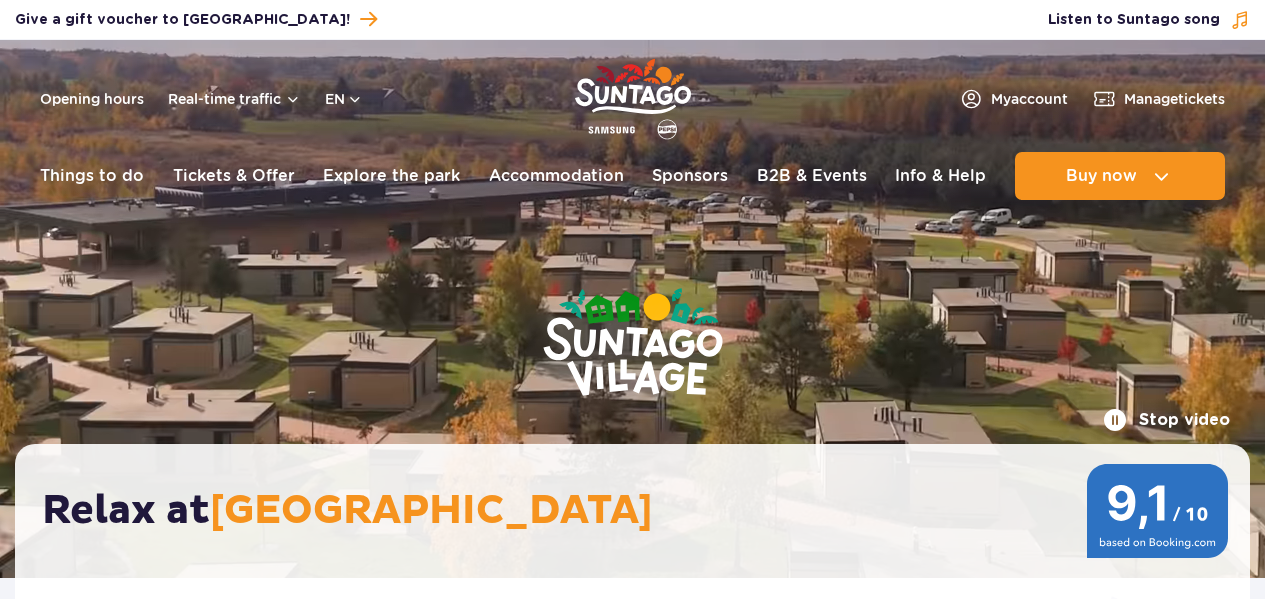 scroll, scrollTop: 0, scrollLeft: 0, axis: both 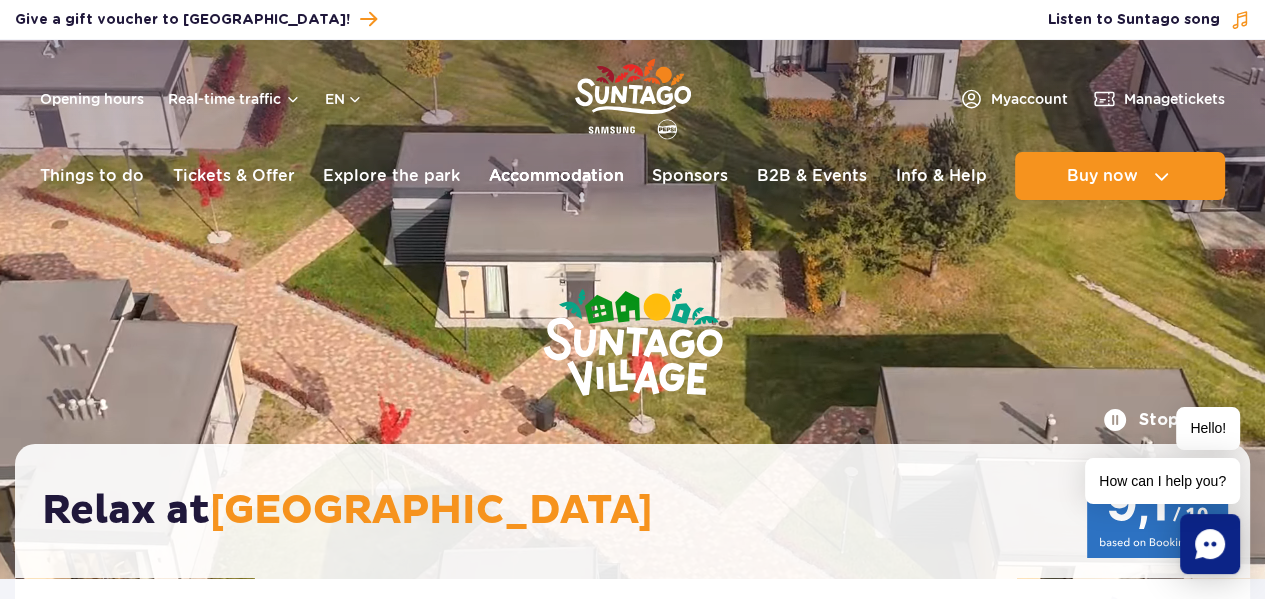 click on "Accommodation" at bounding box center (556, 176) 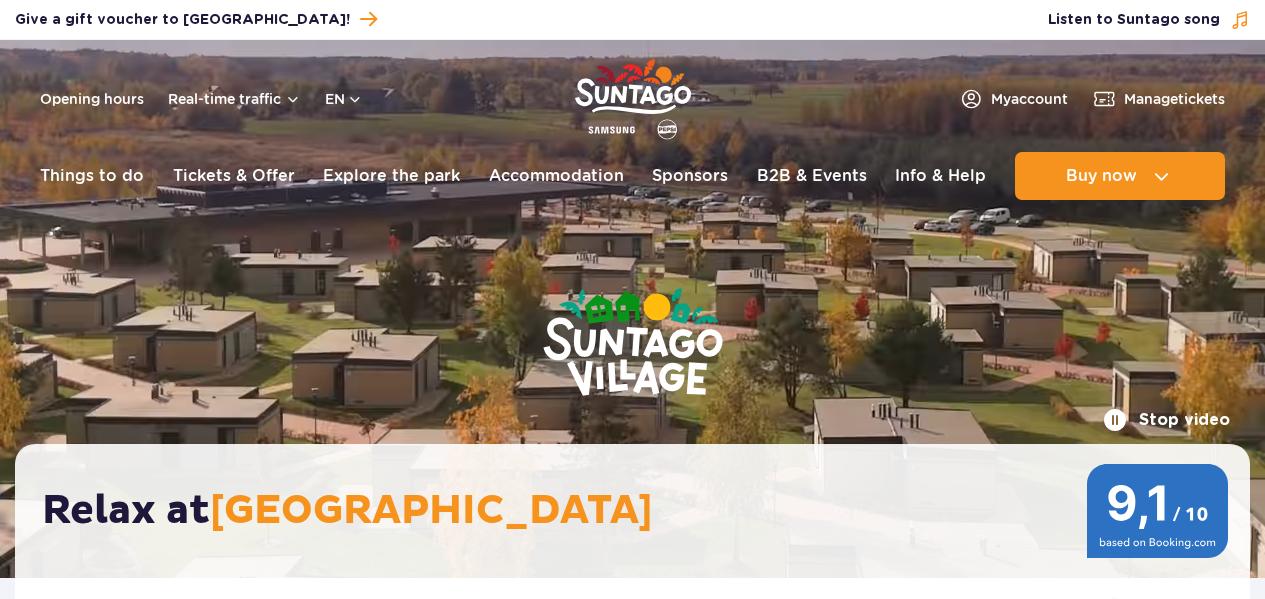 scroll, scrollTop: 0, scrollLeft: 0, axis: both 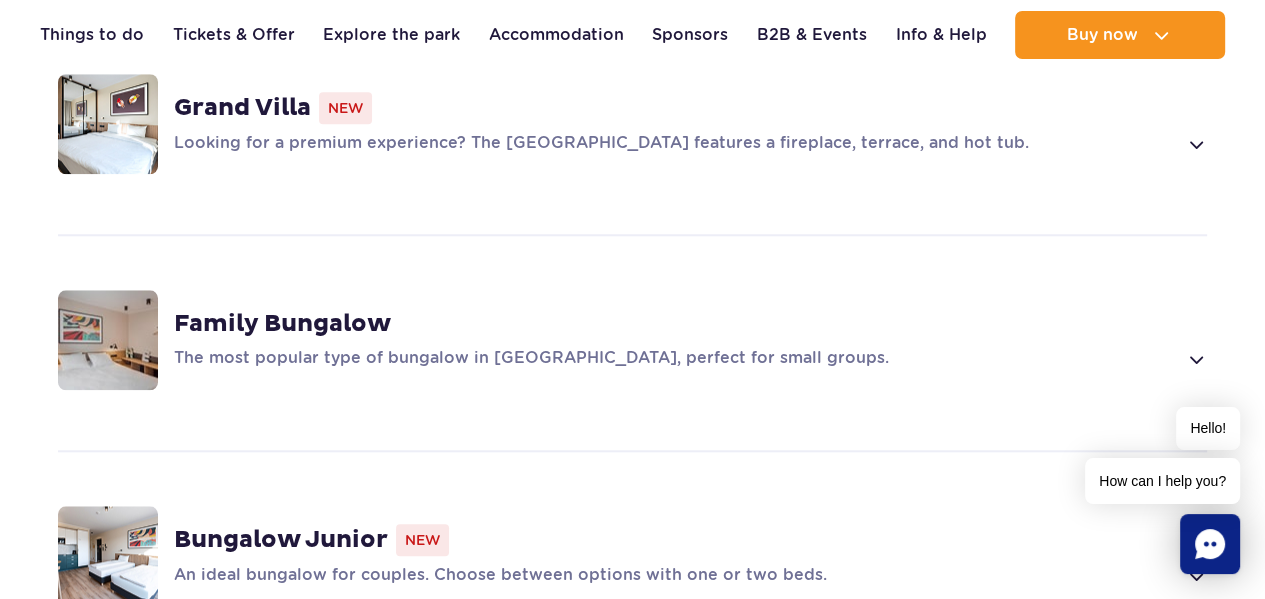 click at bounding box center [1195, 359] 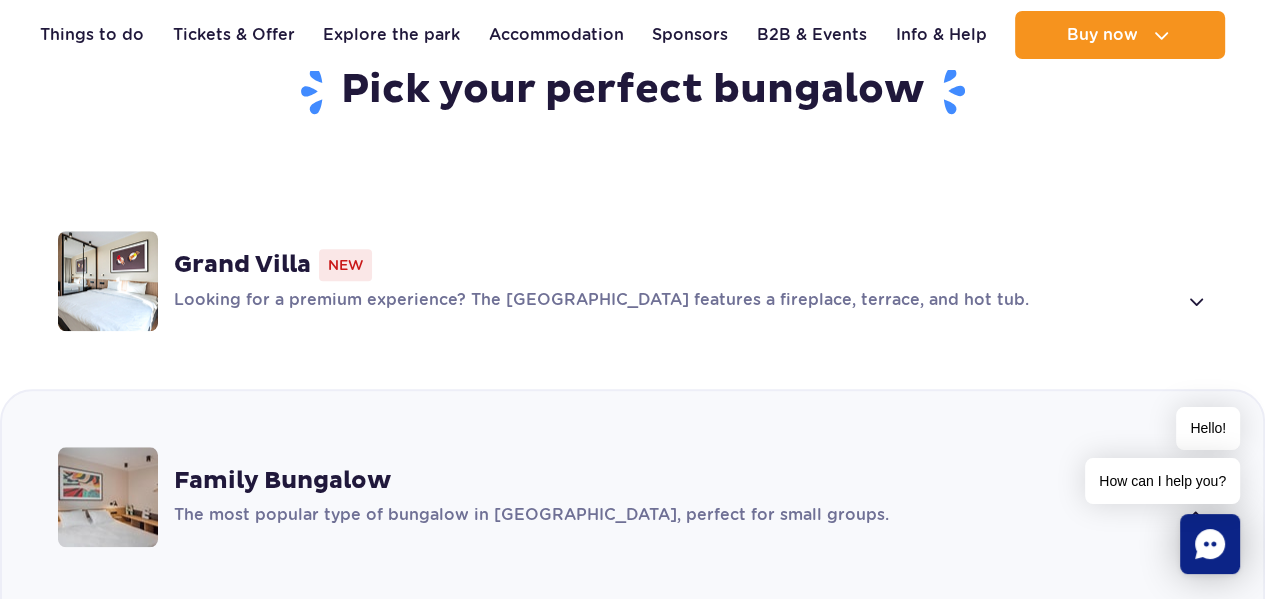 scroll, scrollTop: 1369, scrollLeft: 0, axis: vertical 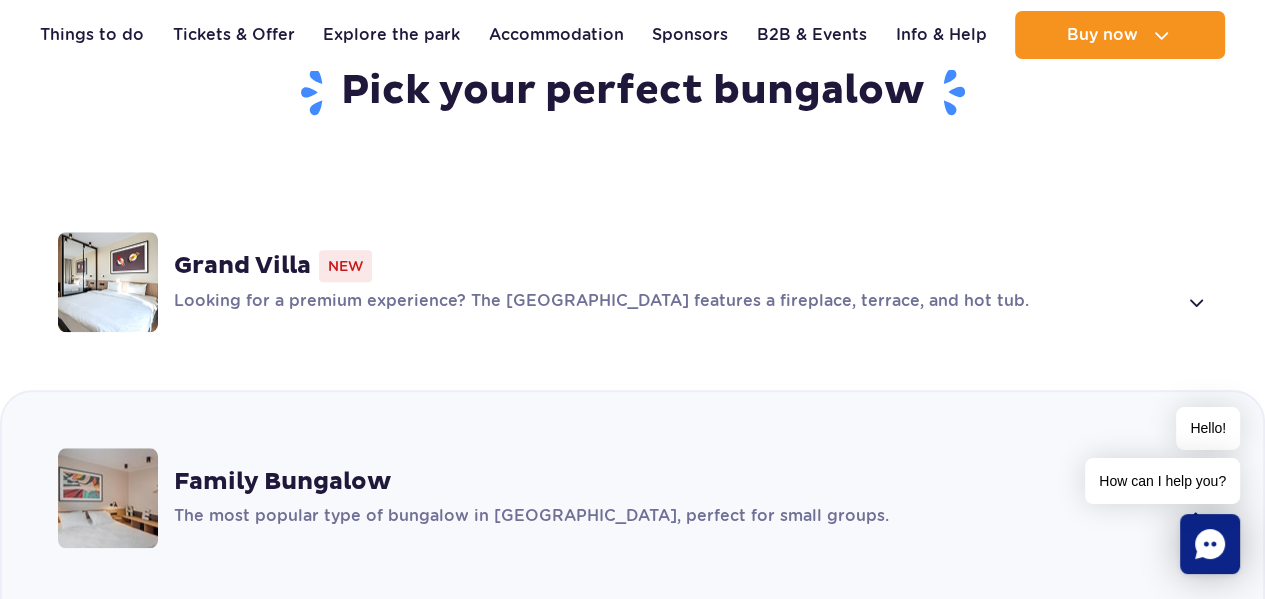 click on "Looking for a premium experience? The [GEOGRAPHIC_DATA] features a fireplace, terrace, and hot tub." at bounding box center (675, 302) 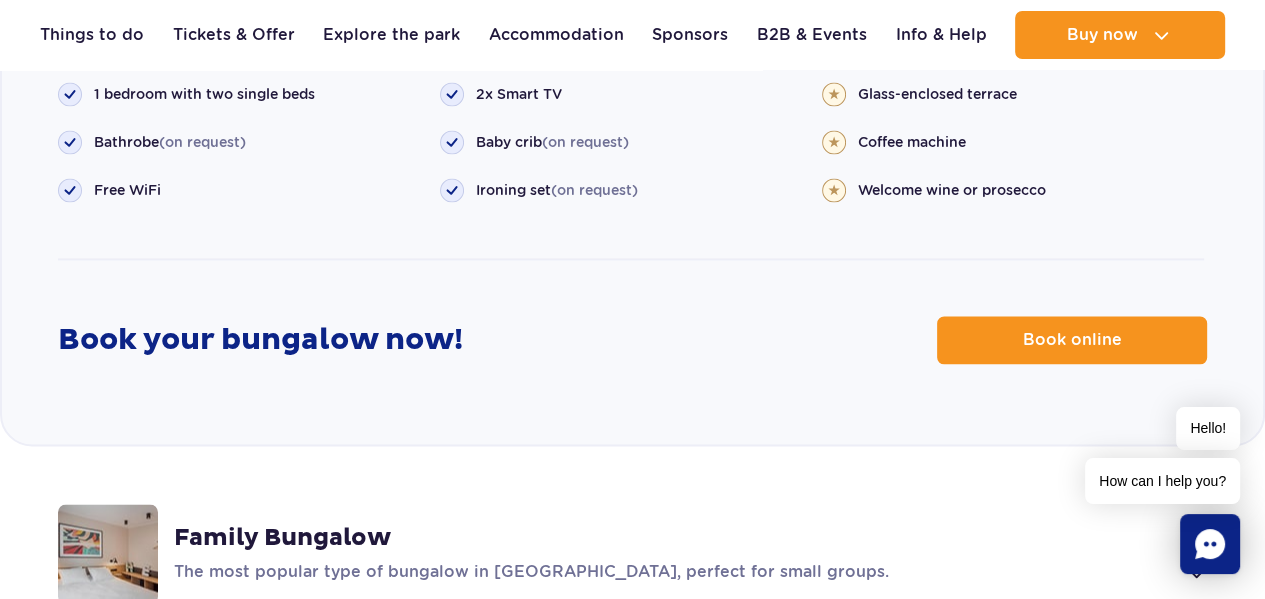 scroll, scrollTop: 2534, scrollLeft: 0, axis: vertical 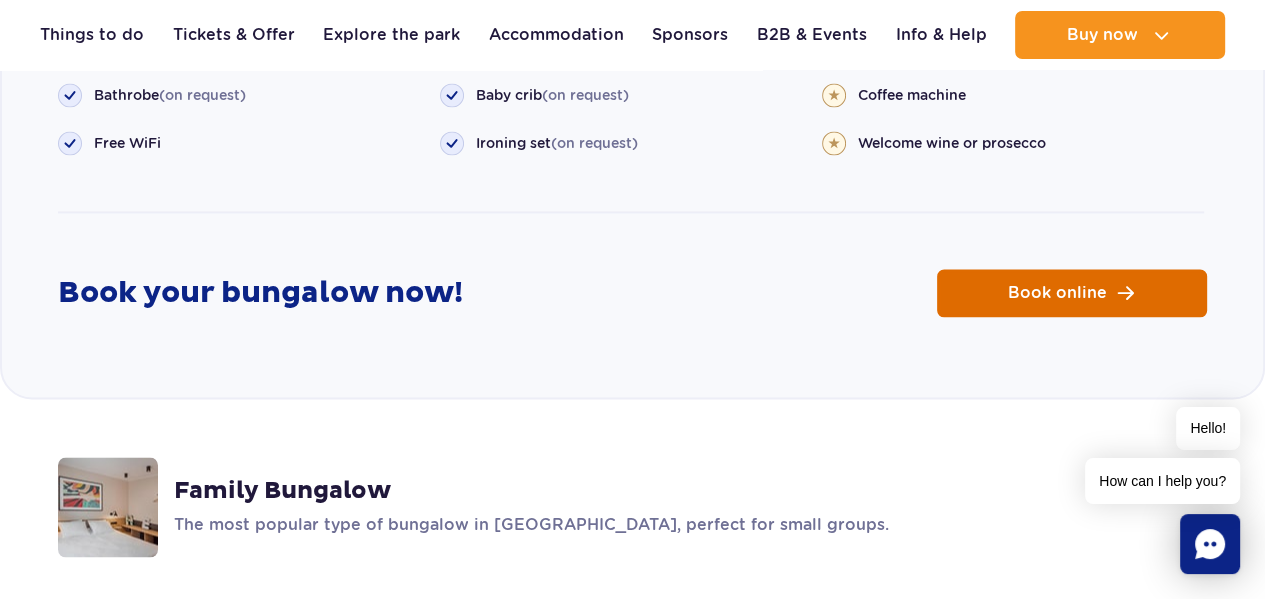 click on "Book online" at bounding box center (1072, 293) 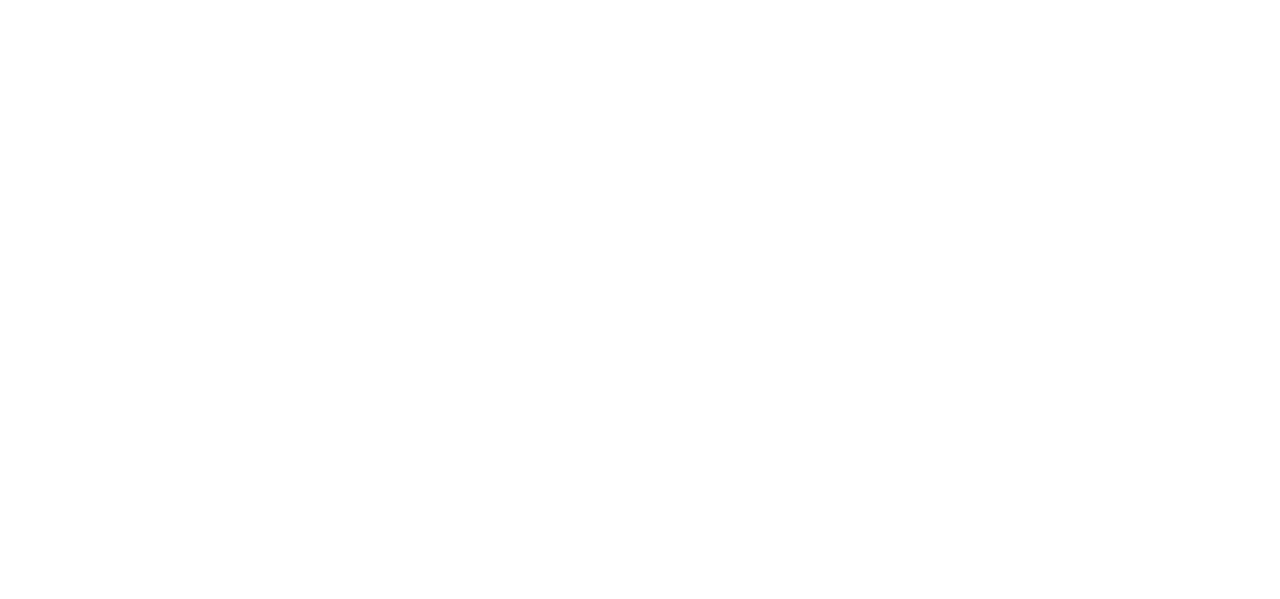 scroll, scrollTop: 0, scrollLeft: 0, axis: both 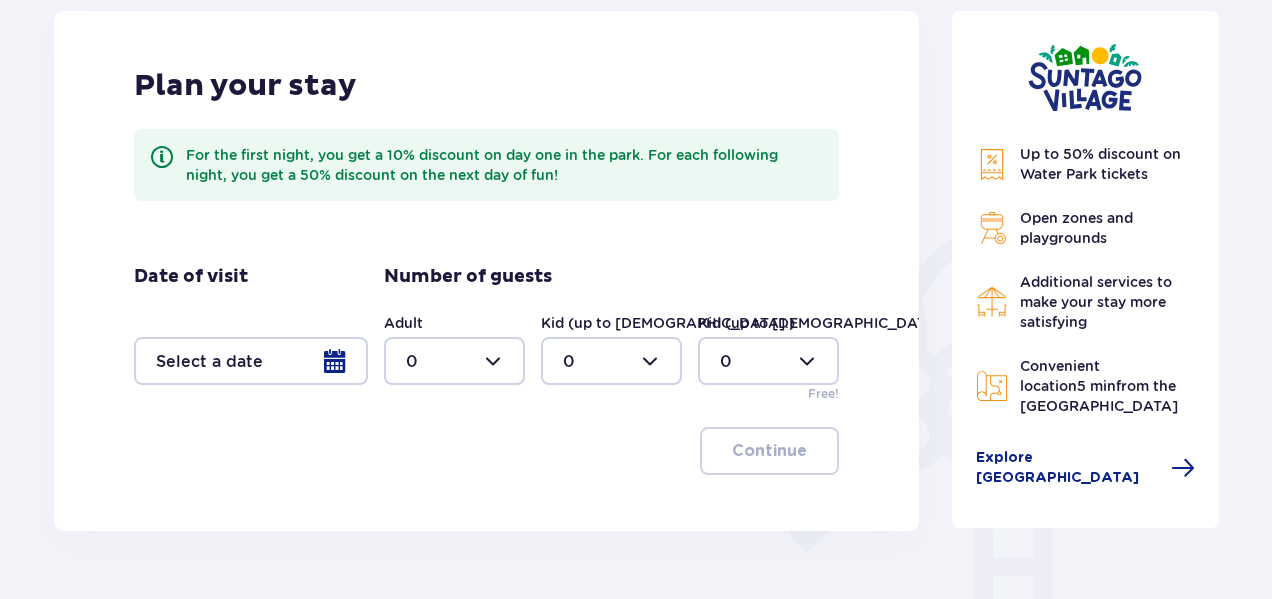 click at bounding box center (251, 361) 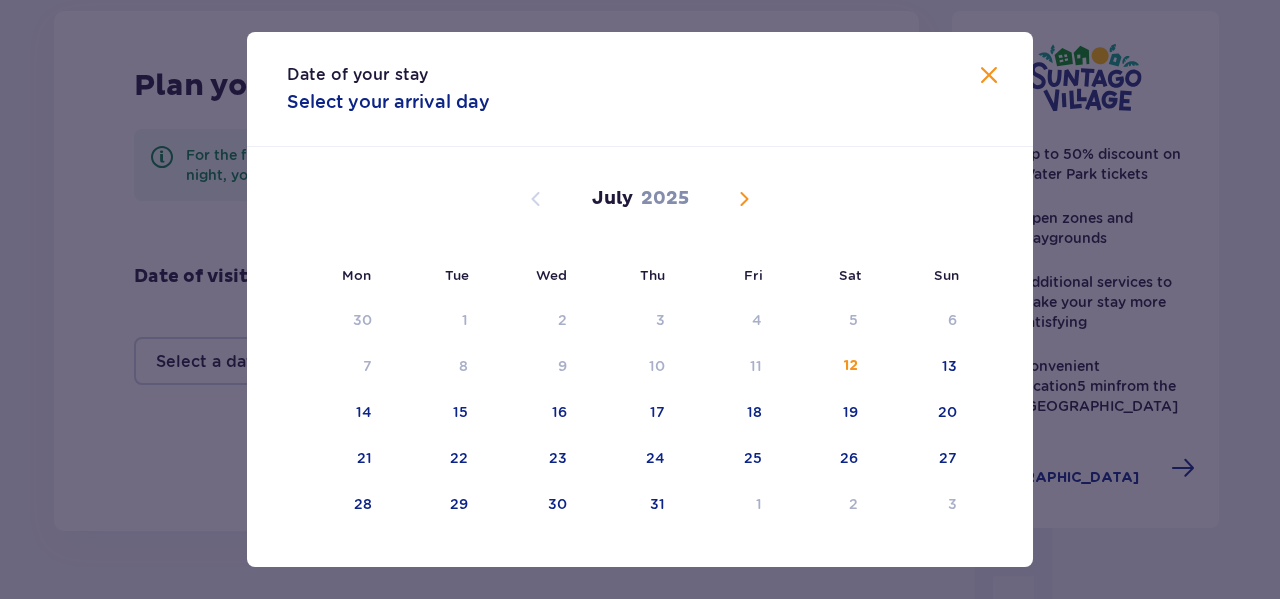 click at bounding box center [744, 199] 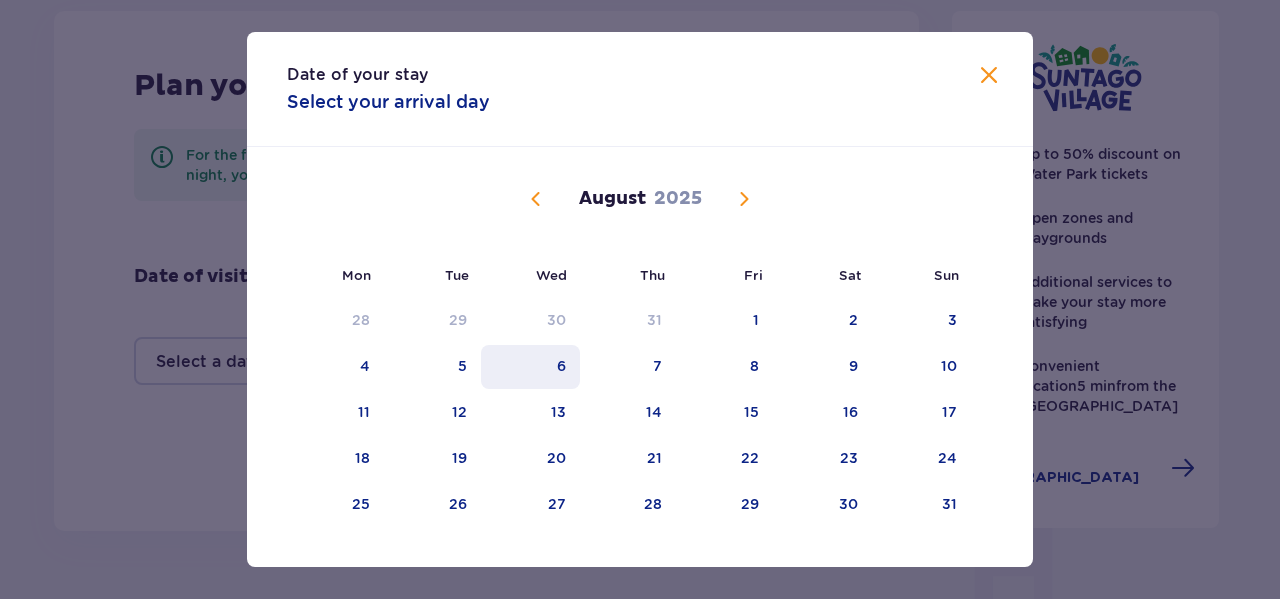 click on "6" at bounding box center (530, 367) 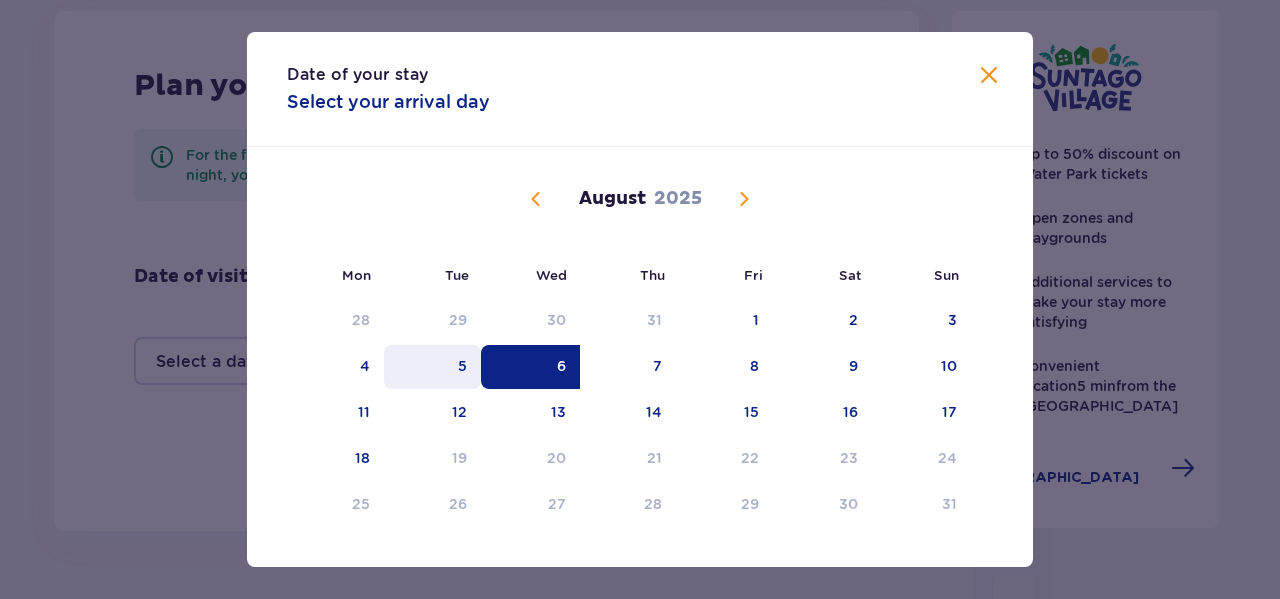 click on "5" at bounding box center (432, 367) 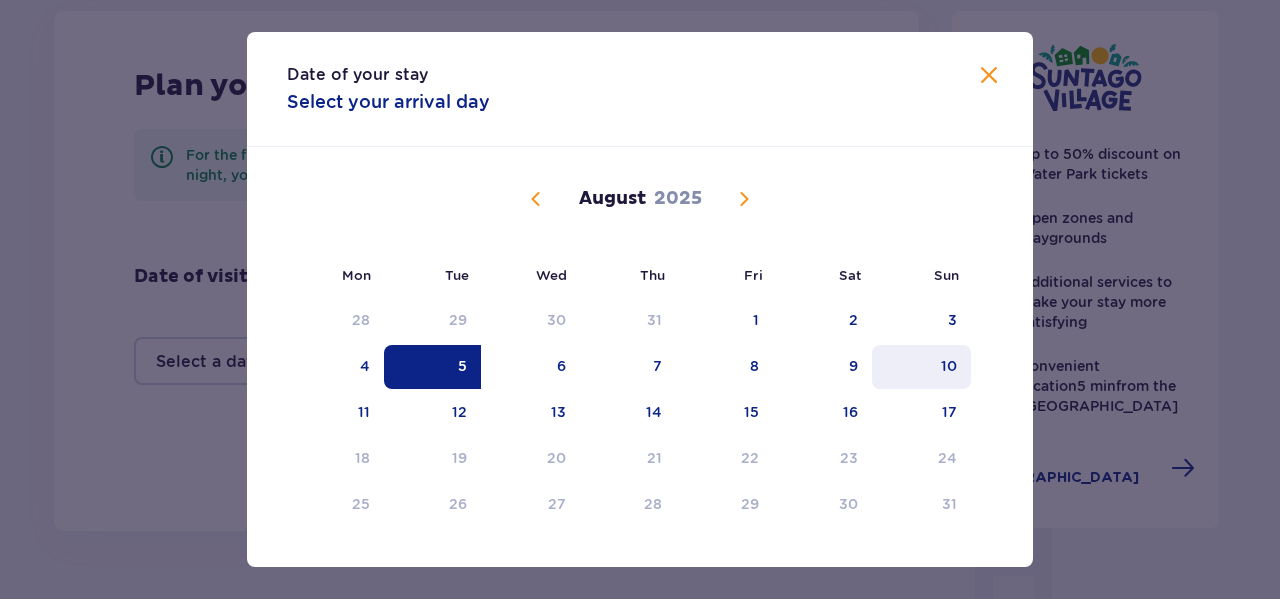 click on "10" at bounding box center [921, 367] 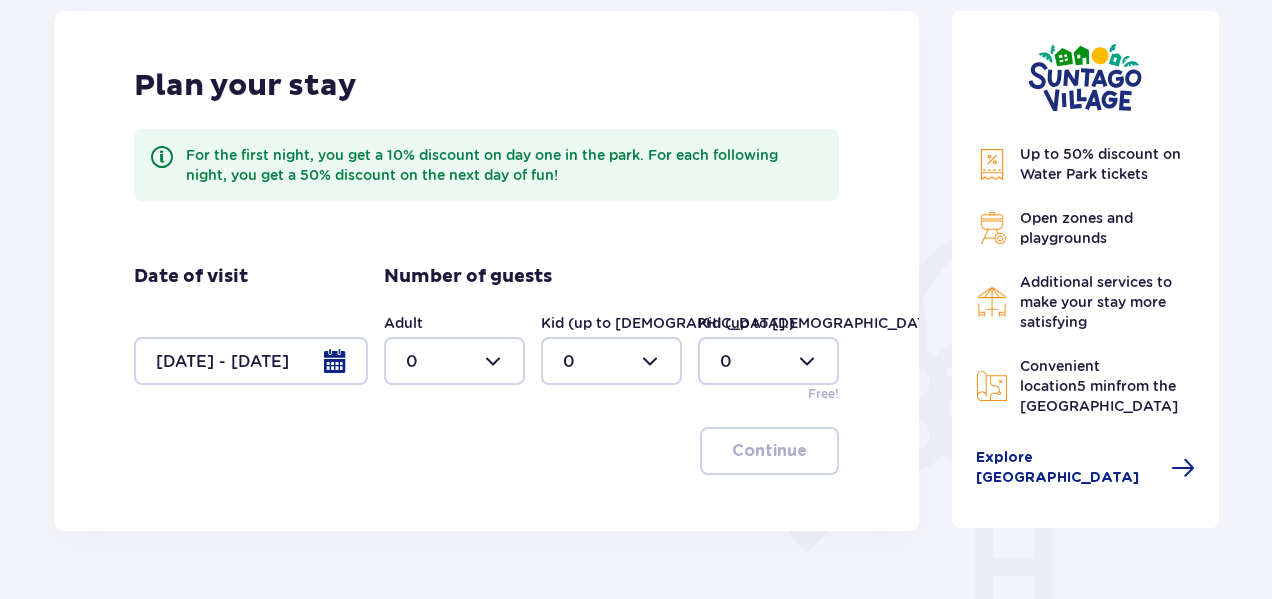 click at bounding box center (454, 361) 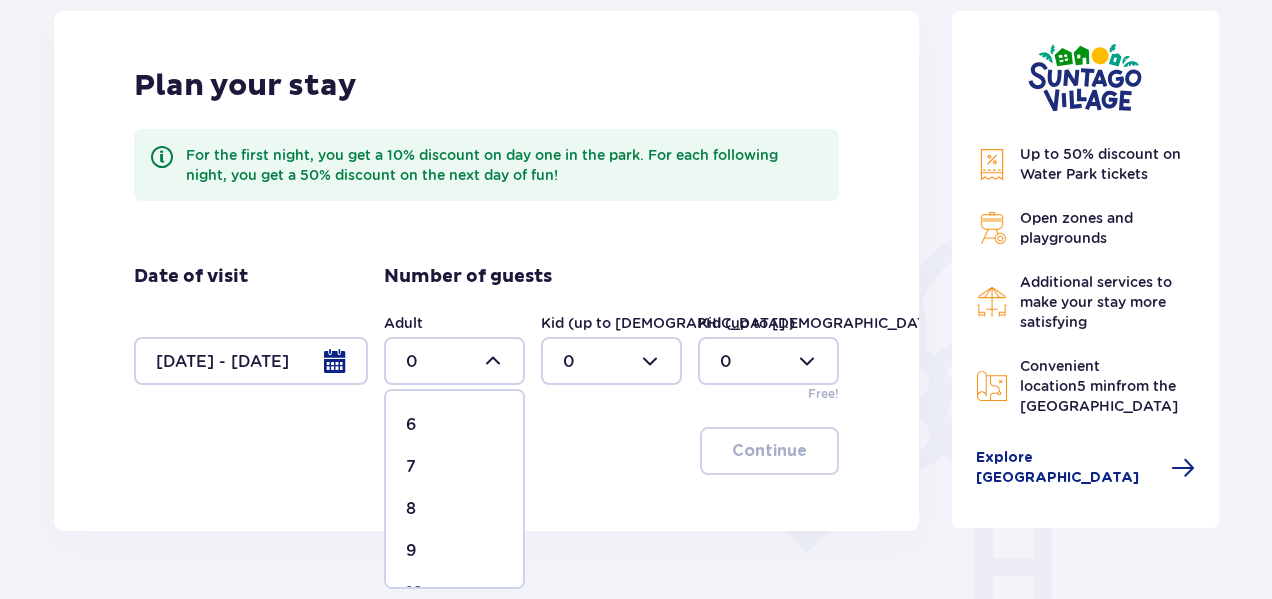 scroll, scrollTop: 250, scrollLeft: 0, axis: vertical 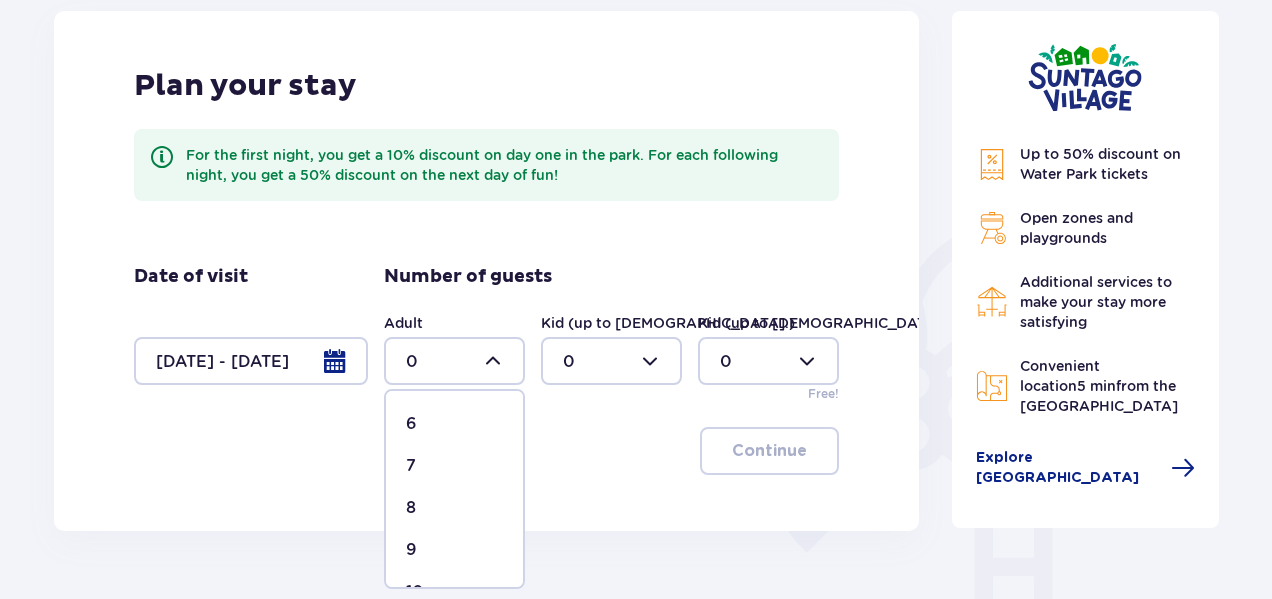 click on "7" at bounding box center (454, 466) 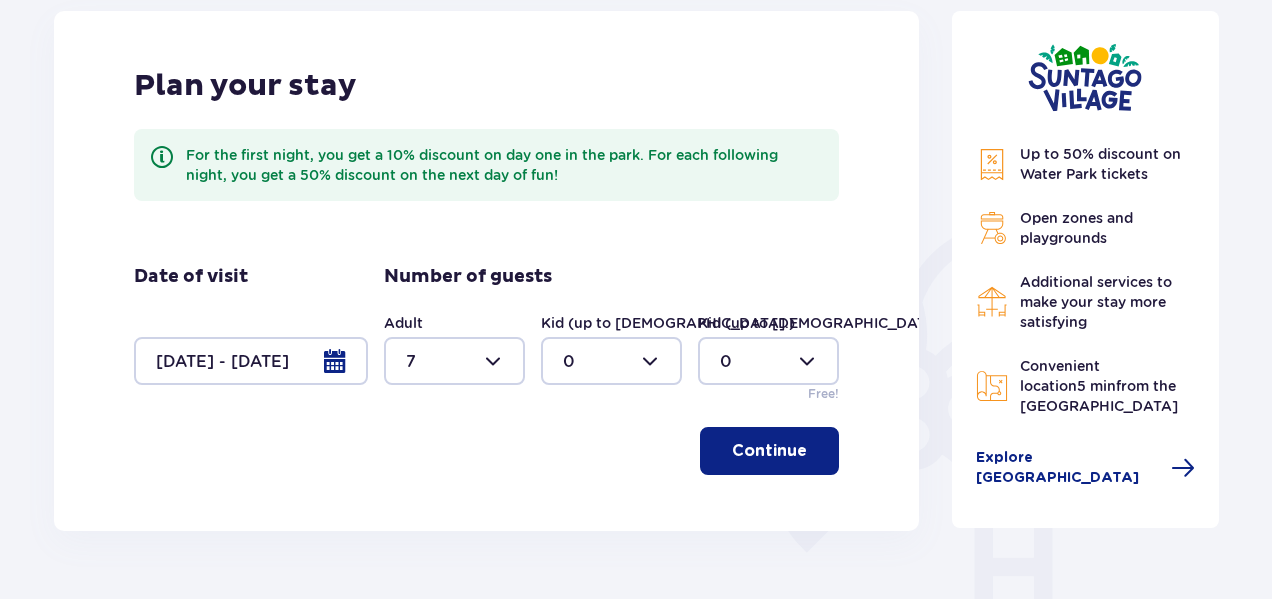 click at bounding box center [611, 361] 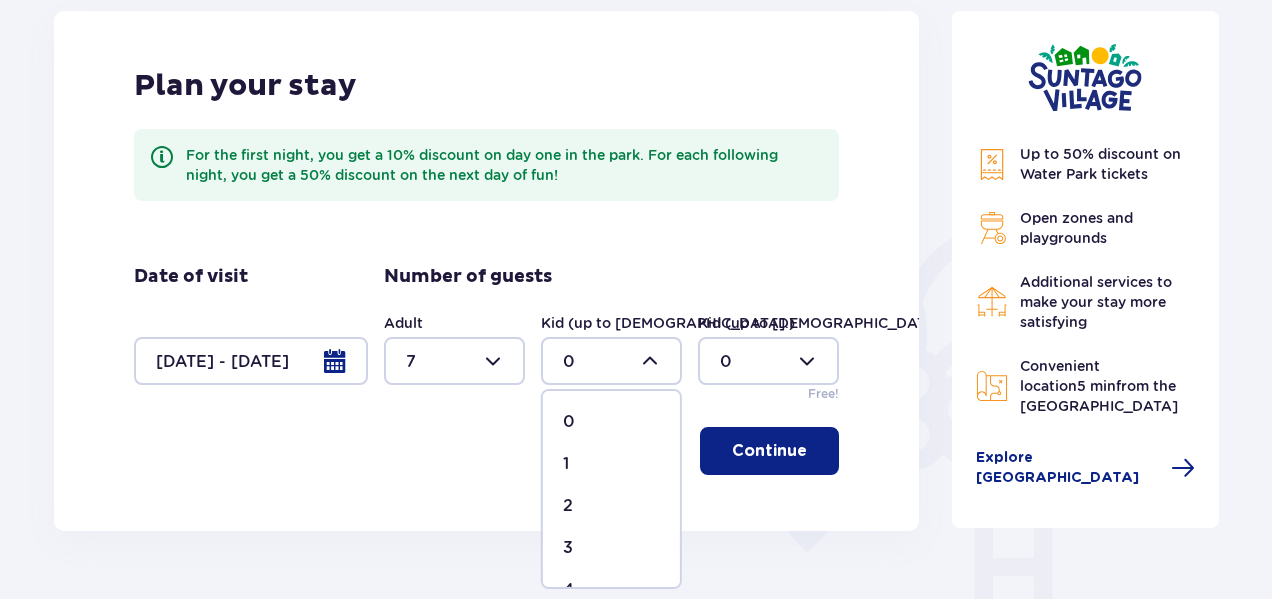 click on "1" at bounding box center [611, 464] 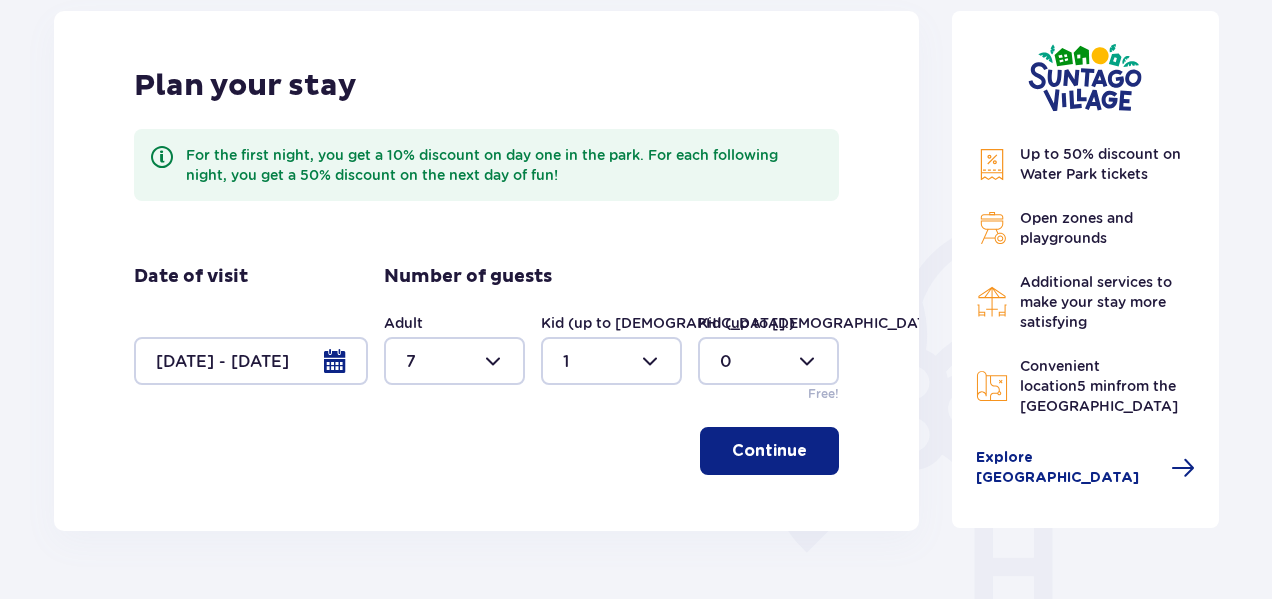click at bounding box center (768, 361) 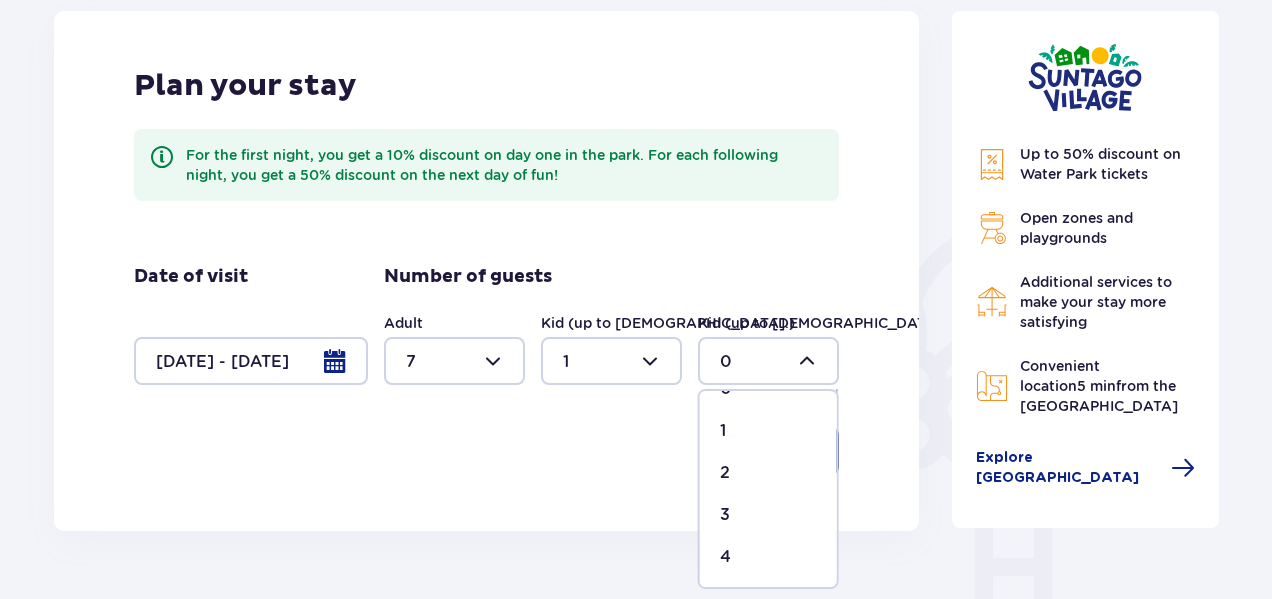 scroll, scrollTop: 0, scrollLeft: 0, axis: both 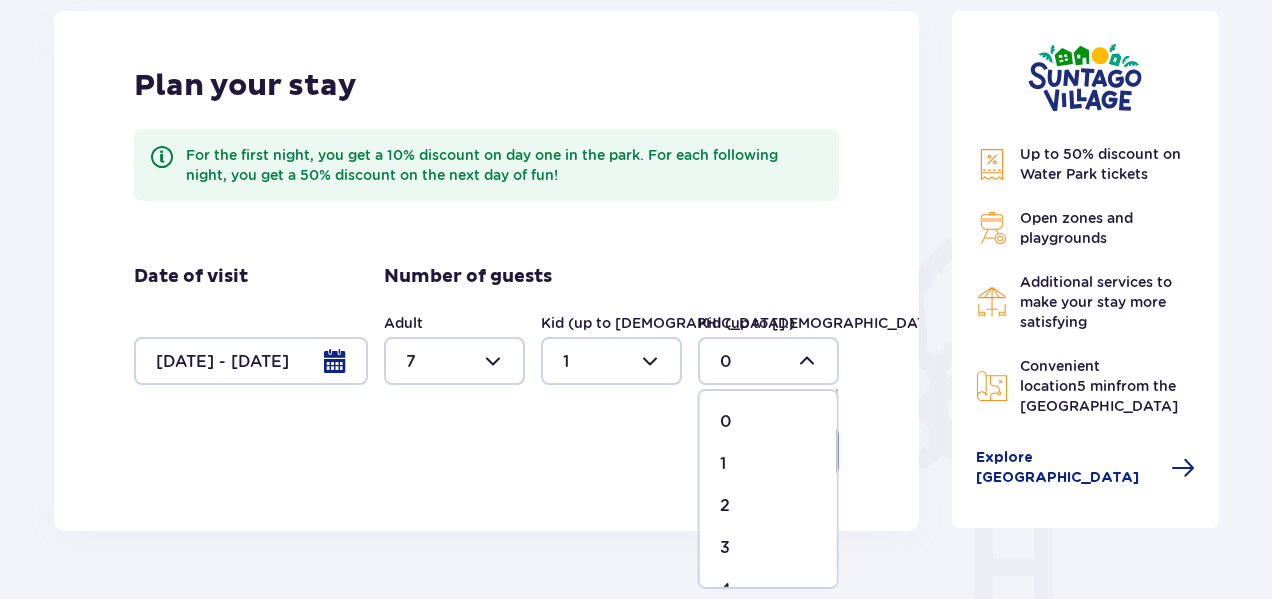 click on "0" at bounding box center [768, 422] 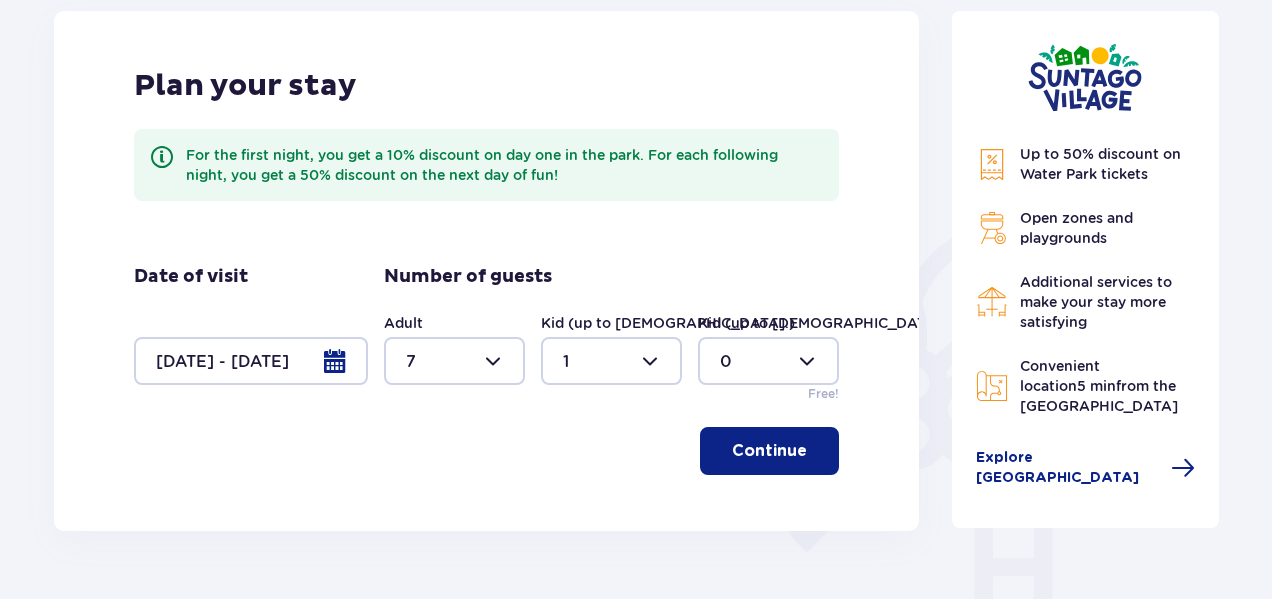 click on "Continue" at bounding box center (769, 451) 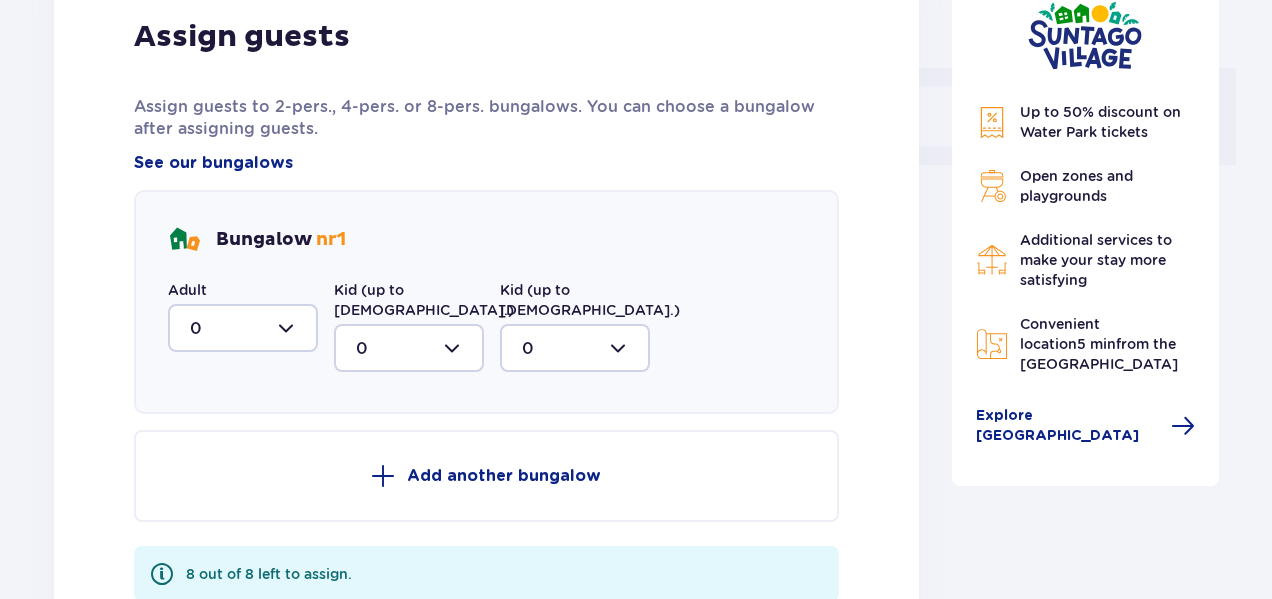 scroll, scrollTop: 868, scrollLeft: 0, axis: vertical 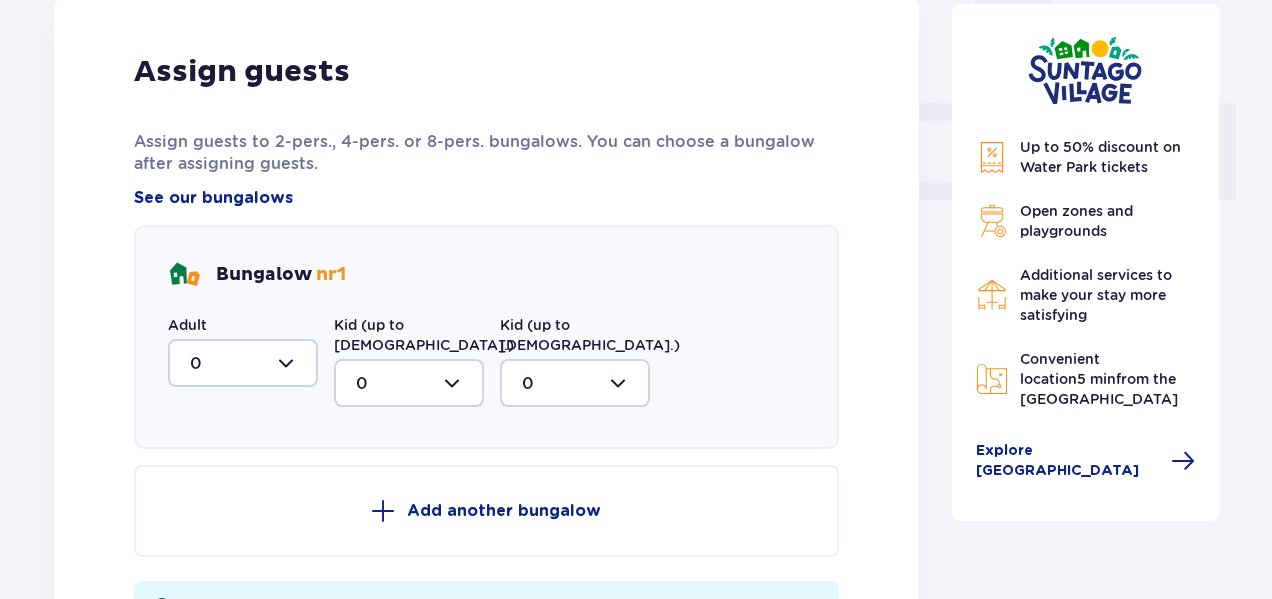 click at bounding box center [243, 363] 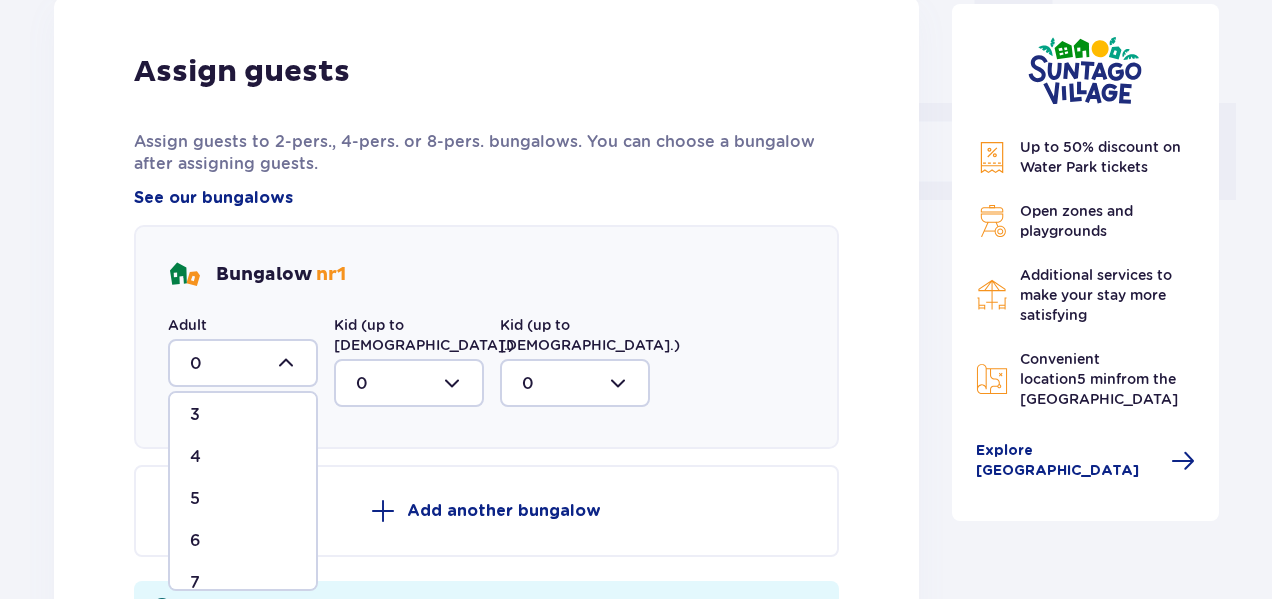 scroll, scrollTop: 160, scrollLeft: 0, axis: vertical 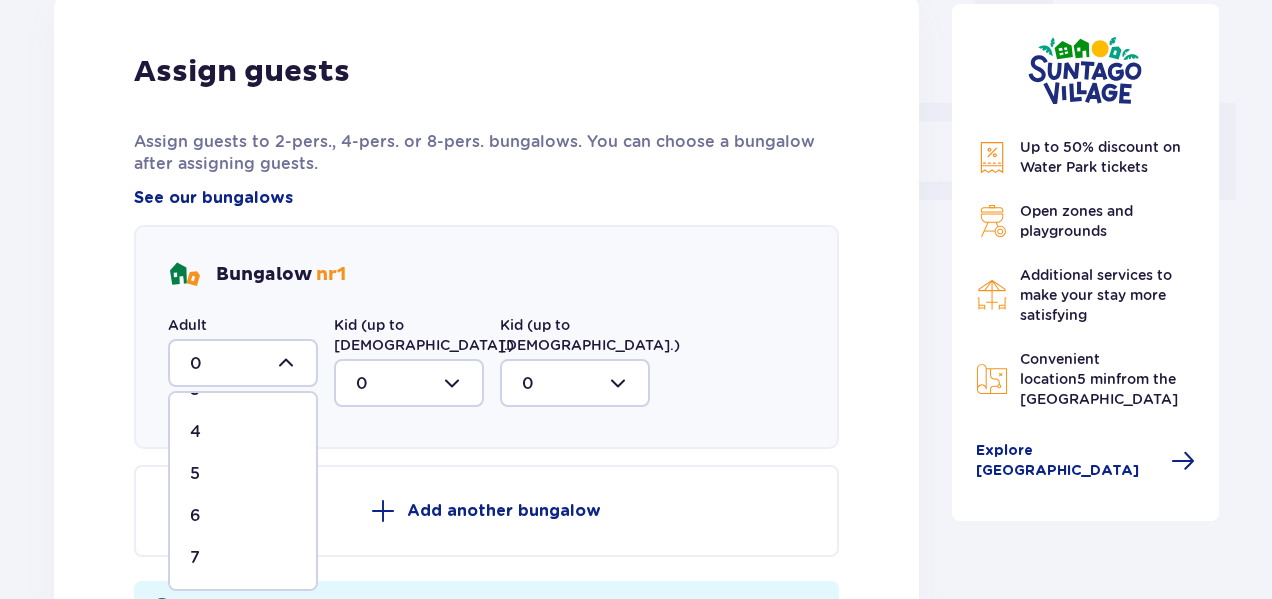 click on "7" at bounding box center (243, 558) 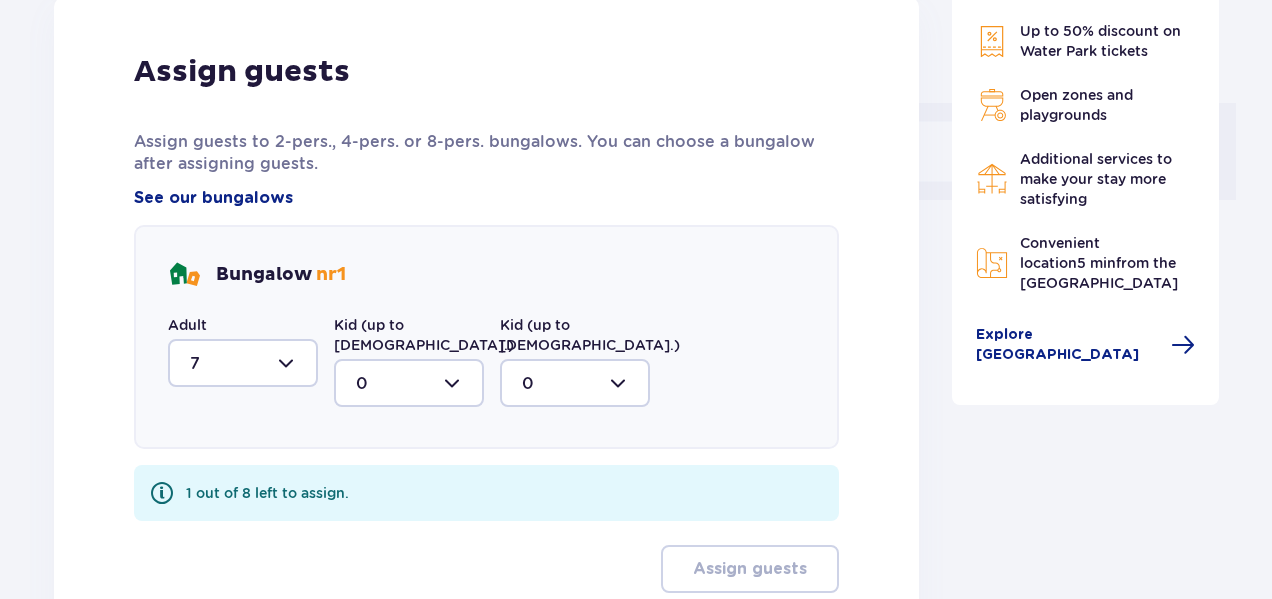 click at bounding box center (409, 383) 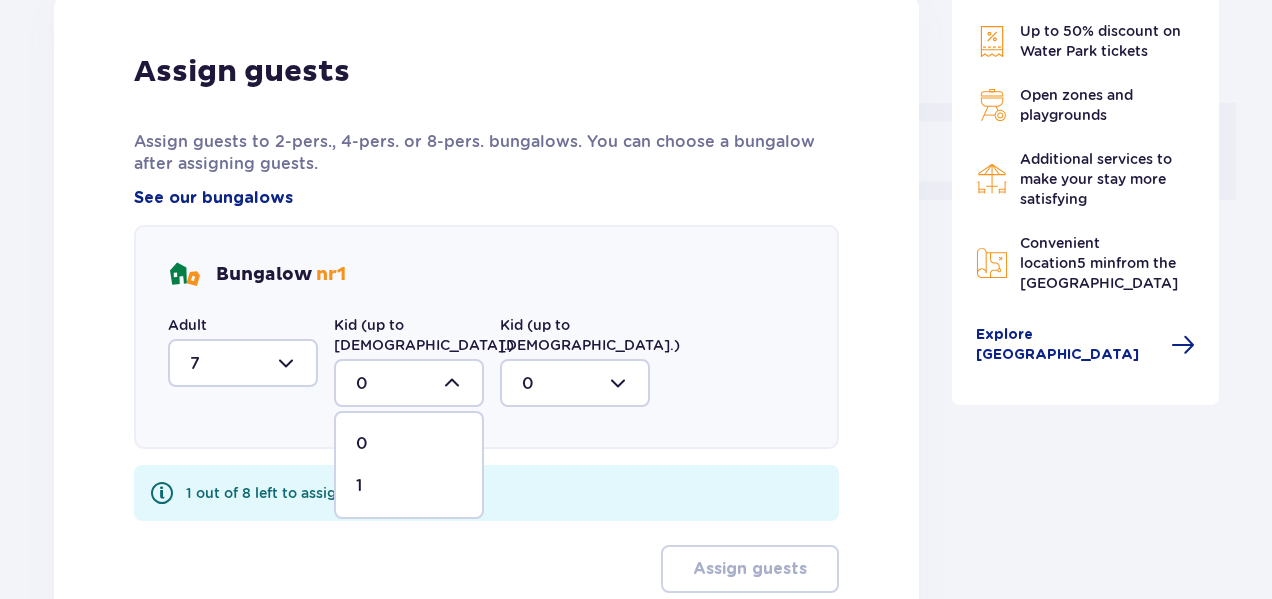 click on "1" at bounding box center [409, 486] 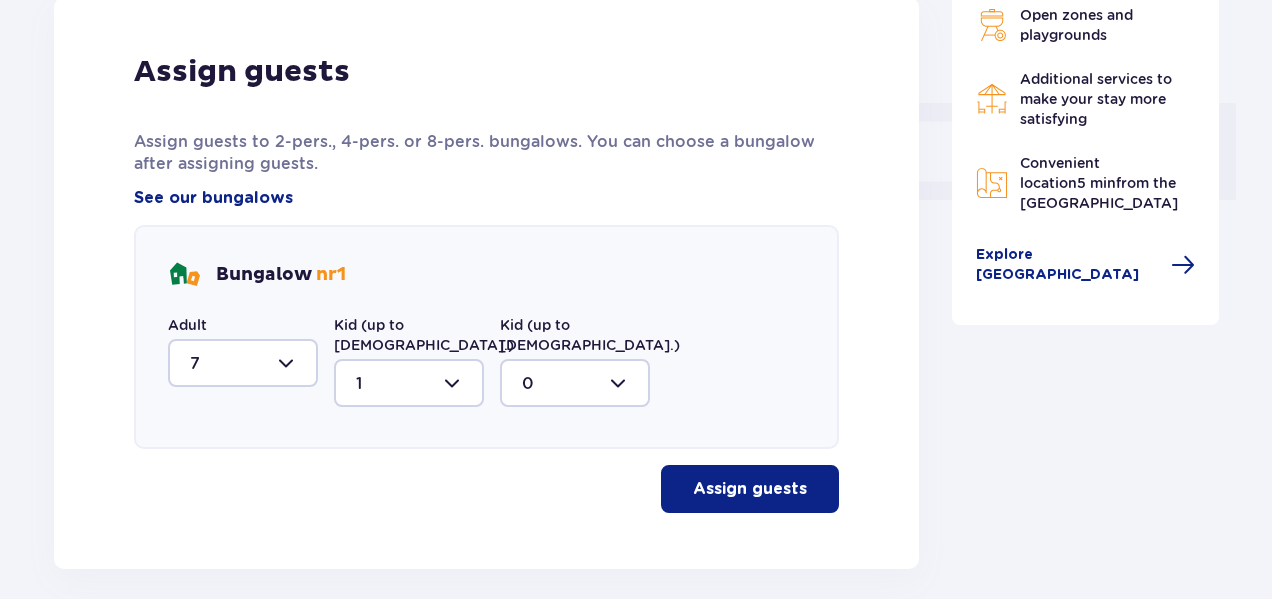 click on "Assign guests" at bounding box center (750, 489) 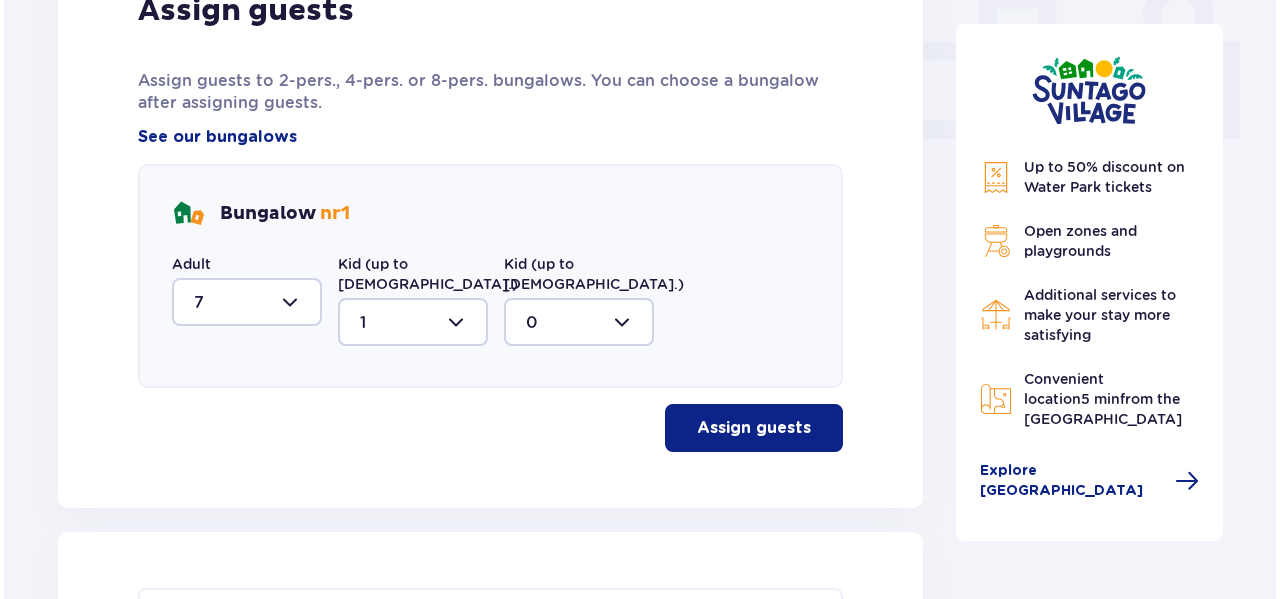 scroll, scrollTop: 873, scrollLeft: 0, axis: vertical 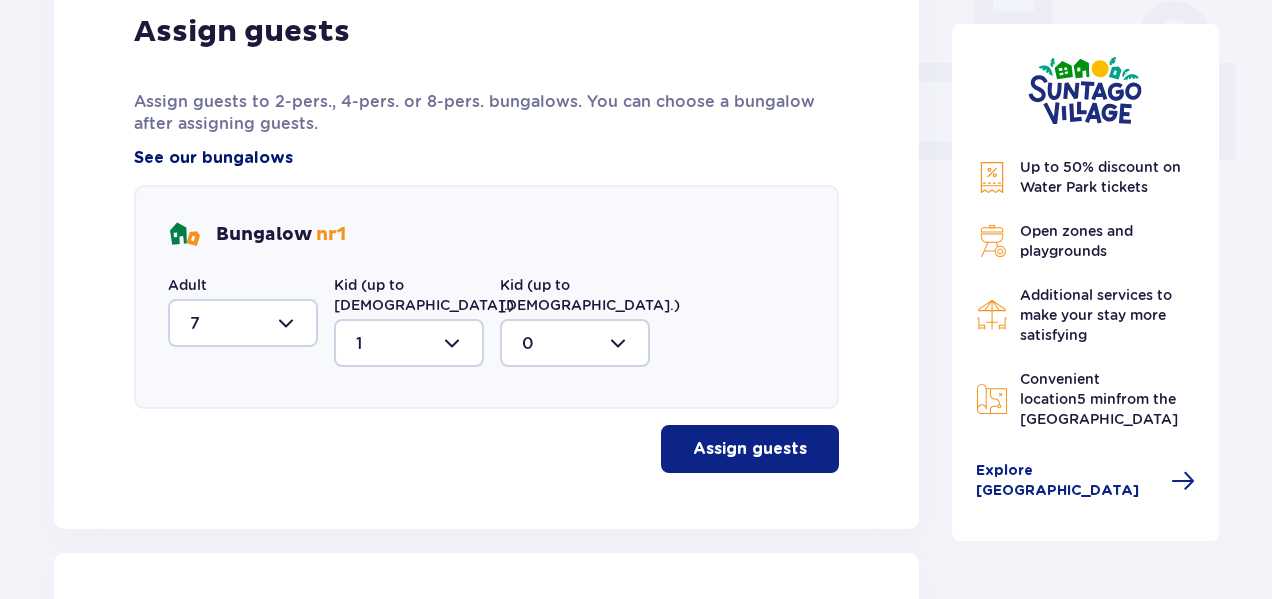 click on "See our bungalows" at bounding box center (213, 158) 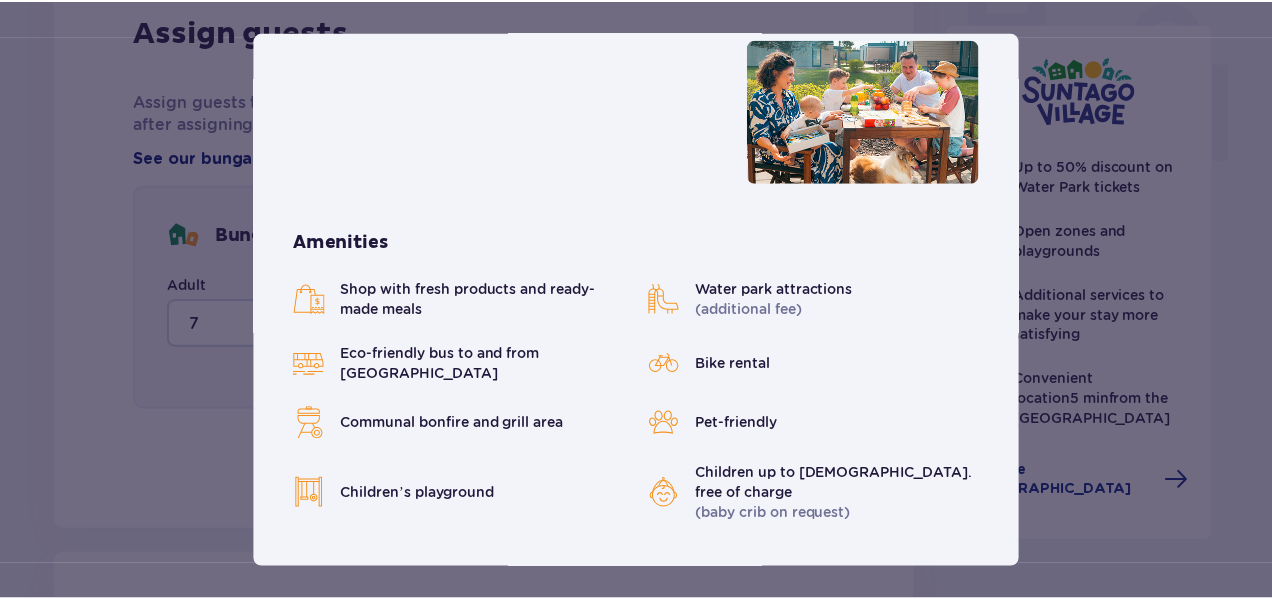 scroll, scrollTop: 0, scrollLeft: 0, axis: both 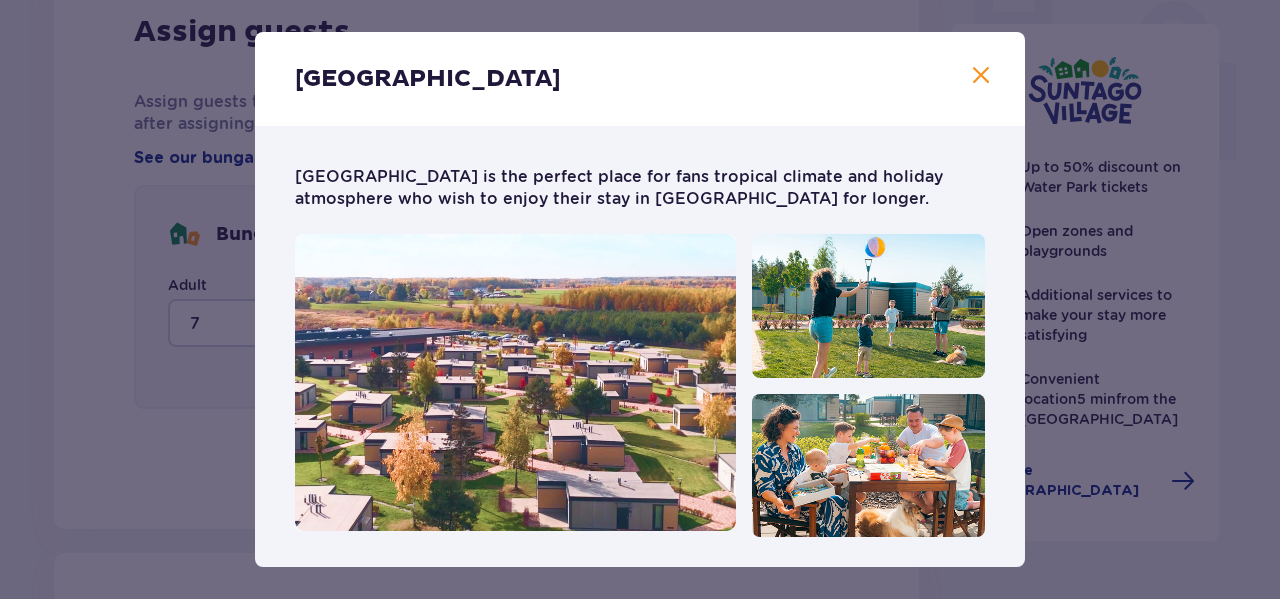 click at bounding box center [981, 76] 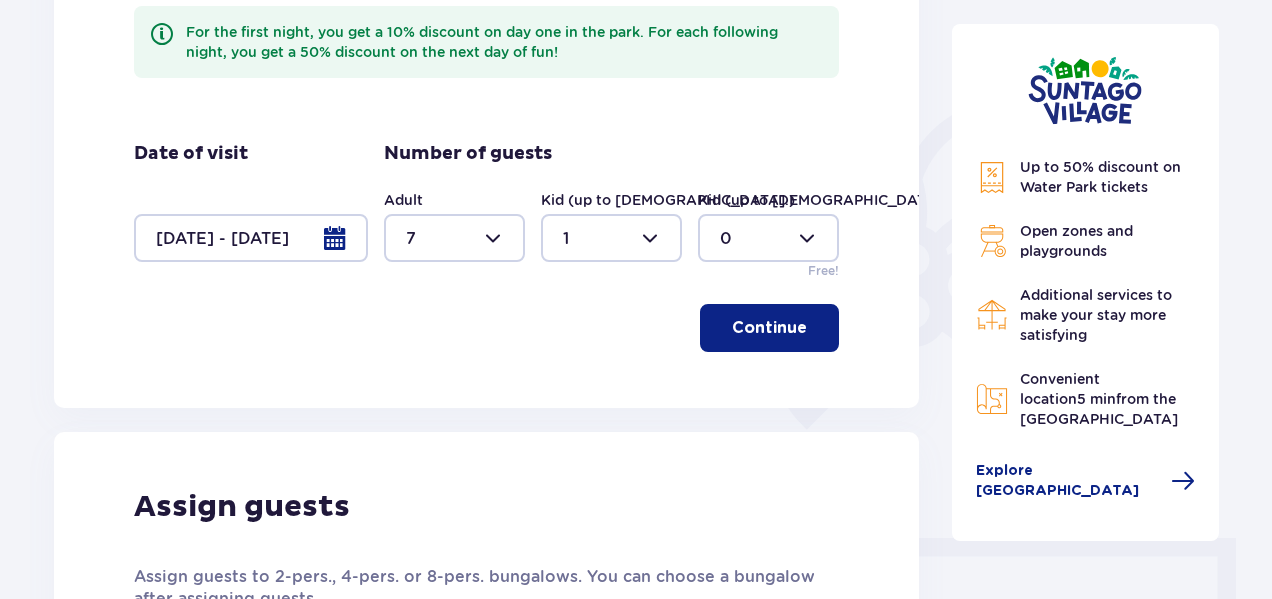 scroll, scrollTop: 396, scrollLeft: 0, axis: vertical 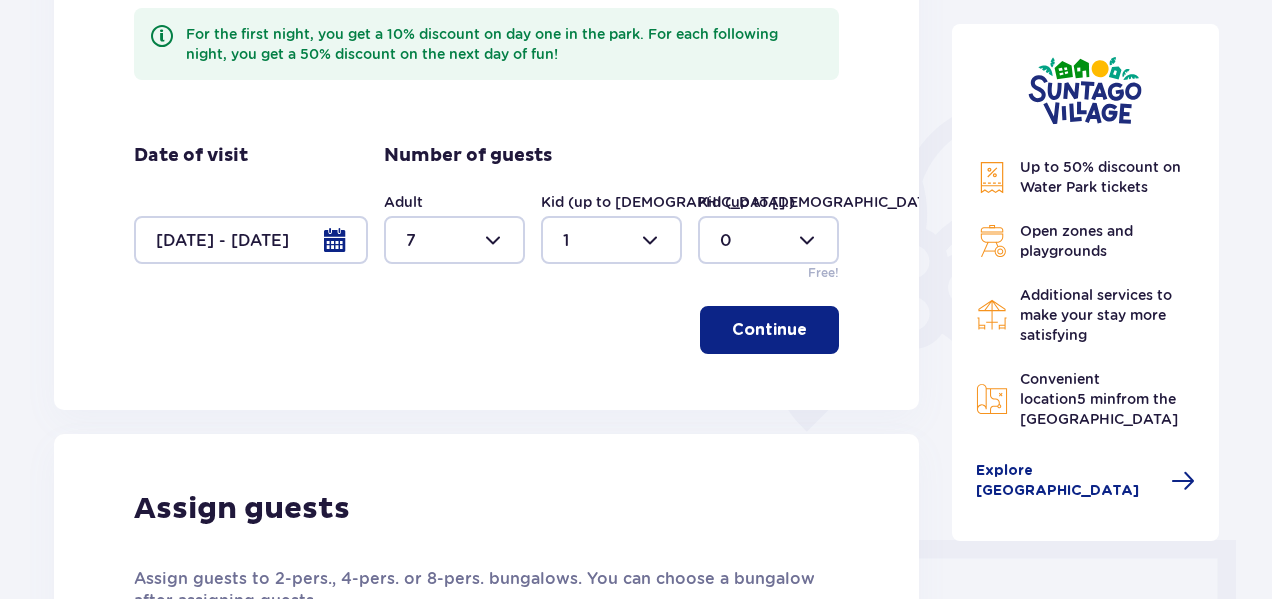 click at bounding box center [454, 240] 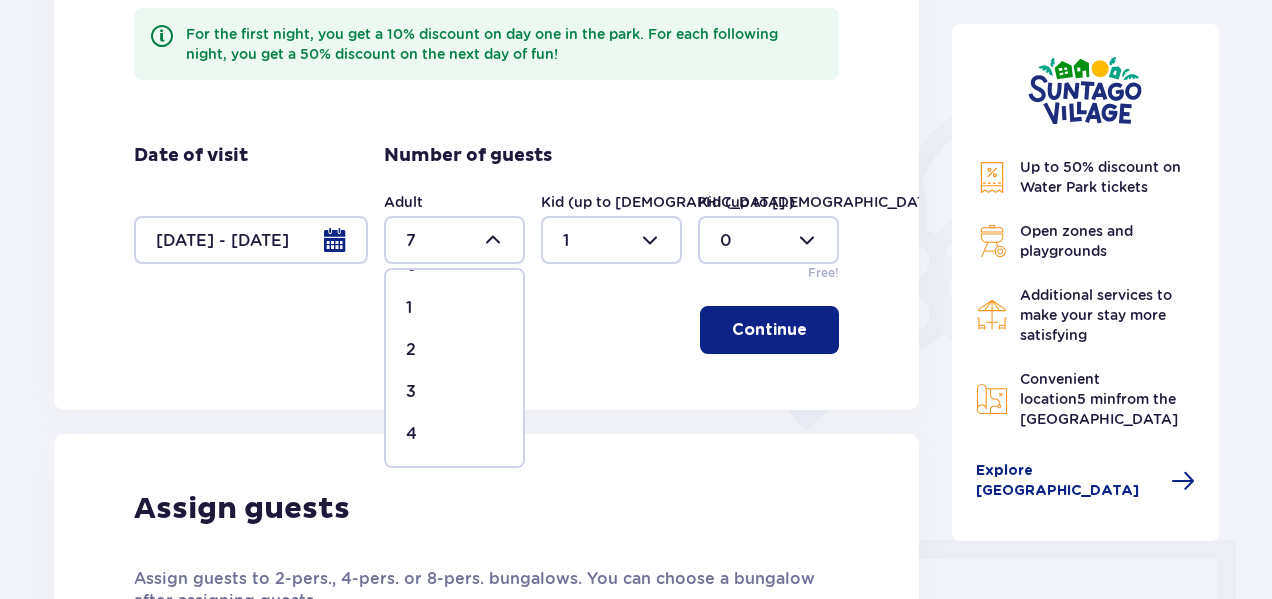 scroll, scrollTop: 40, scrollLeft: 0, axis: vertical 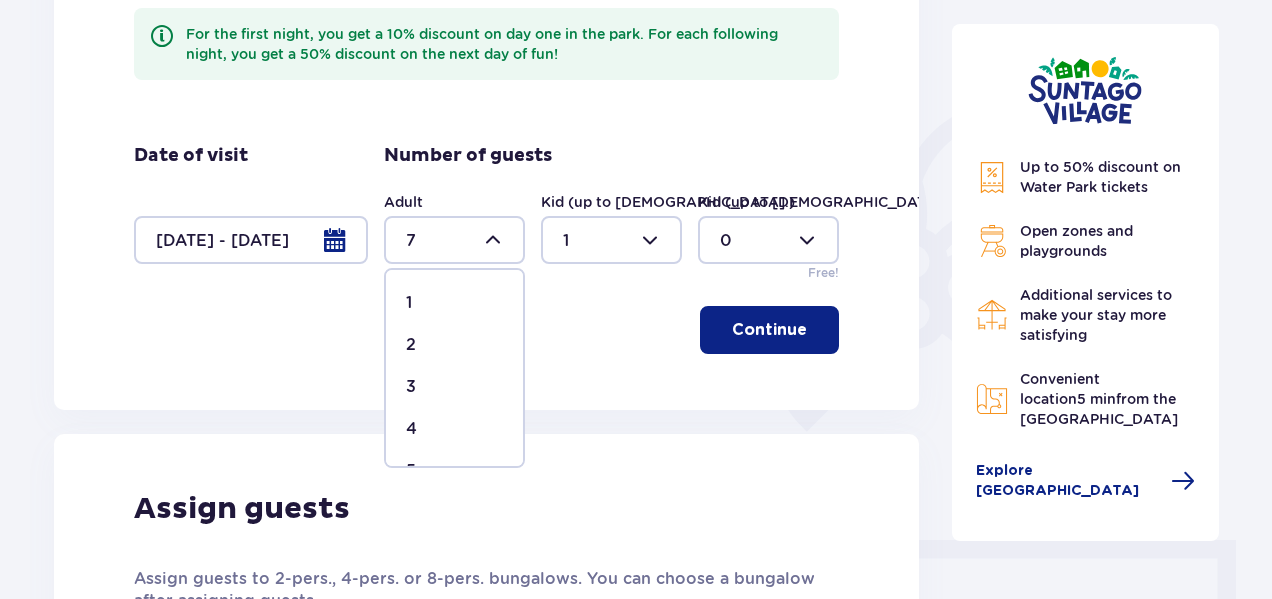 click on "4" at bounding box center [454, 429] 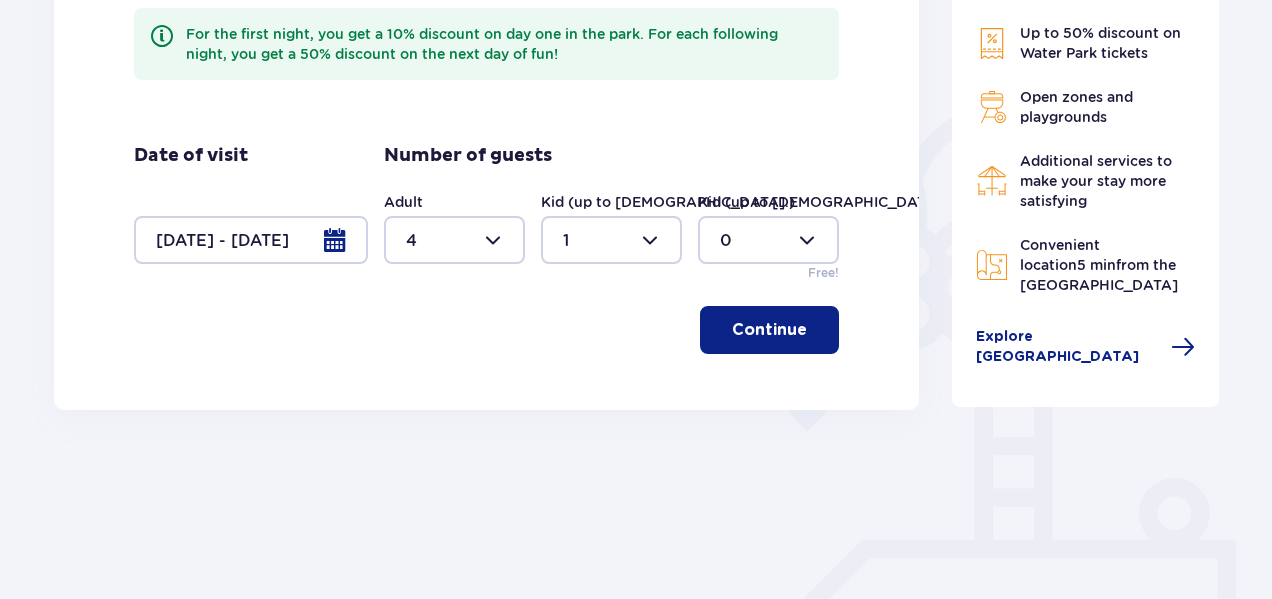 click at bounding box center (454, 240) 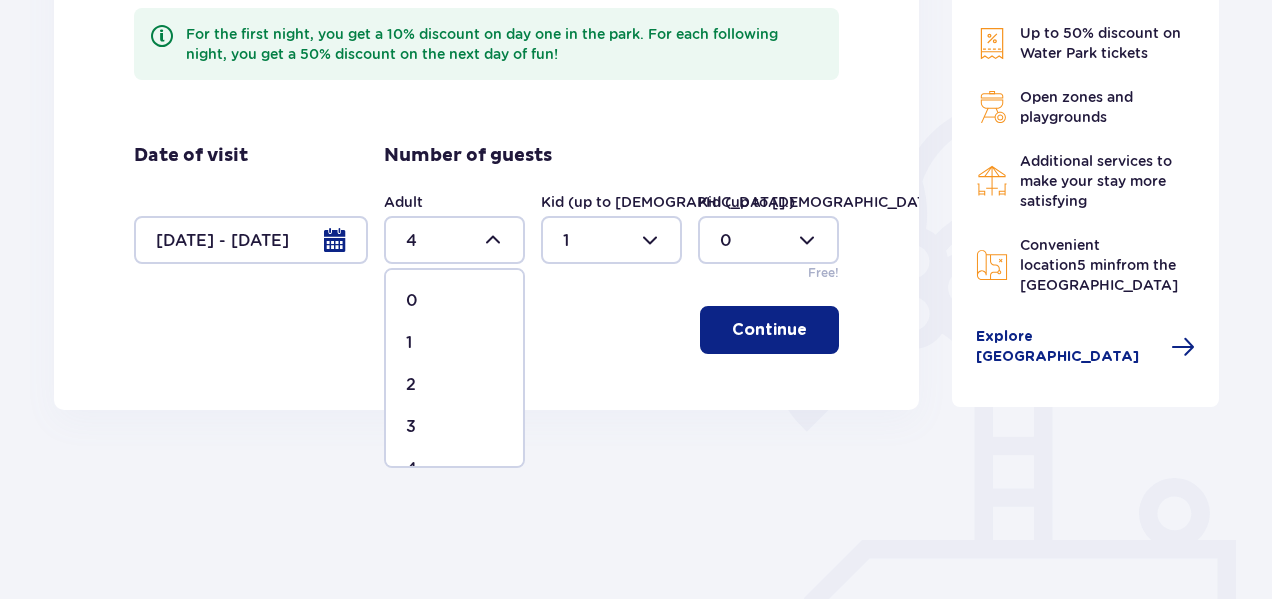 click on "3" at bounding box center (454, 427) 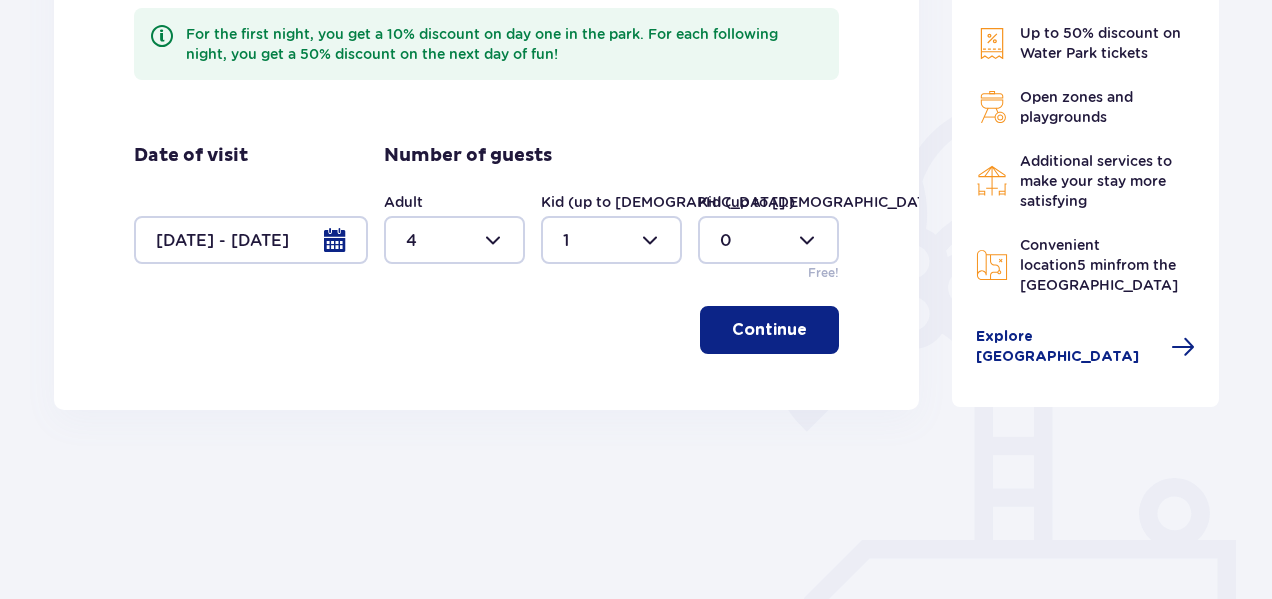 type on "3" 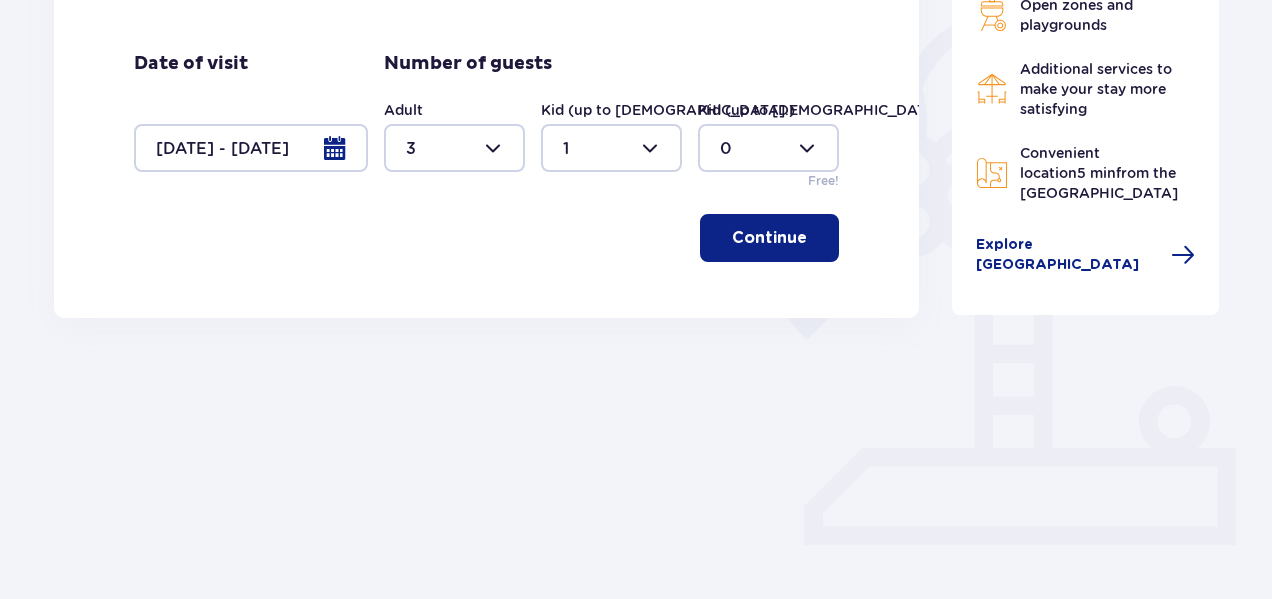 scroll, scrollTop: 552, scrollLeft: 0, axis: vertical 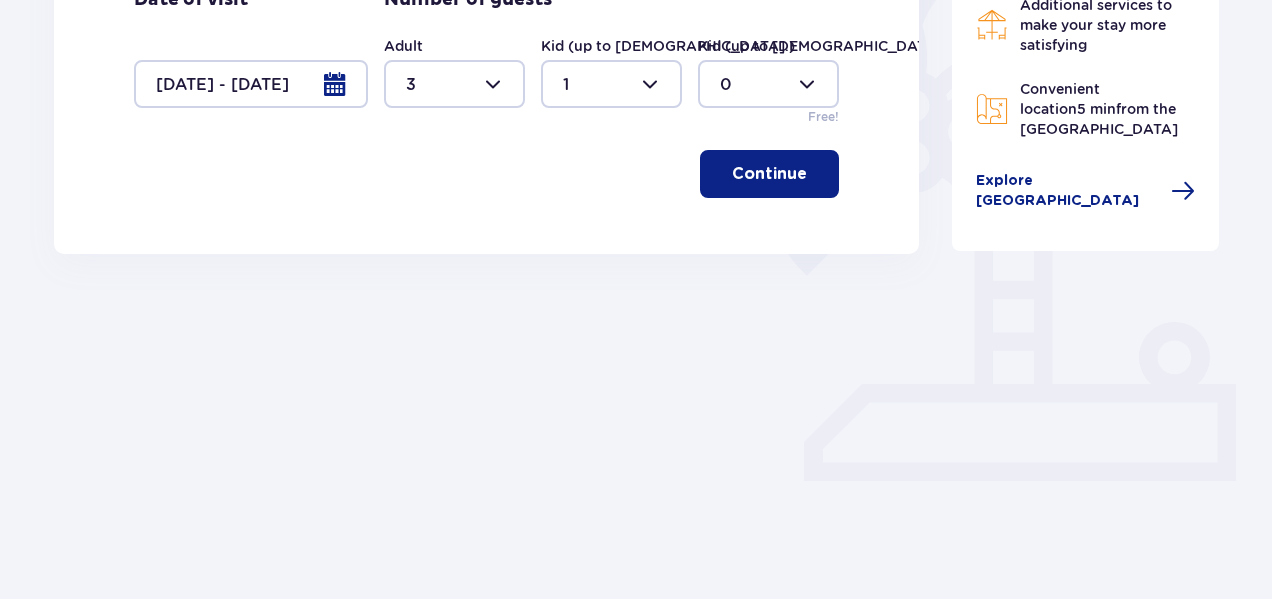 click on "Continue" at bounding box center [769, 174] 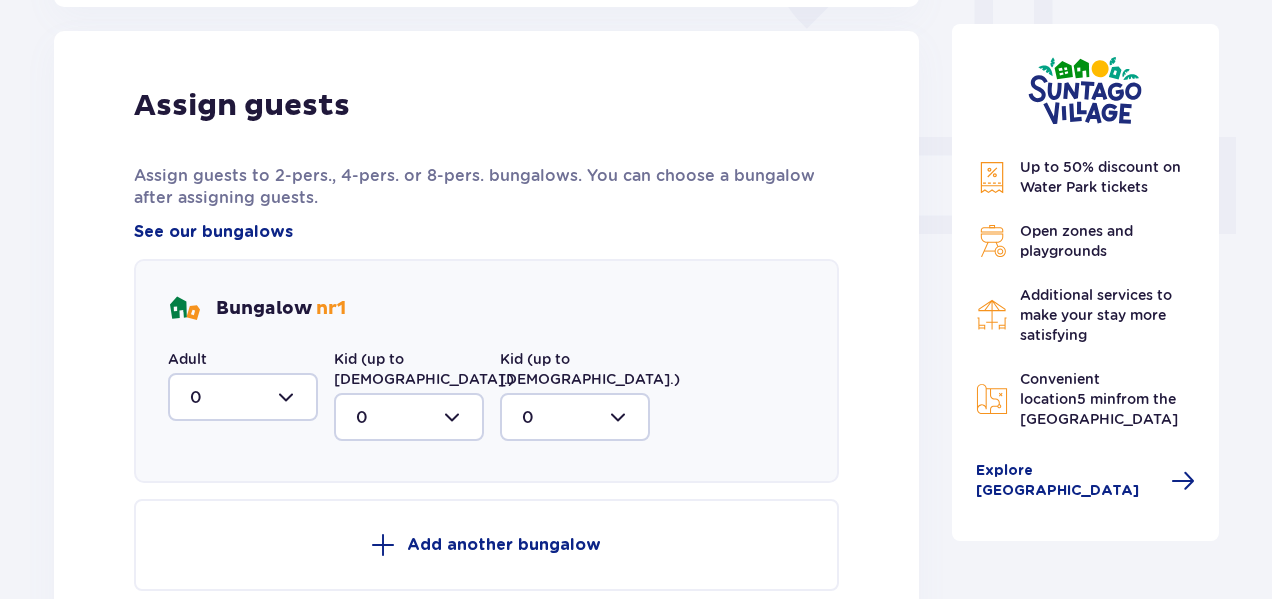 scroll, scrollTop: 806, scrollLeft: 0, axis: vertical 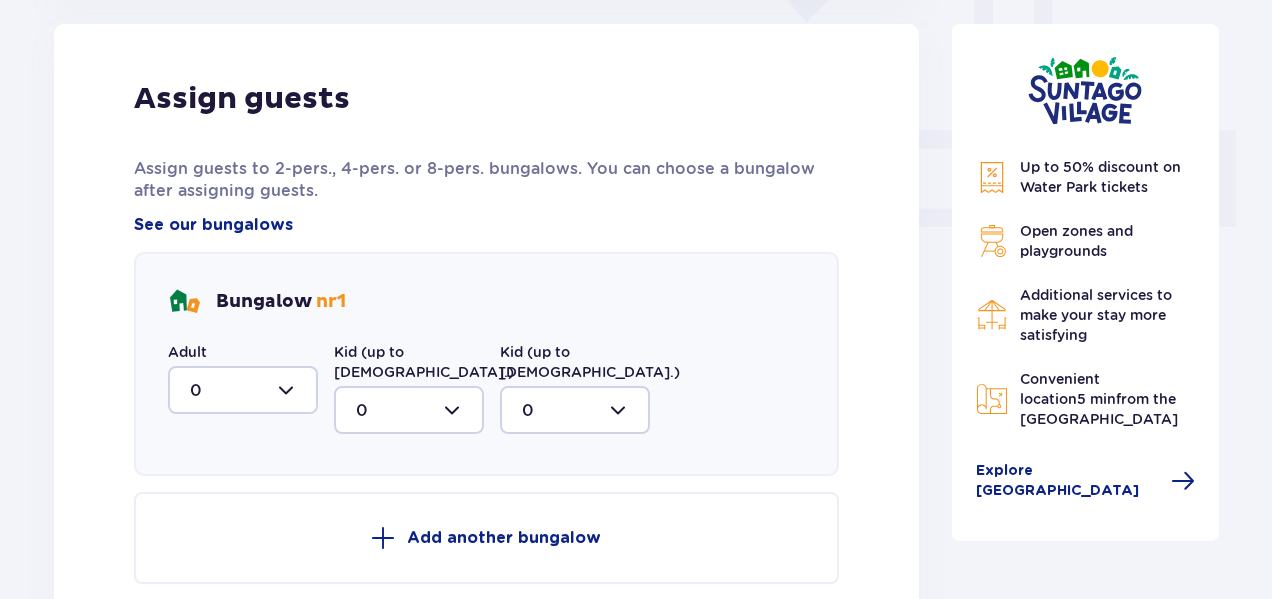 click at bounding box center [243, 390] 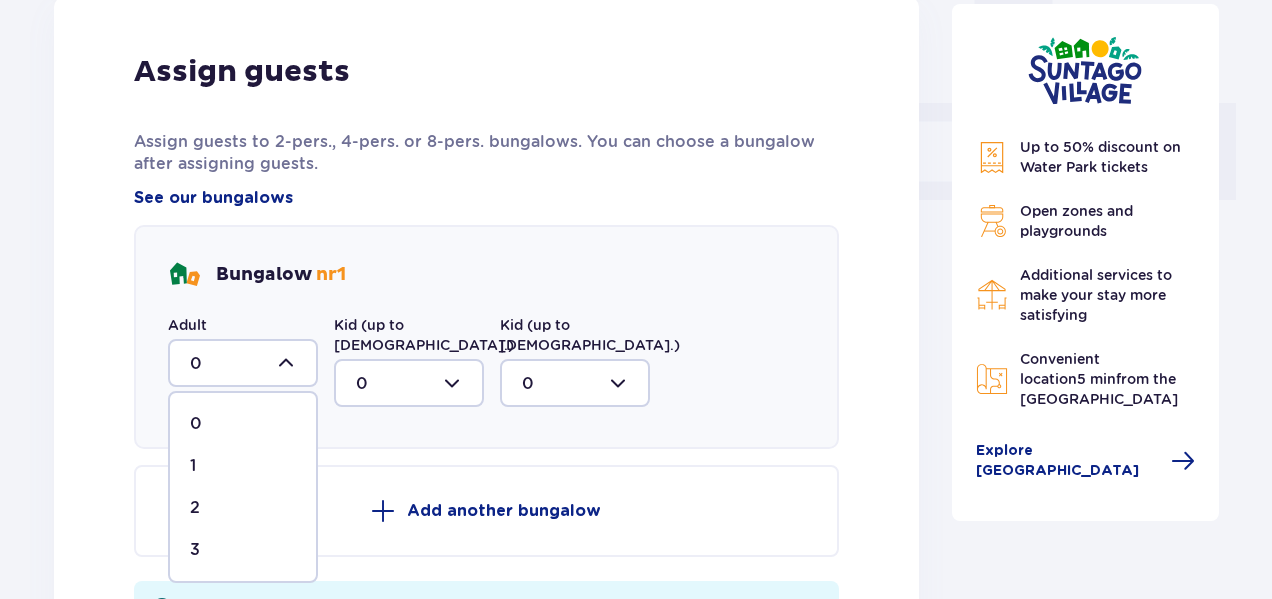 scroll, scrollTop: 836, scrollLeft: 0, axis: vertical 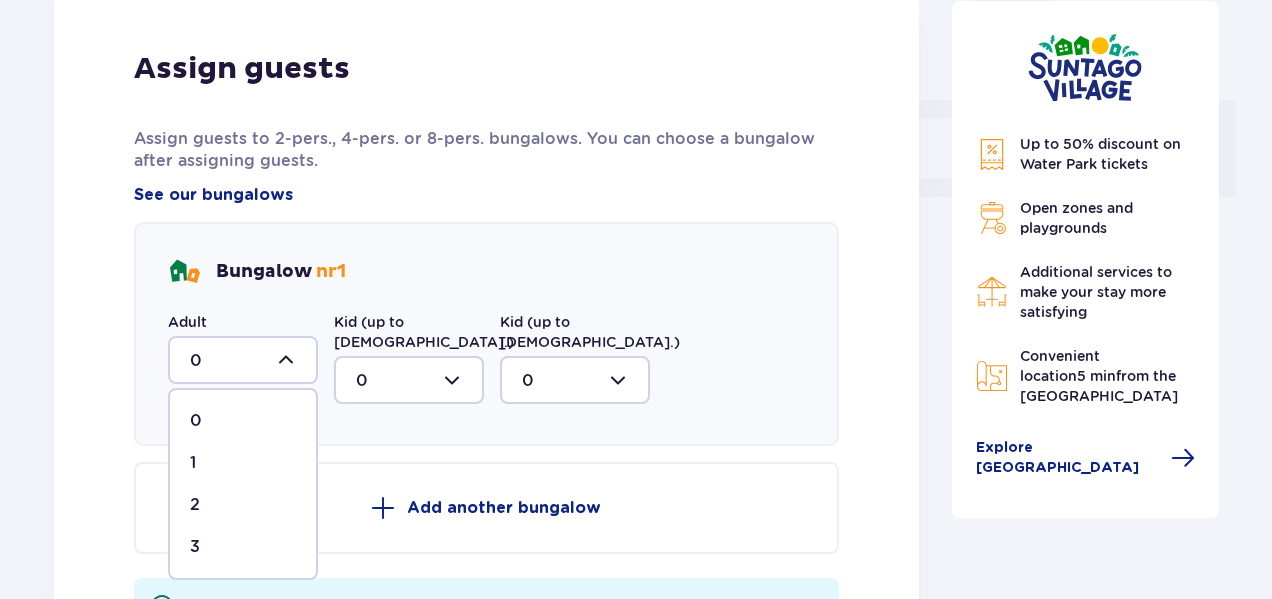click on "3" at bounding box center [243, 547] 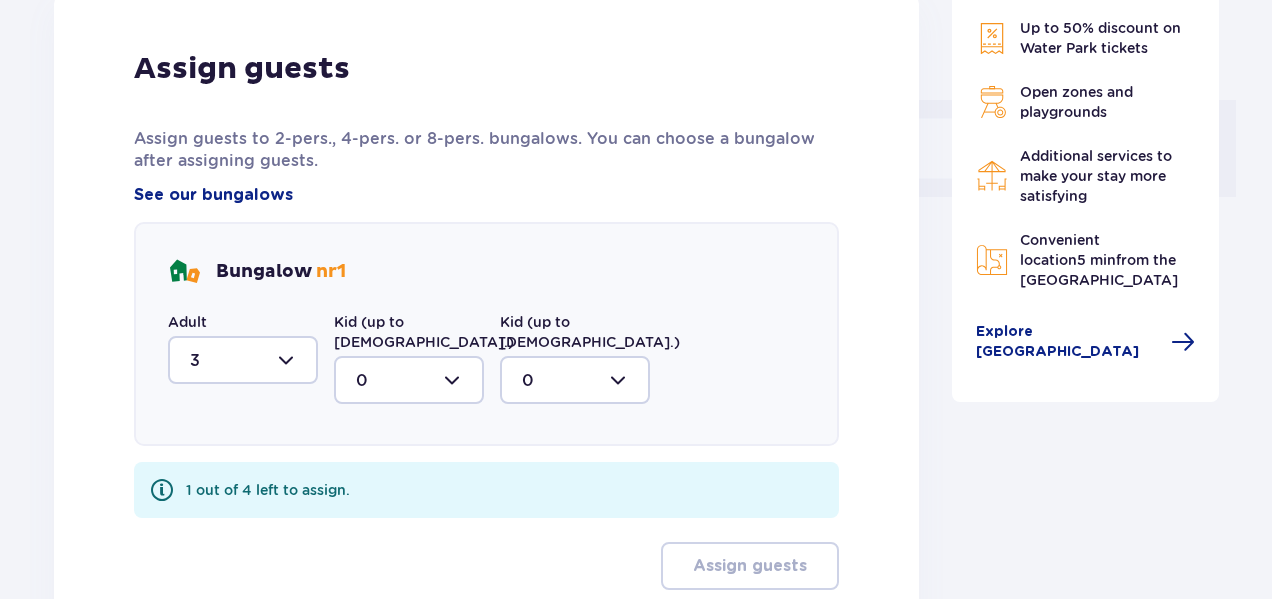 click at bounding box center (409, 380) 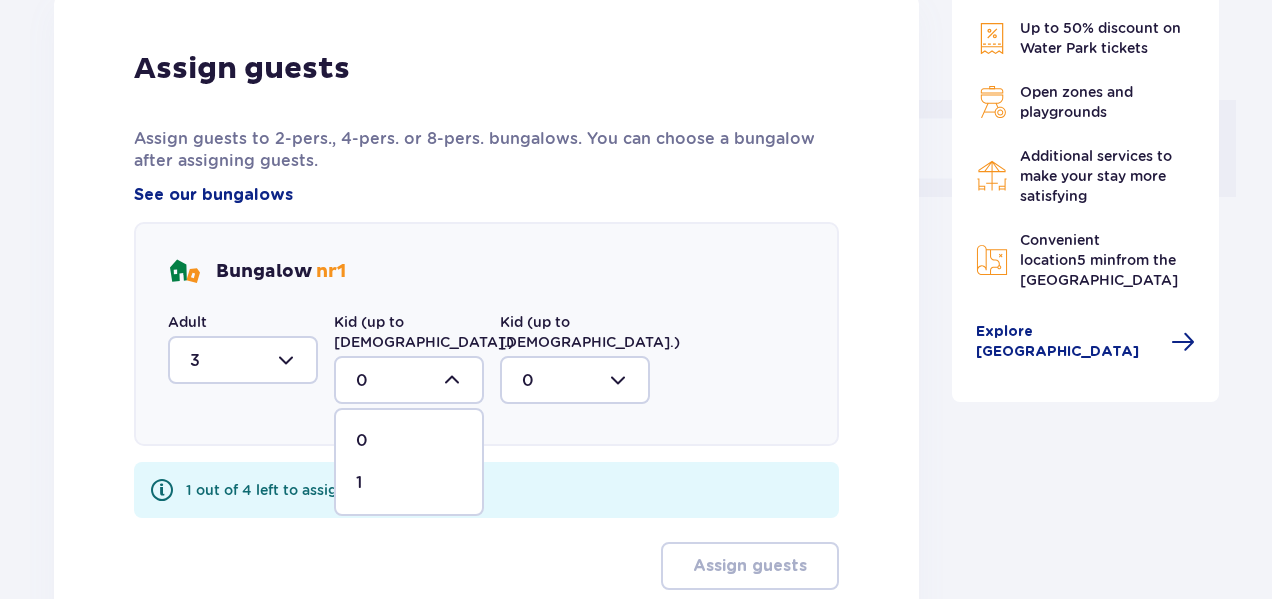 click on "1" at bounding box center (409, 483) 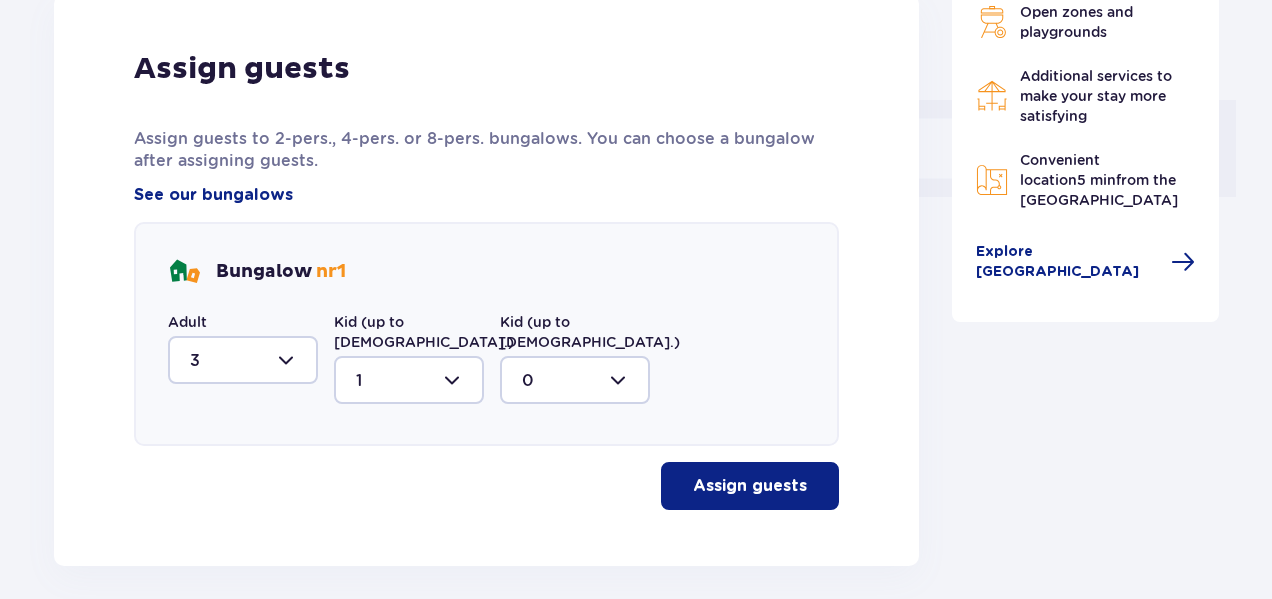 click at bounding box center (811, 486) 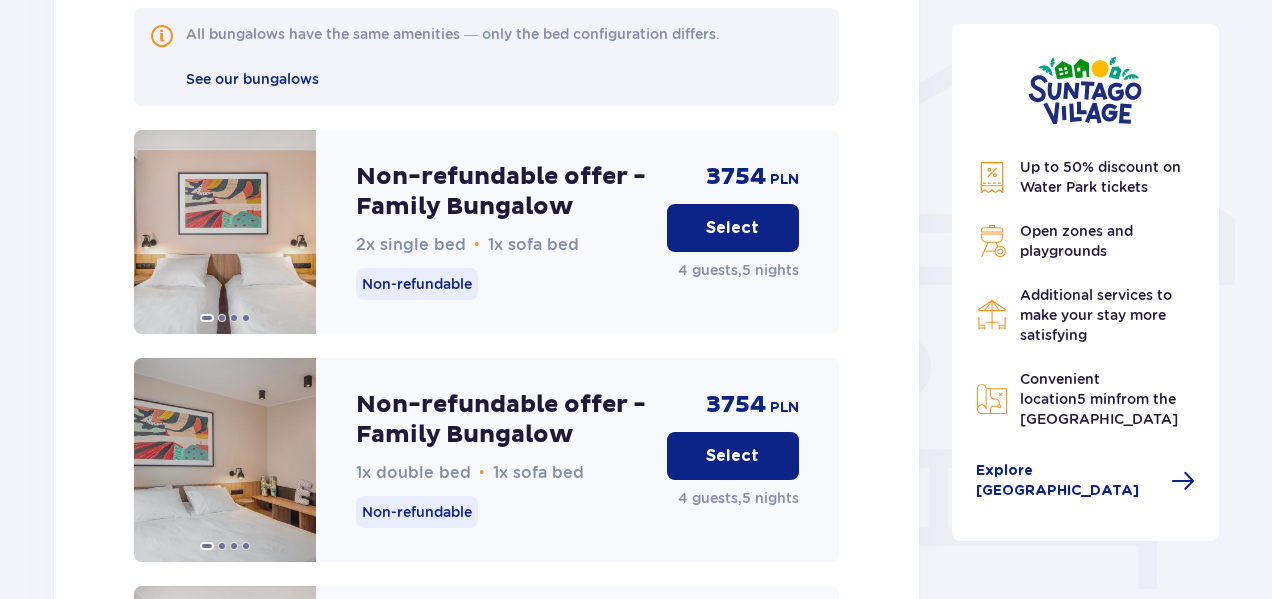scroll, scrollTop: 1568, scrollLeft: 0, axis: vertical 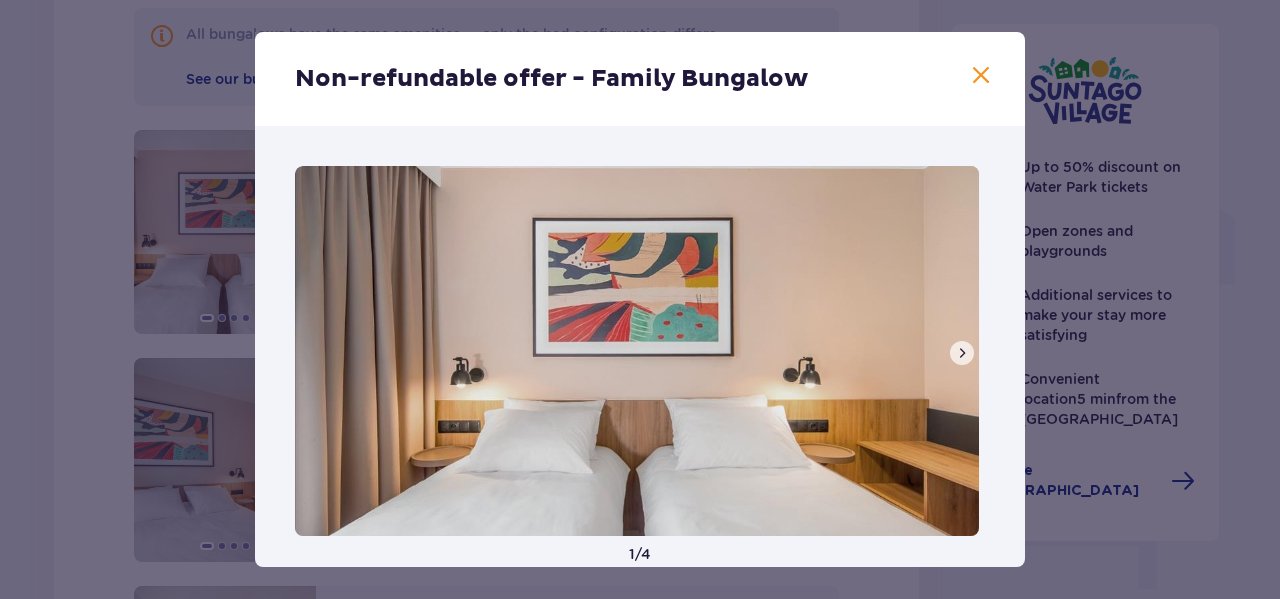 click at bounding box center (962, 353) 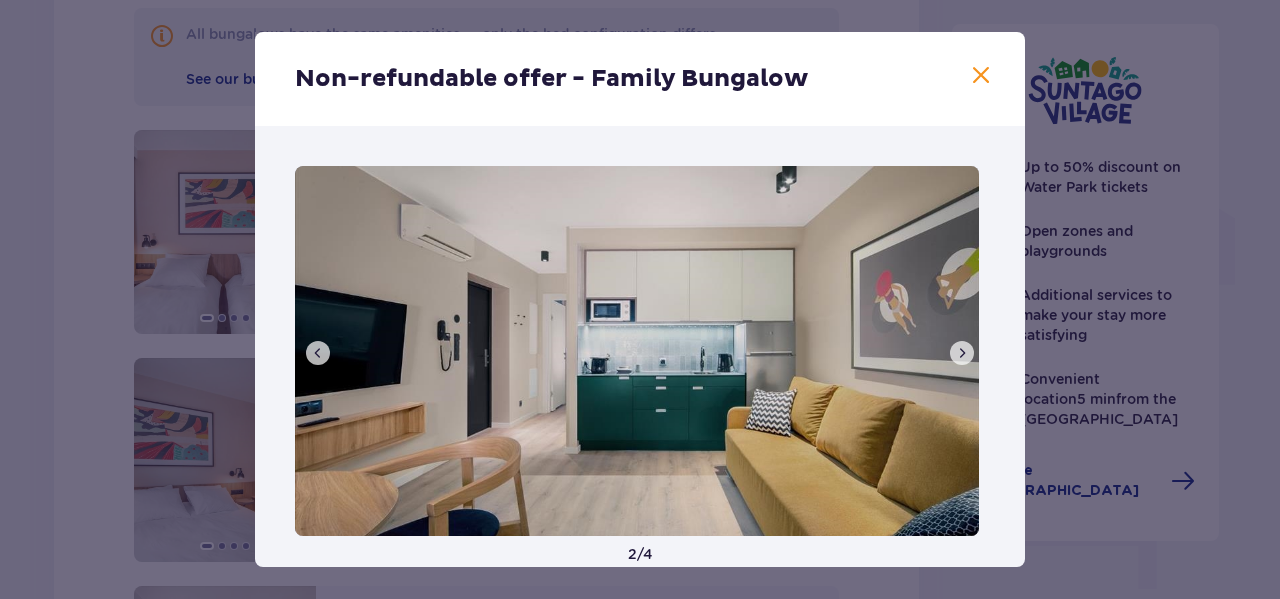 click at bounding box center [962, 353] 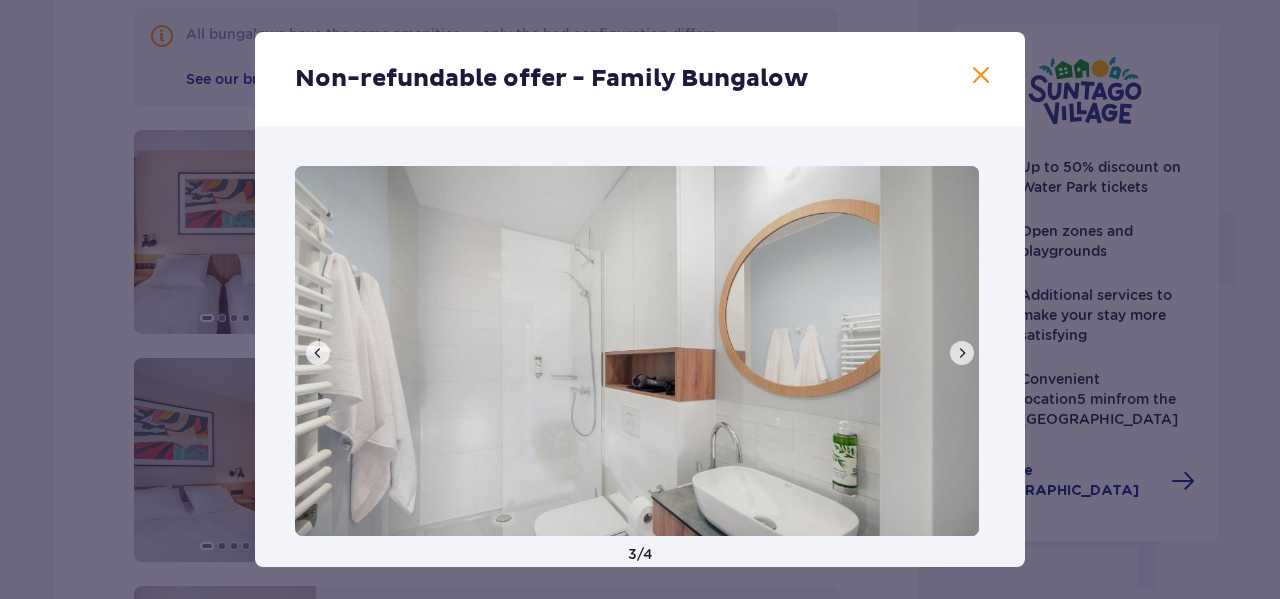 click at bounding box center [962, 353] 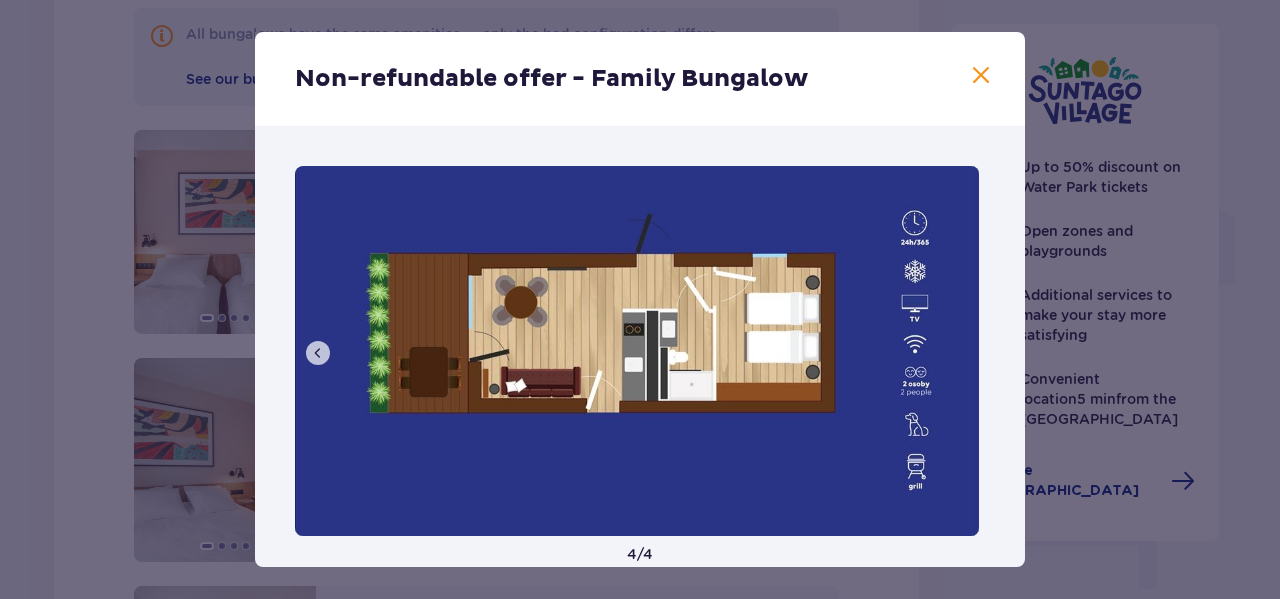 click at bounding box center (981, 76) 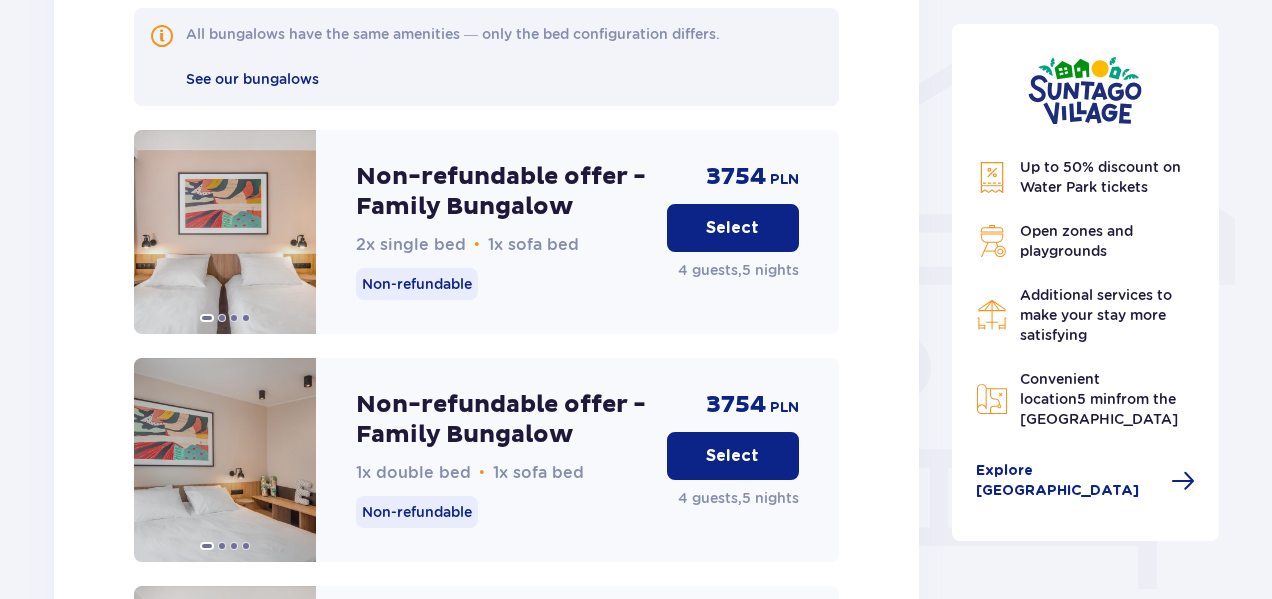 scroll, scrollTop: 1569, scrollLeft: 0, axis: vertical 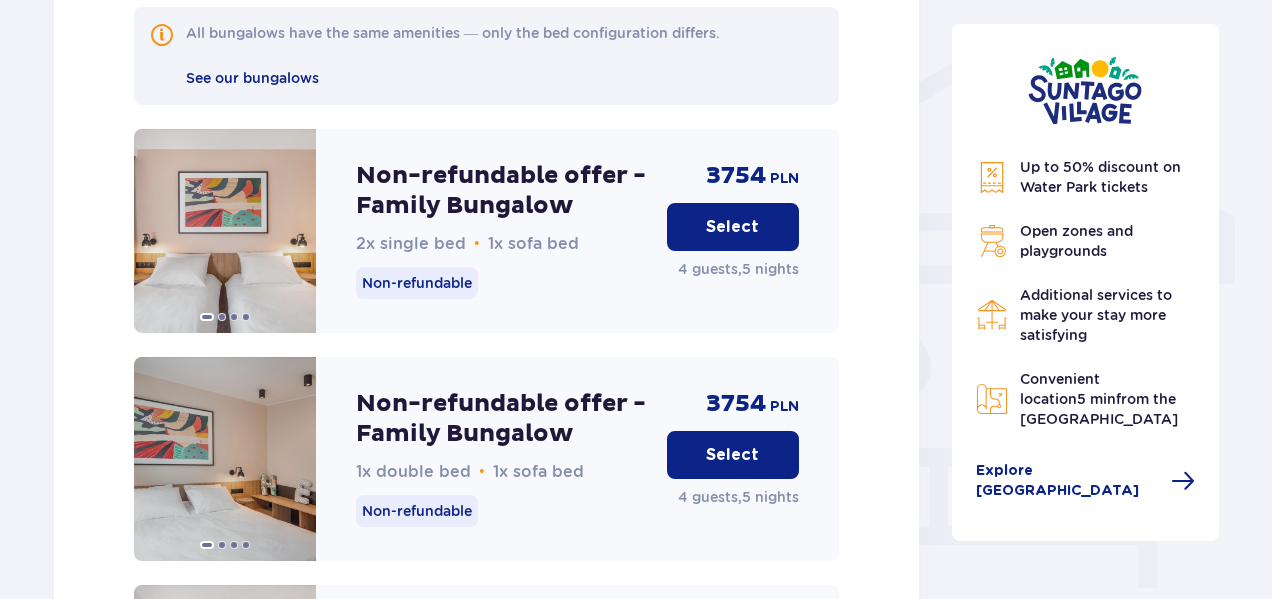 click at bounding box center [225, 231] 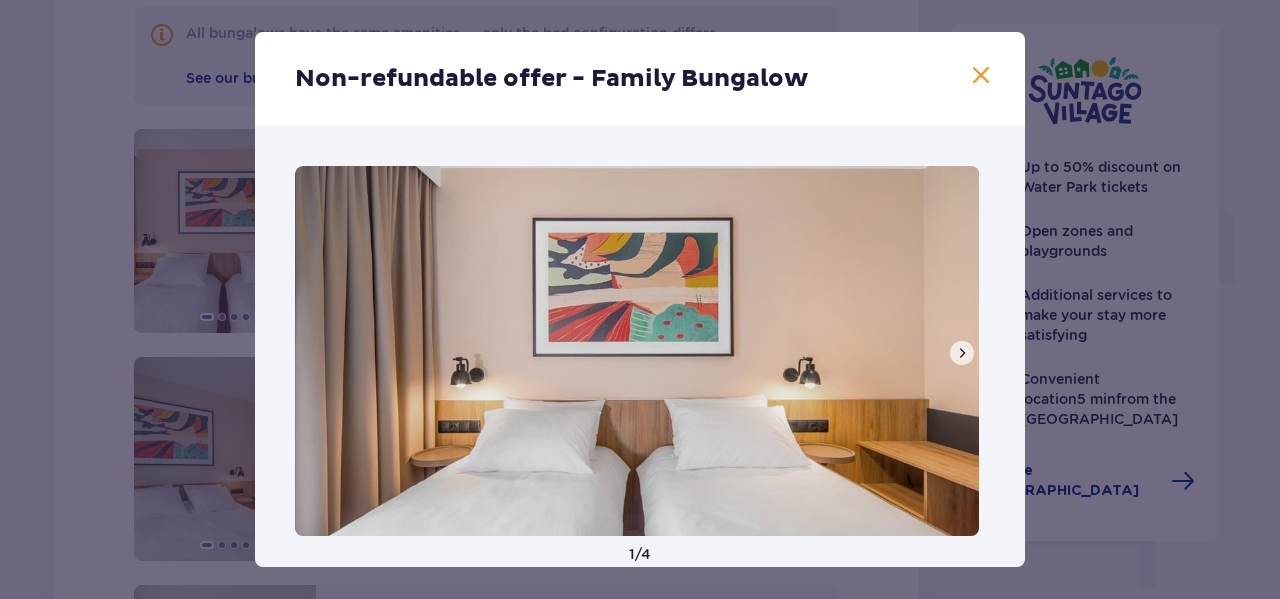 click at bounding box center (962, 353) 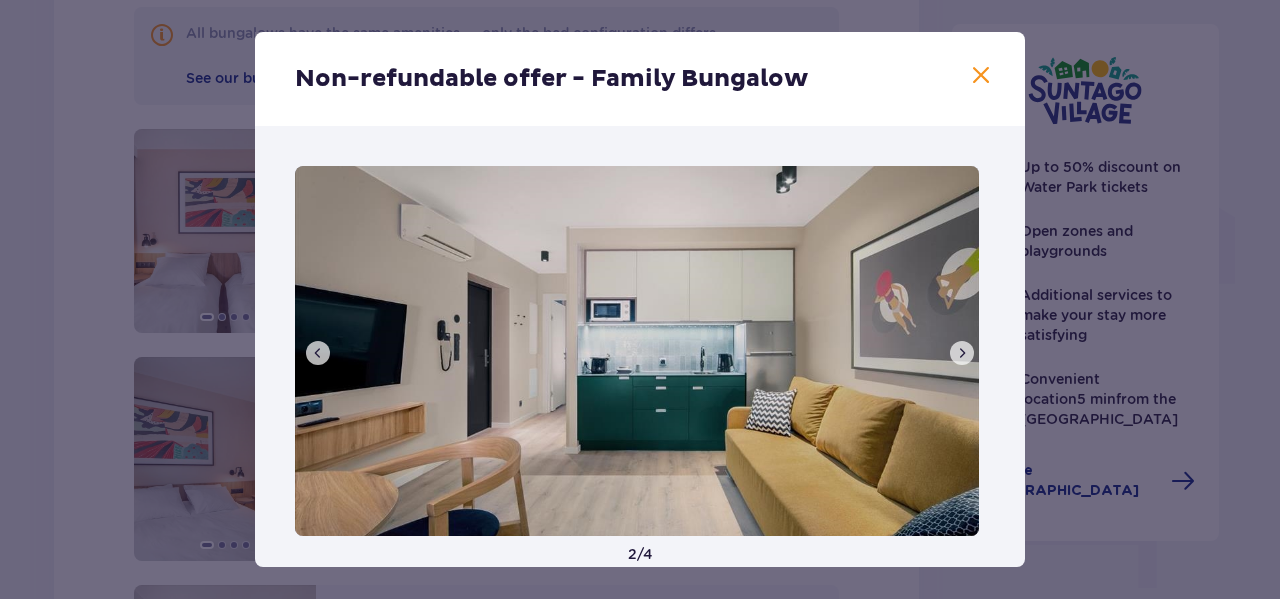 click at bounding box center [981, 76] 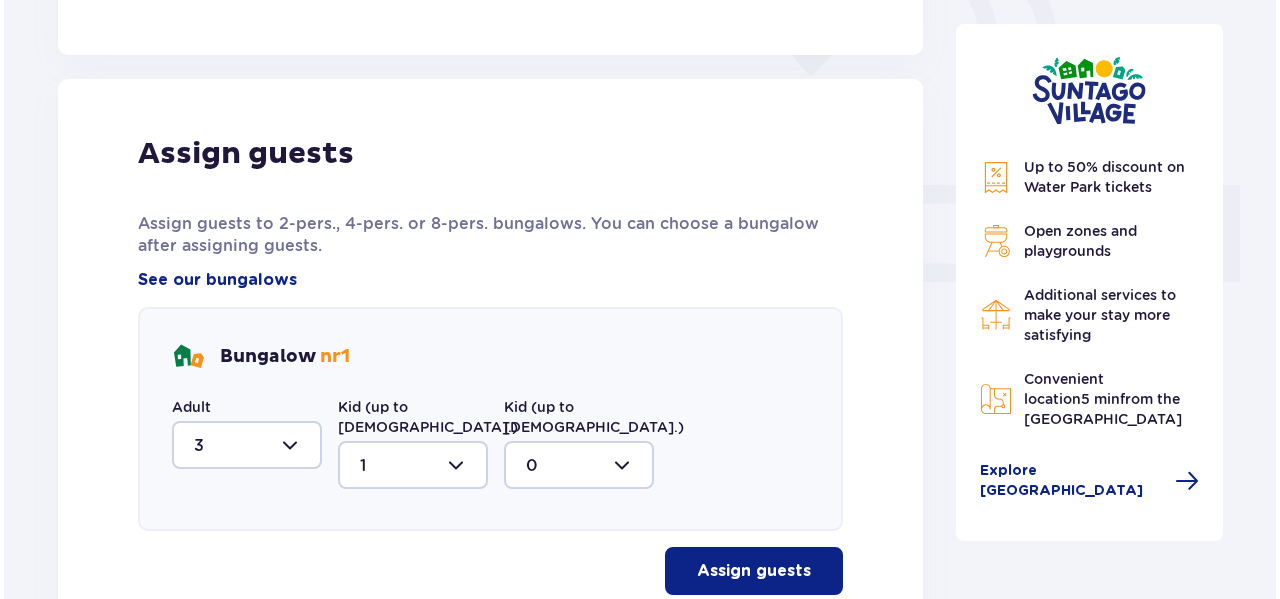 scroll, scrollTop: 745, scrollLeft: 0, axis: vertical 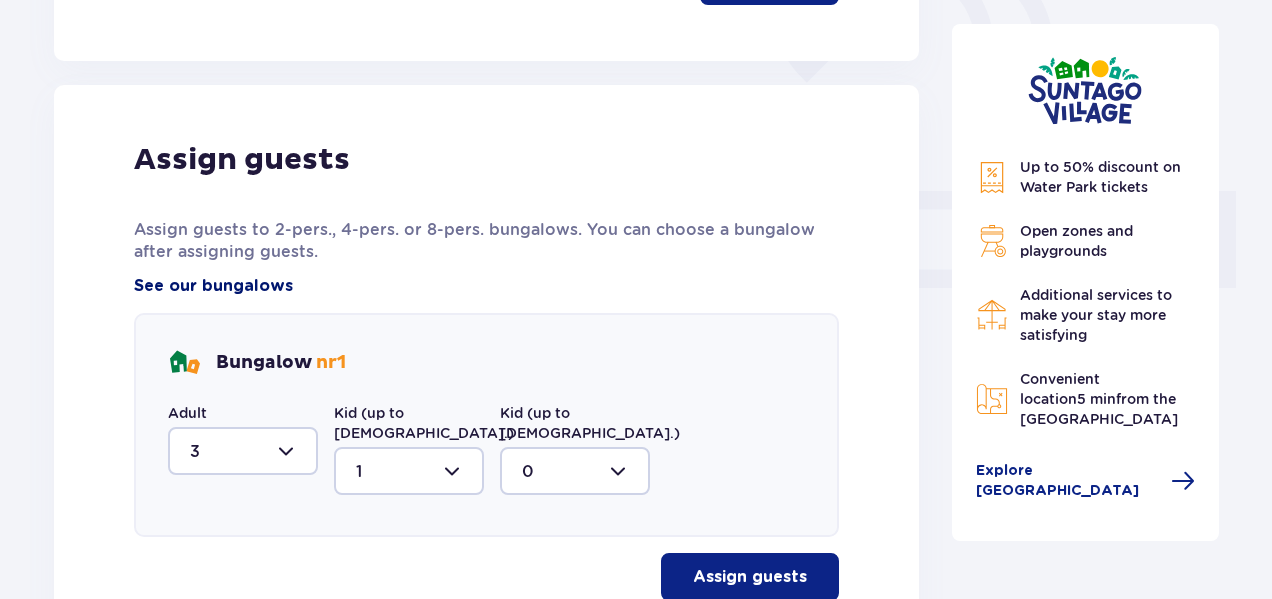 click on "See our bungalows" at bounding box center (213, 286) 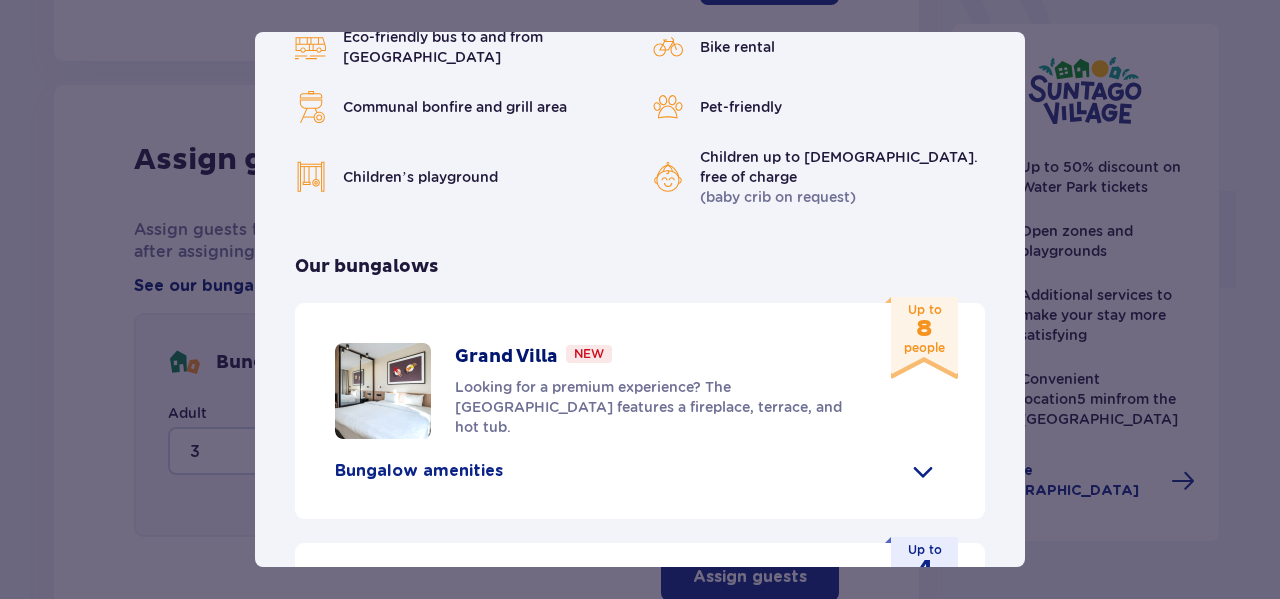 scroll, scrollTop: 671, scrollLeft: 0, axis: vertical 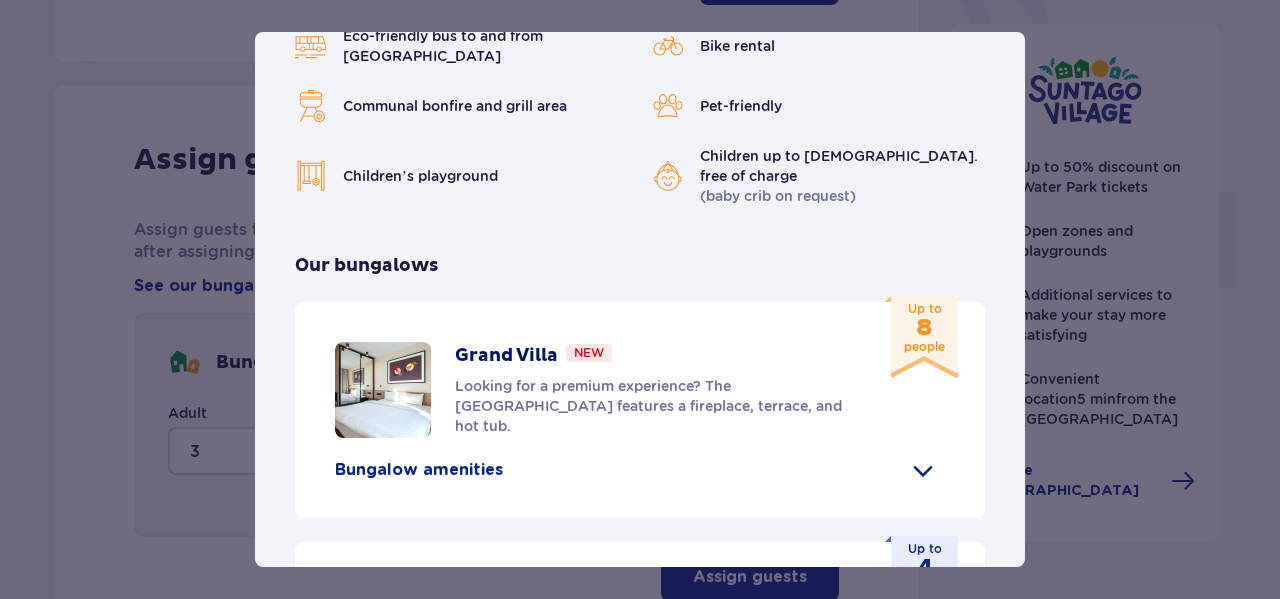 click at bounding box center (923, 470) 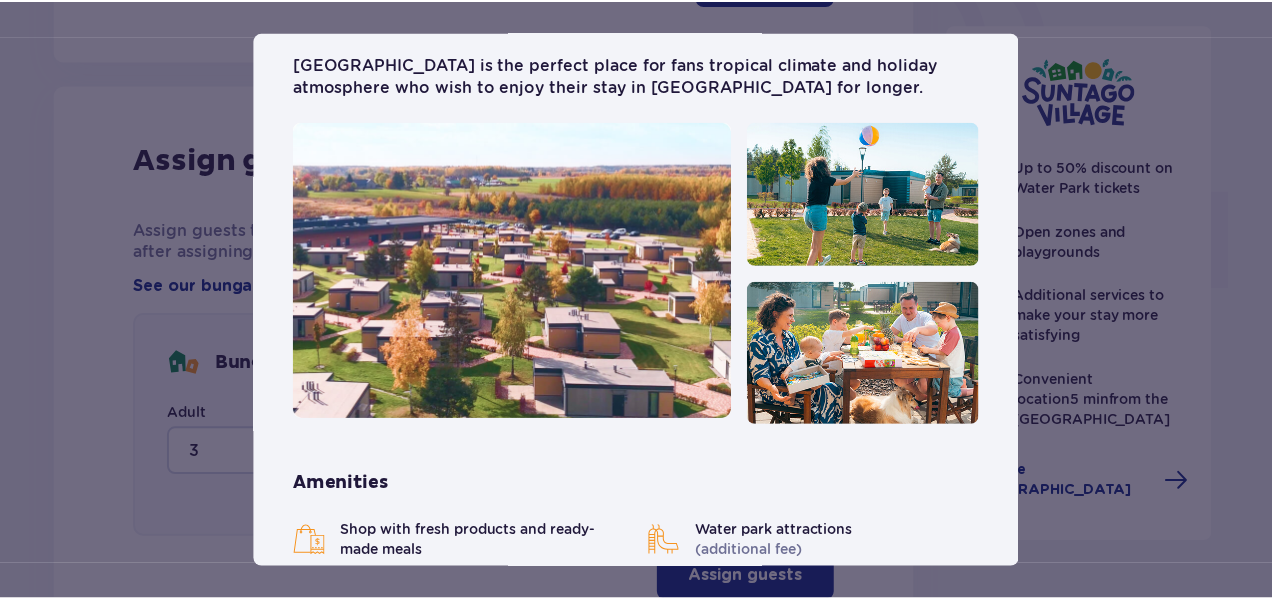 scroll, scrollTop: 0, scrollLeft: 0, axis: both 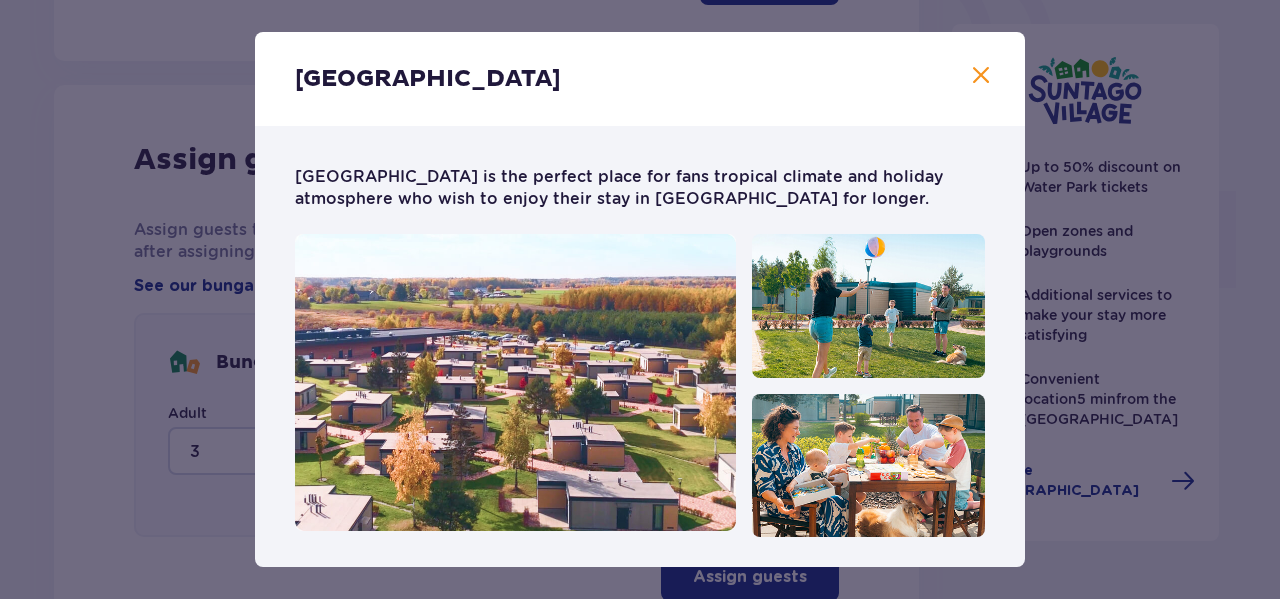 click at bounding box center (981, 76) 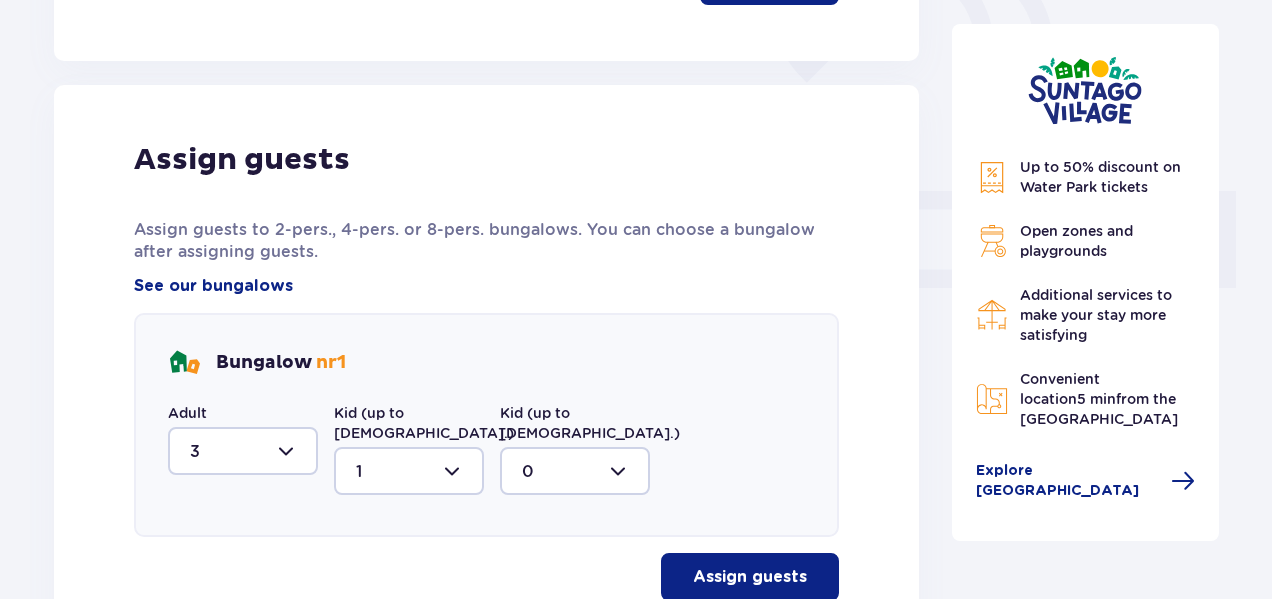 click at bounding box center [243, 451] 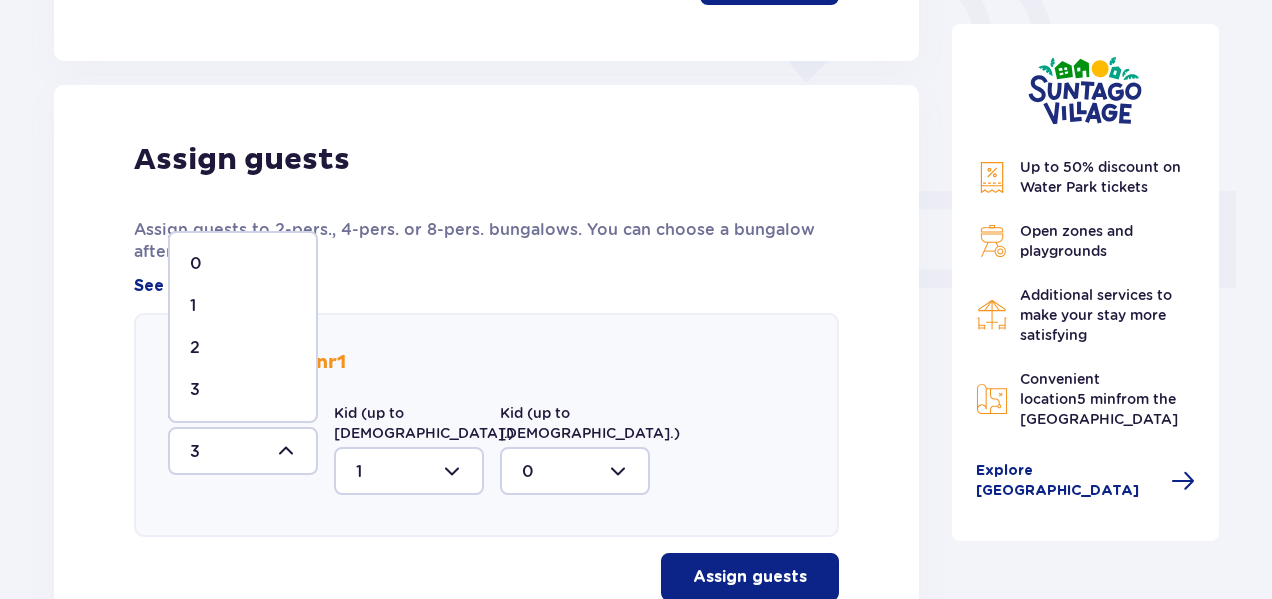 click on "Assign guests to 2-pers., 4-pers. or 8-pers. bungalows. You can choose a bungalow after assigning guests." at bounding box center [486, 241] 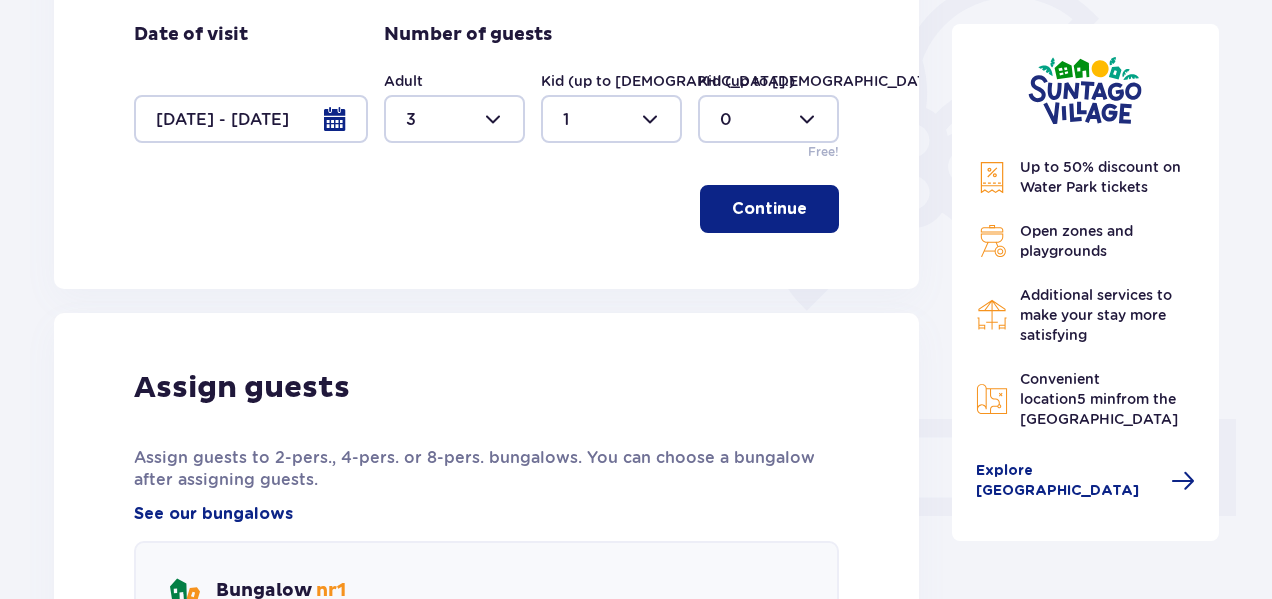 scroll, scrollTop: 517, scrollLeft: 0, axis: vertical 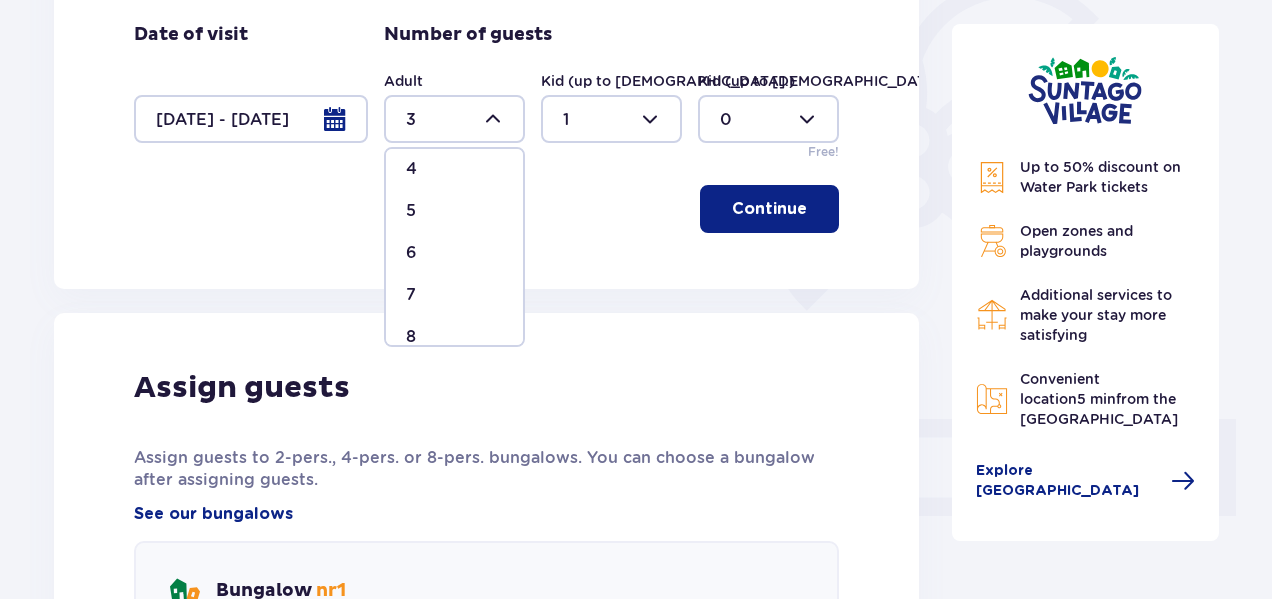 click on "7" at bounding box center [454, 295] 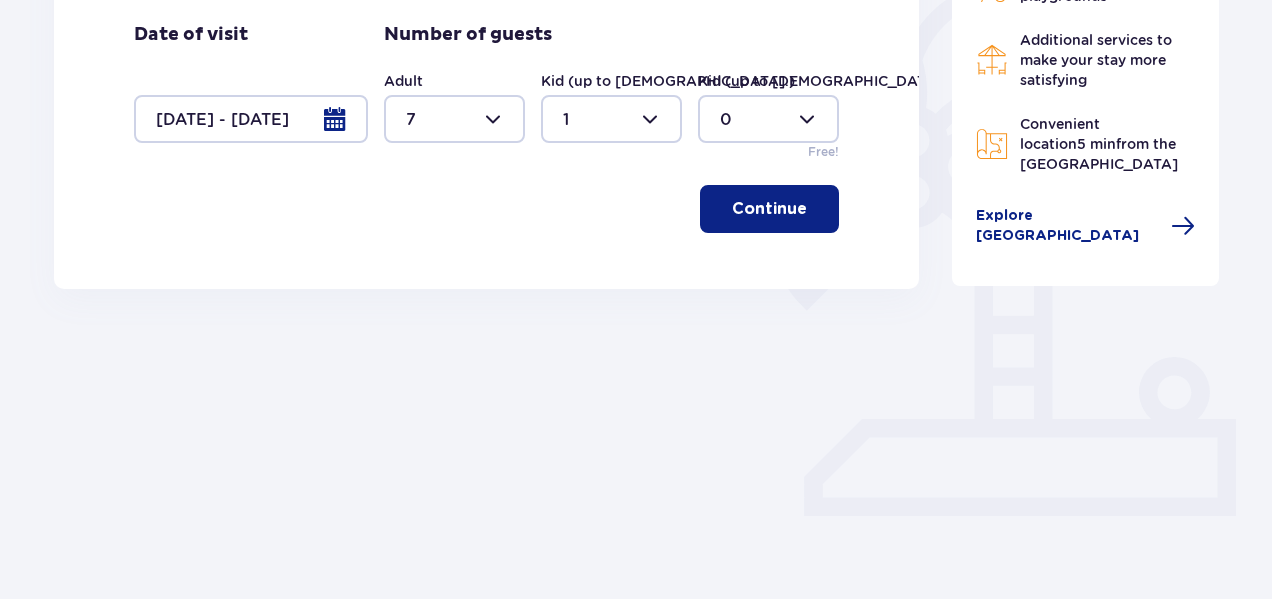 click on "Continue" at bounding box center [769, 209] 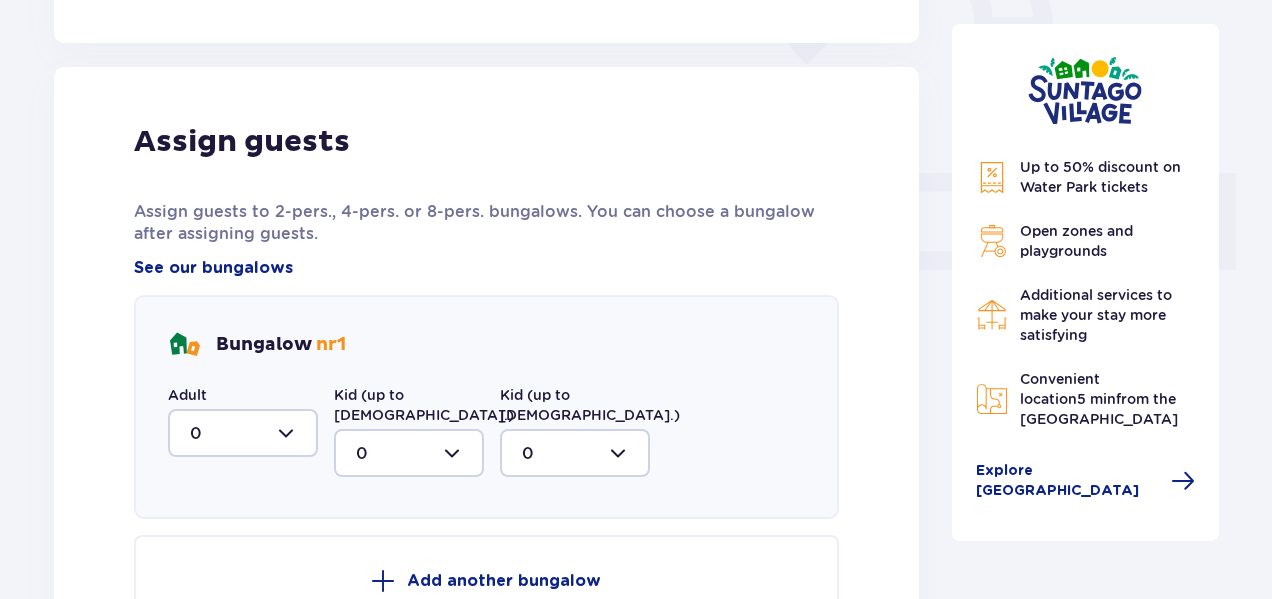 scroll, scrollTop: 806, scrollLeft: 0, axis: vertical 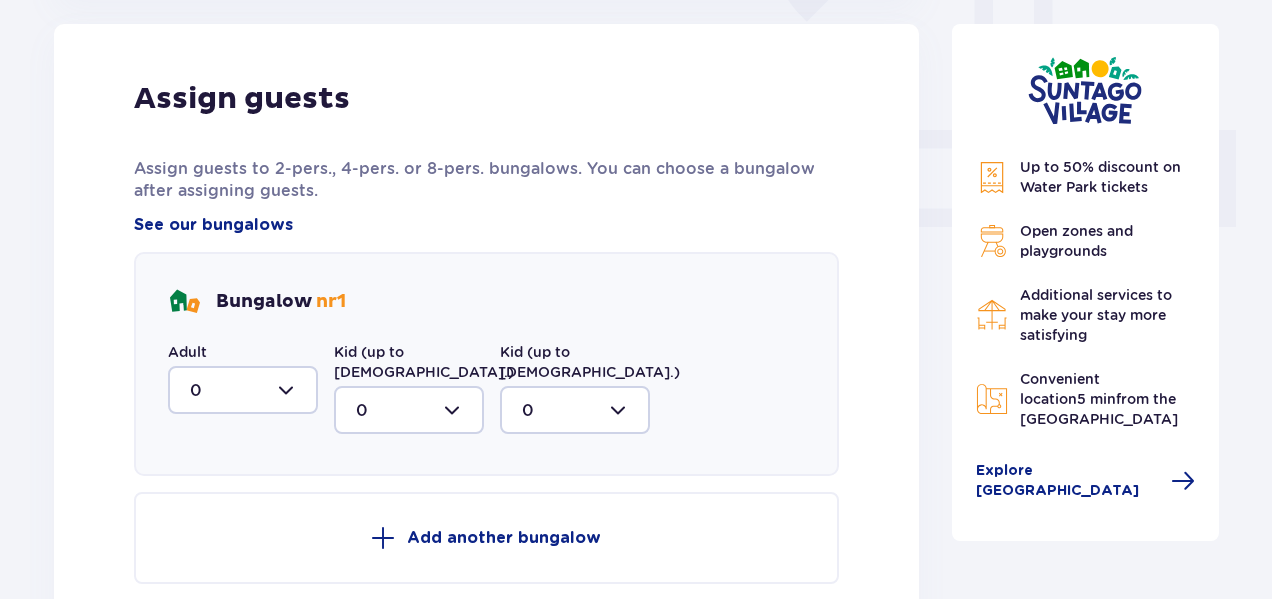 click at bounding box center [243, 390] 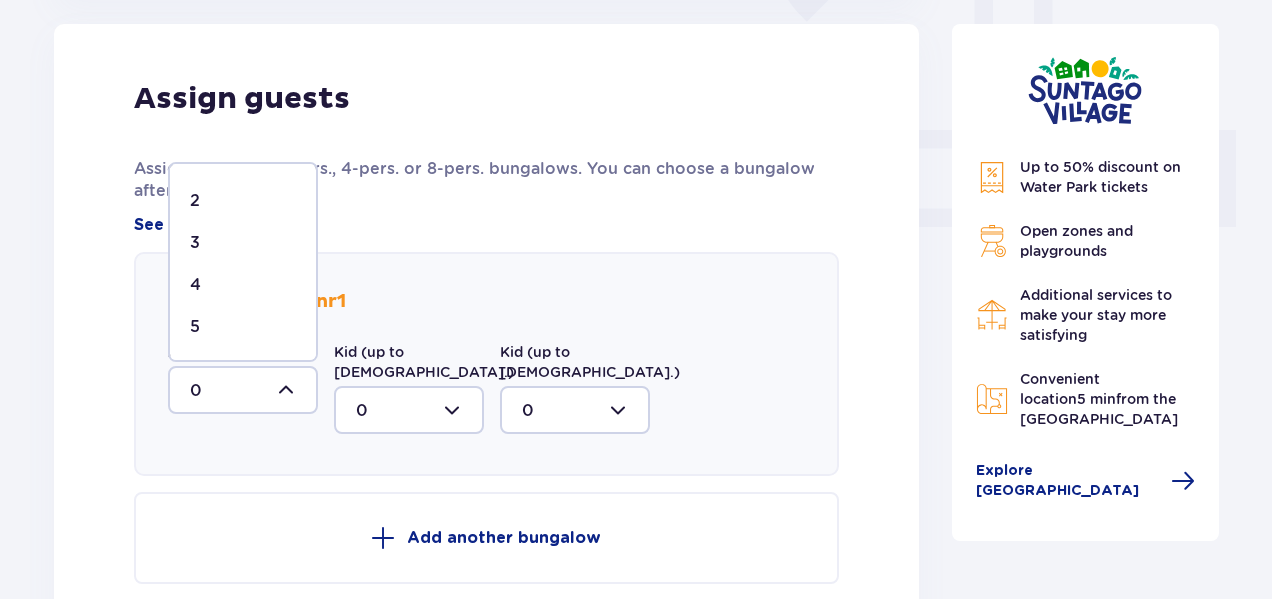 scroll, scrollTop: 160, scrollLeft: 0, axis: vertical 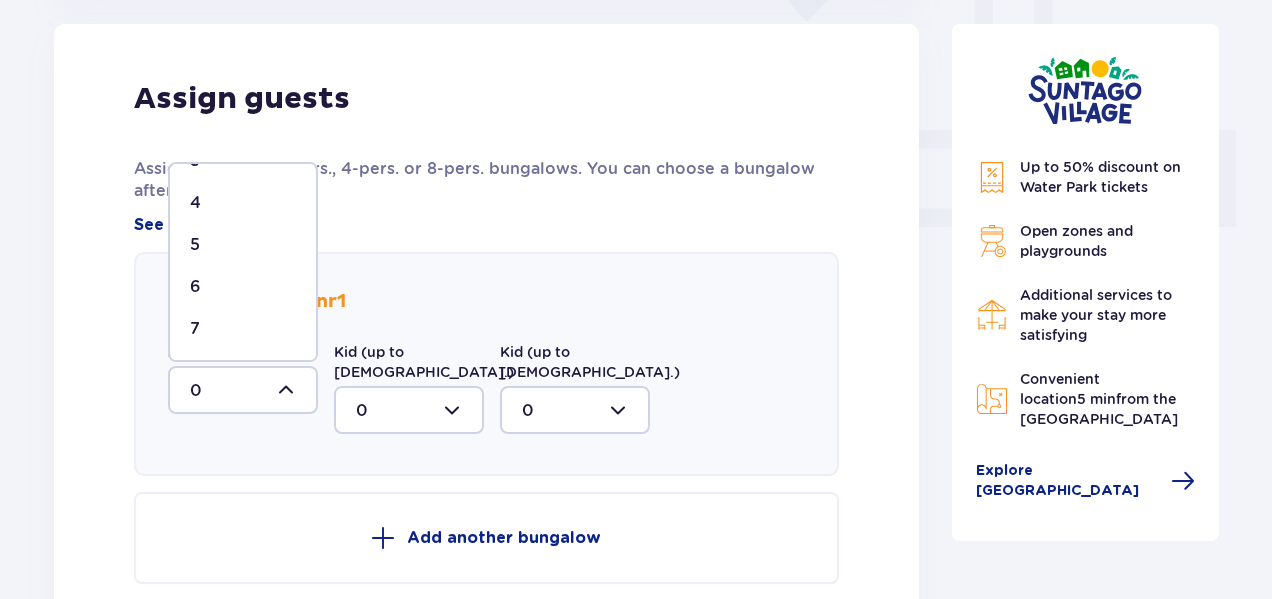 click on "7" at bounding box center (243, 329) 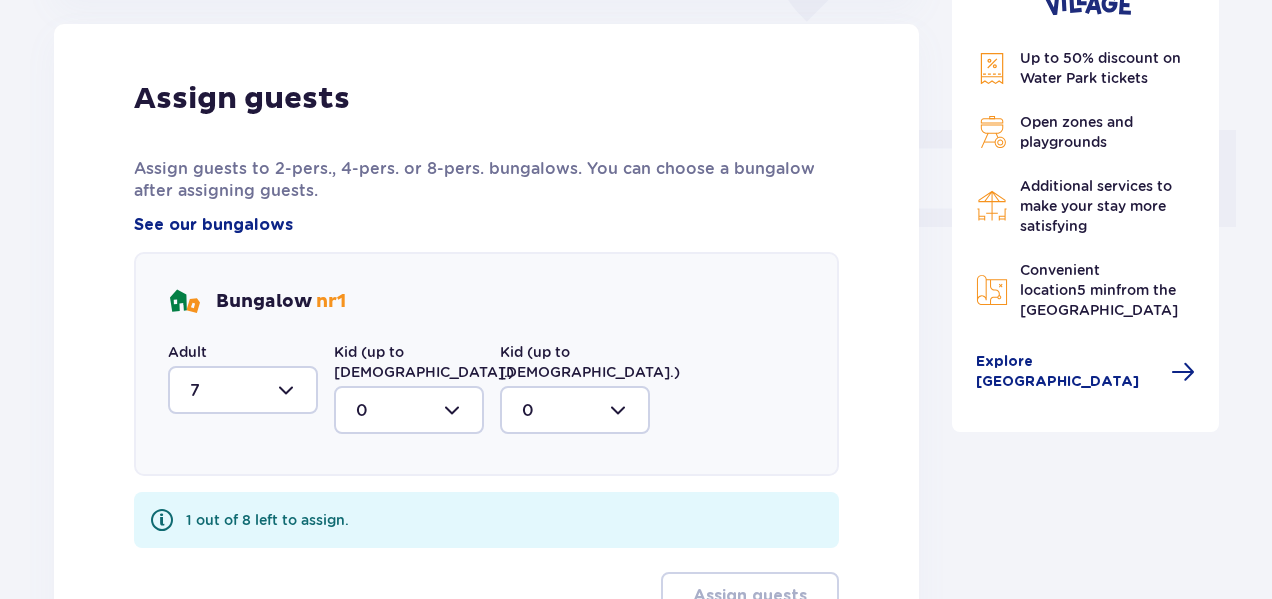 click at bounding box center [409, 410] 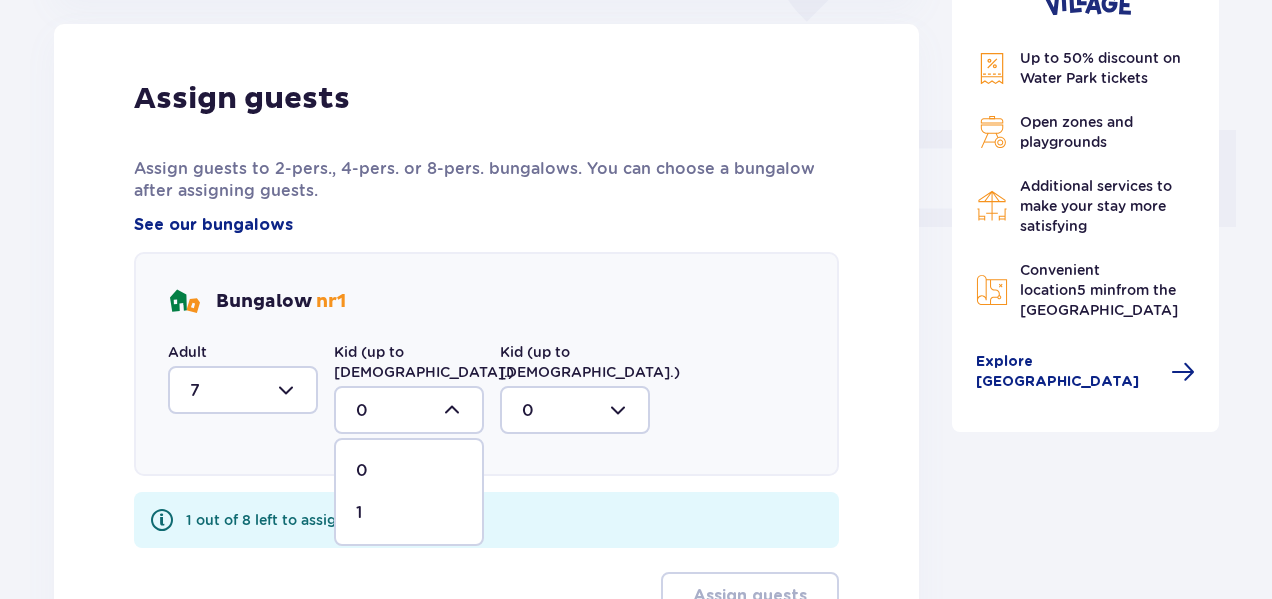 click on "1" at bounding box center (409, 513) 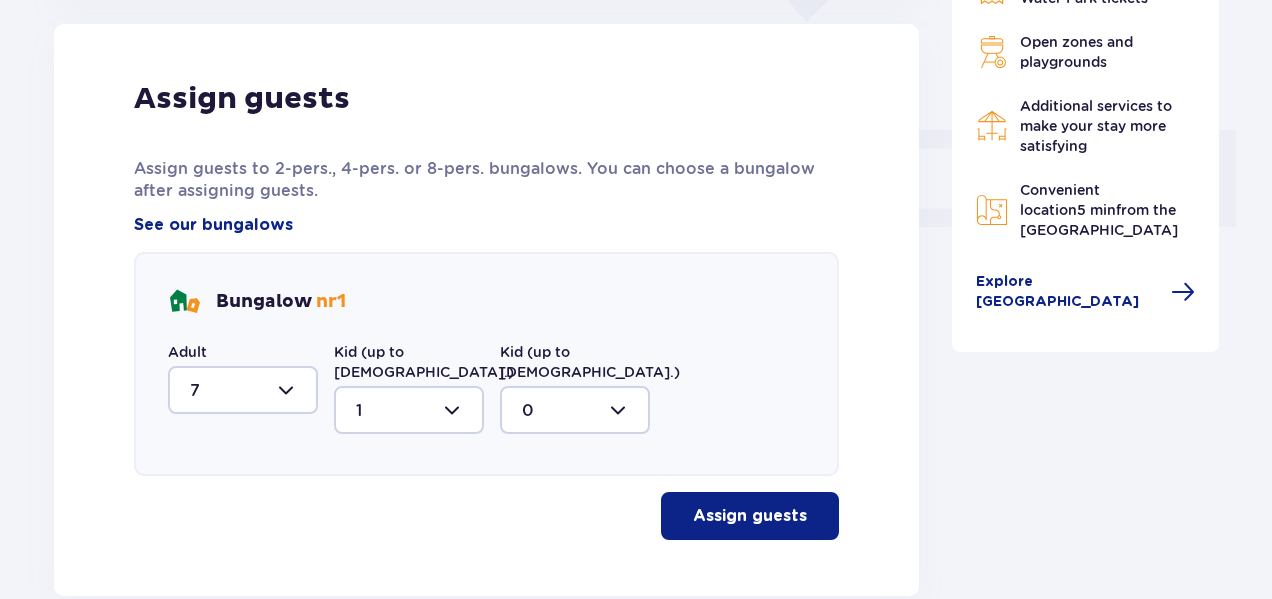 click on "Assign guests" at bounding box center [750, 516] 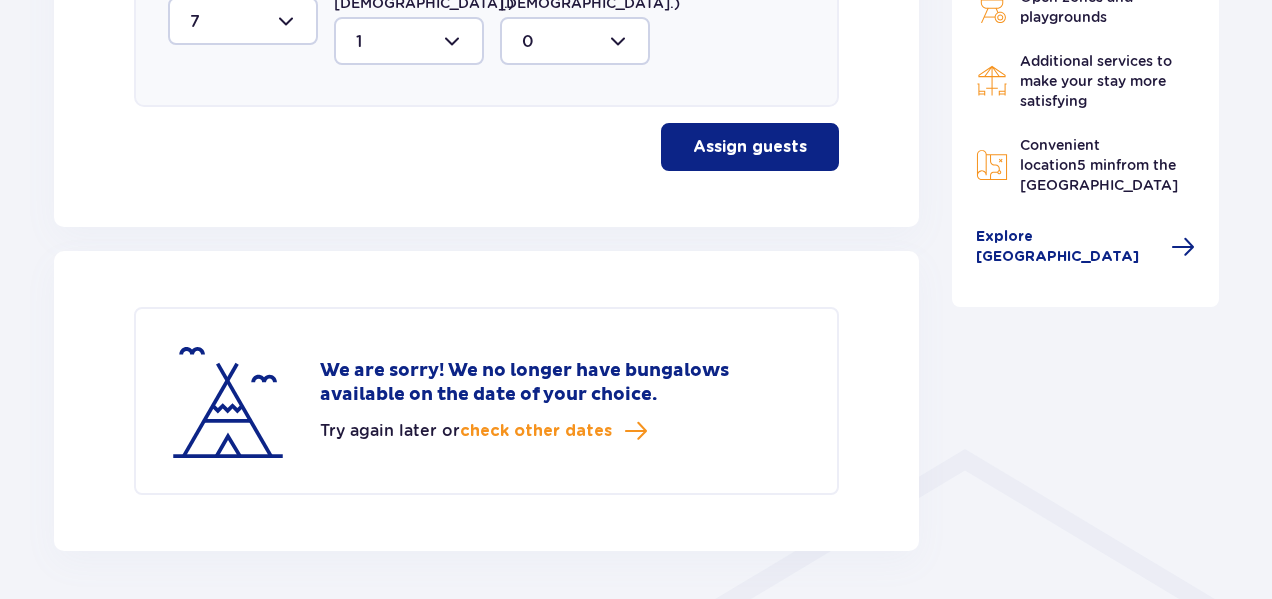 scroll, scrollTop: 1226, scrollLeft: 0, axis: vertical 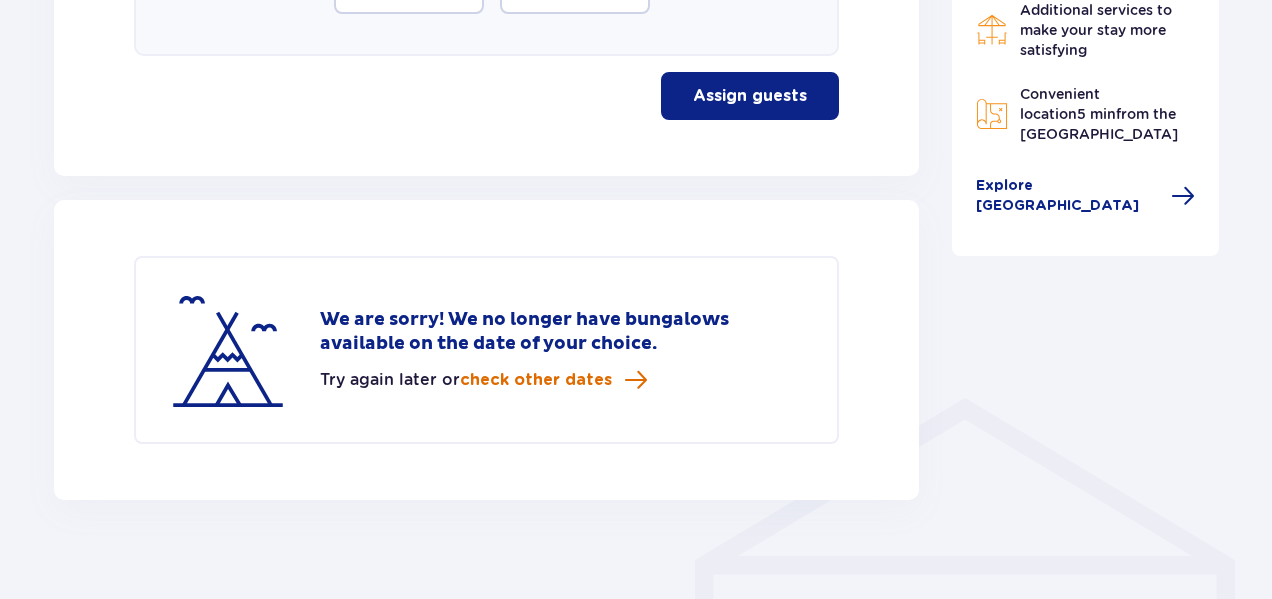 click on "check other dates" at bounding box center [536, 380] 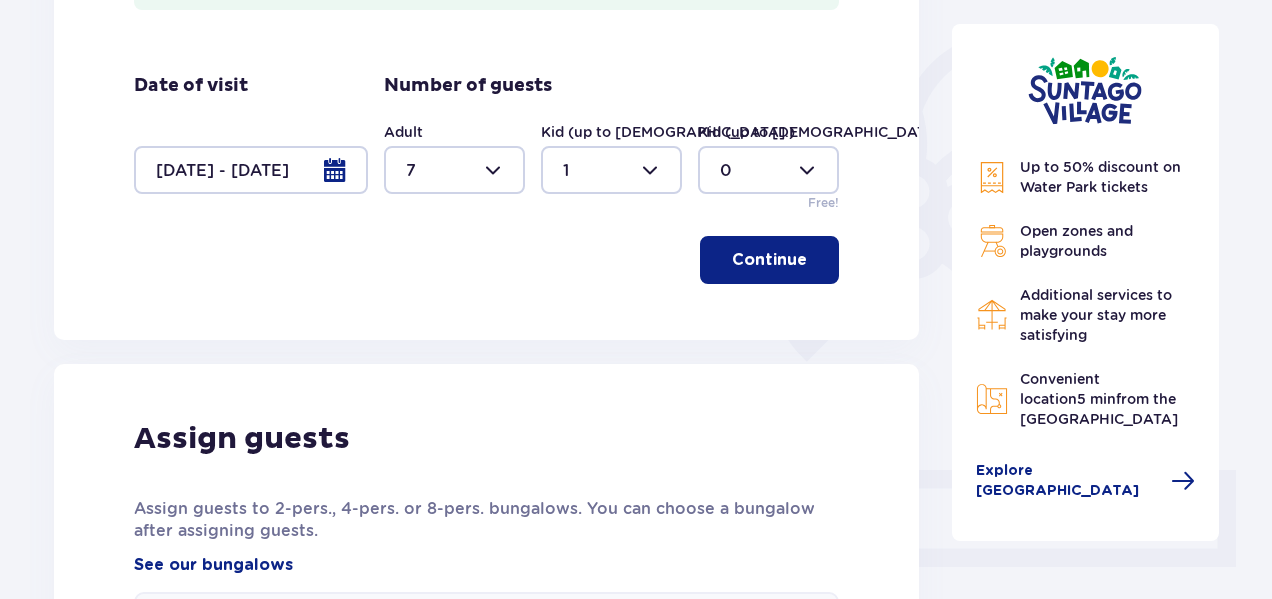 scroll, scrollTop: 465, scrollLeft: 0, axis: vertical 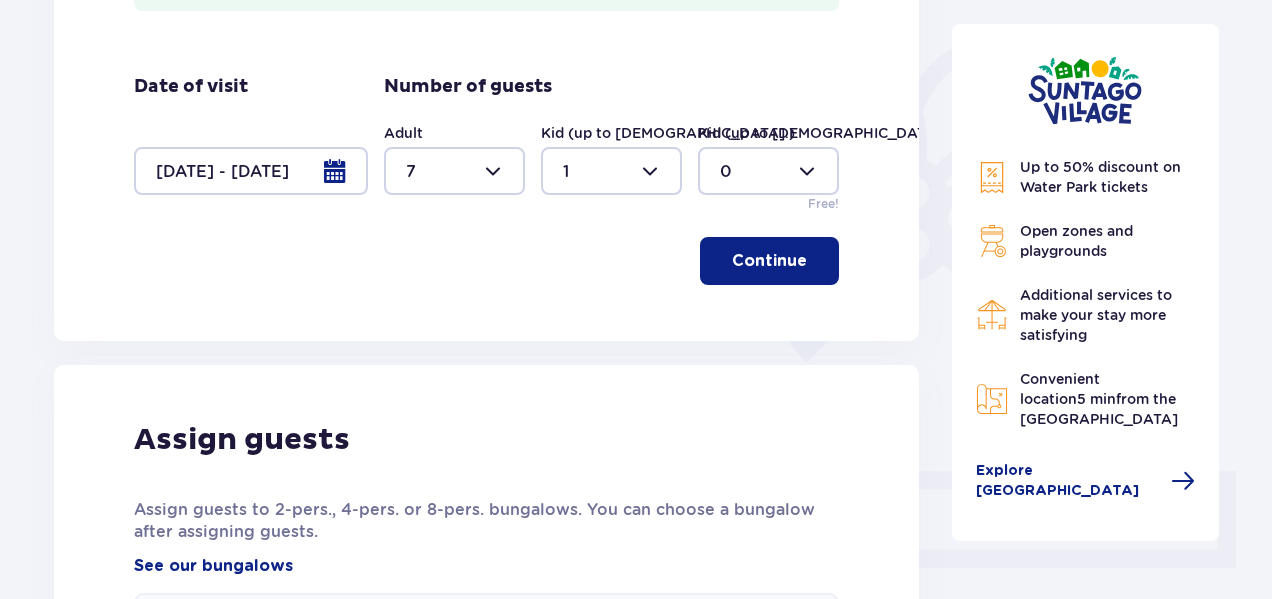 click at bounding box center [251, 171] 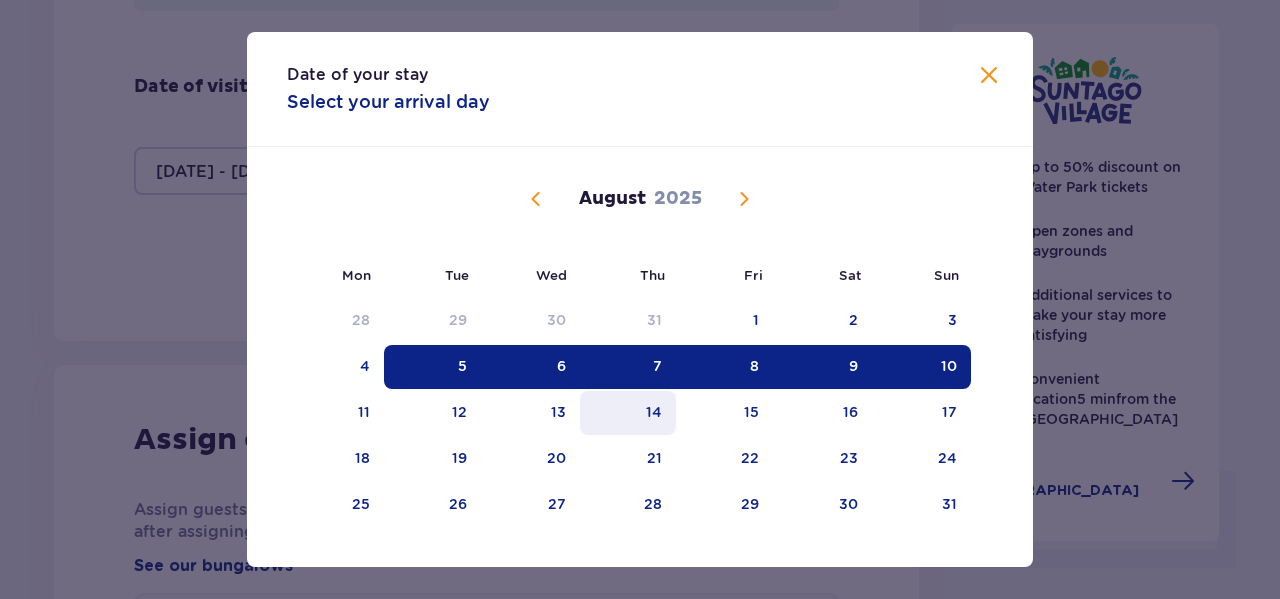 click on "14" at bounding box center [654, 412] 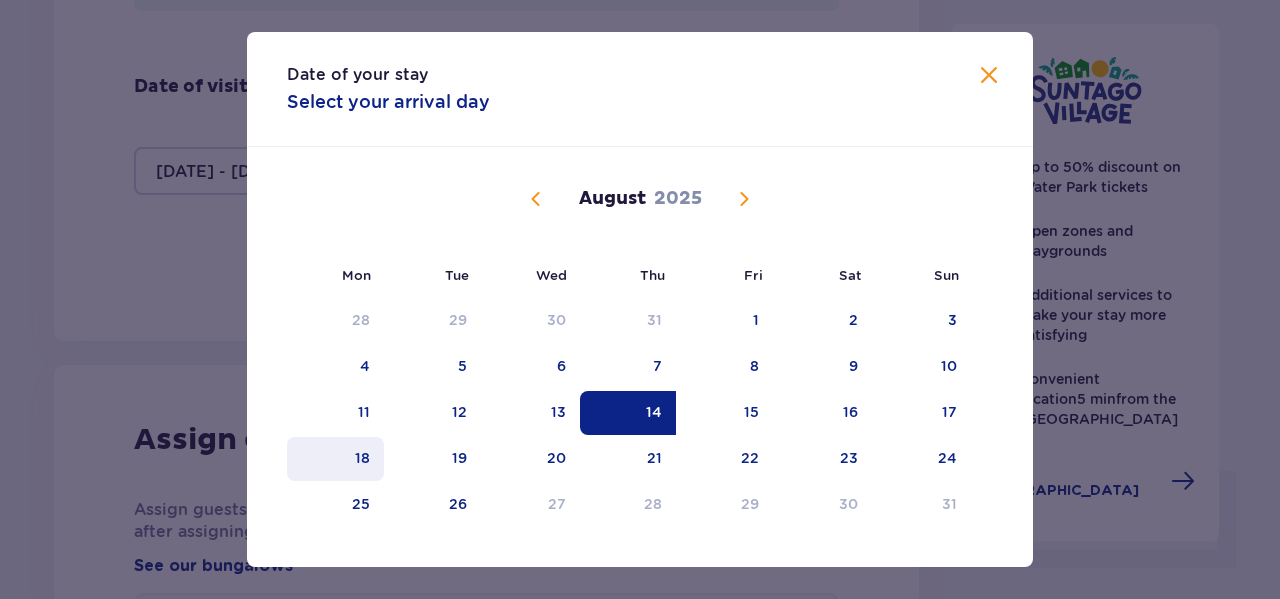 click on "18" at bounding box center (335, 459) 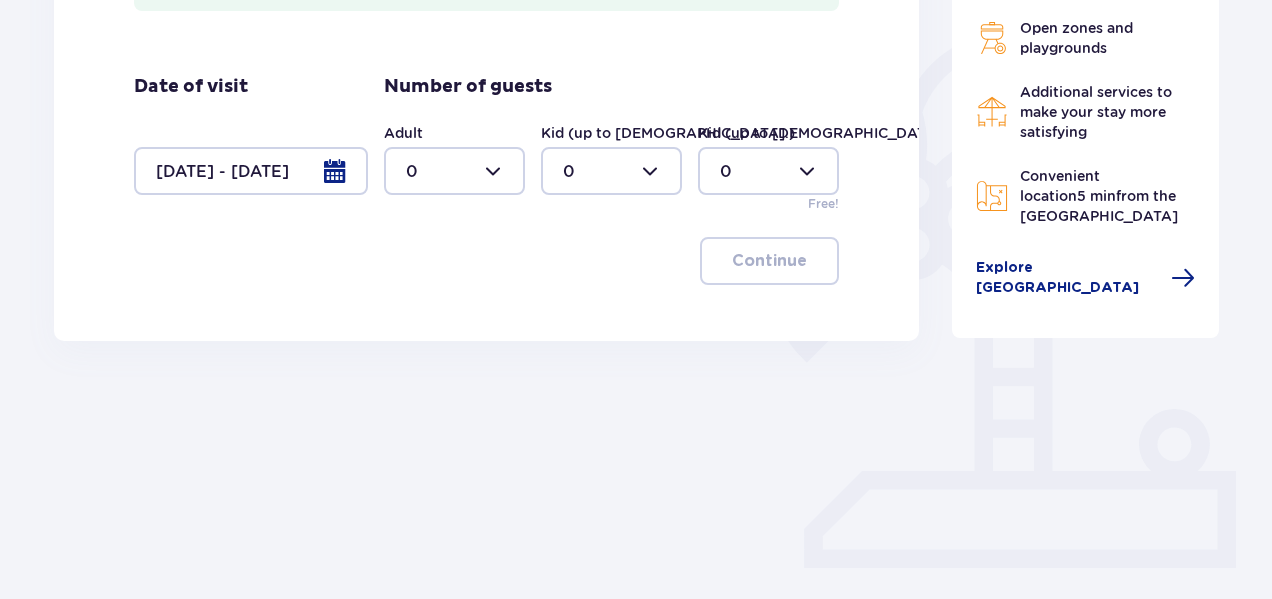 click at bounding box center (454, 171) 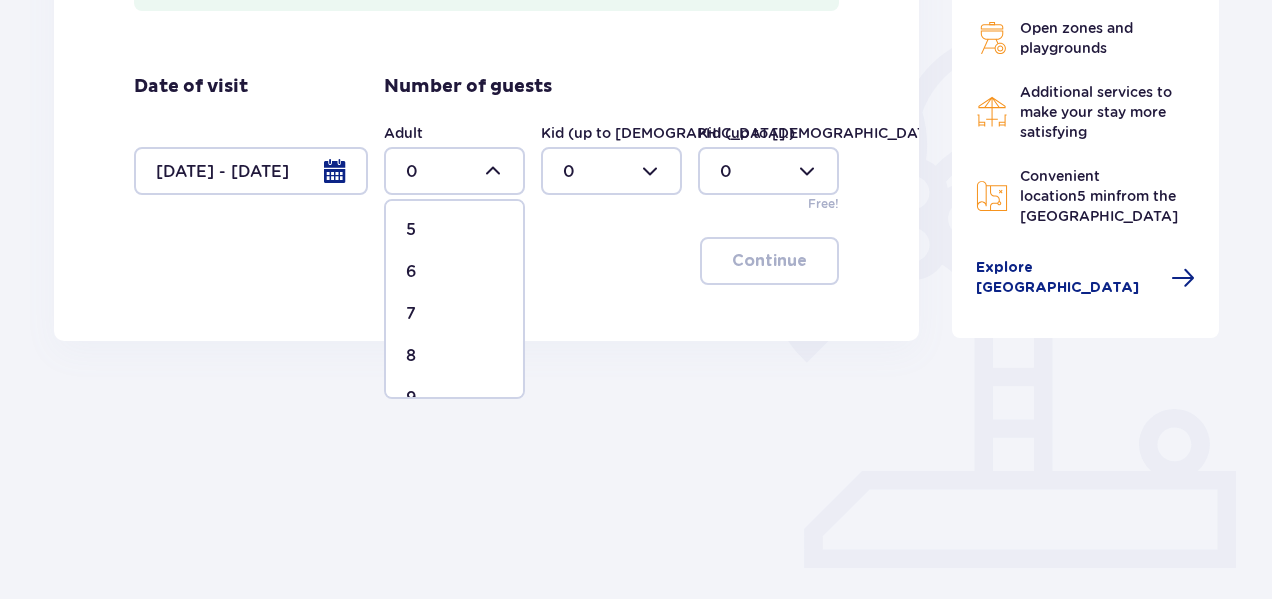 scroll, scrollTop: 226, scrollLeft: 0, axis: vertical 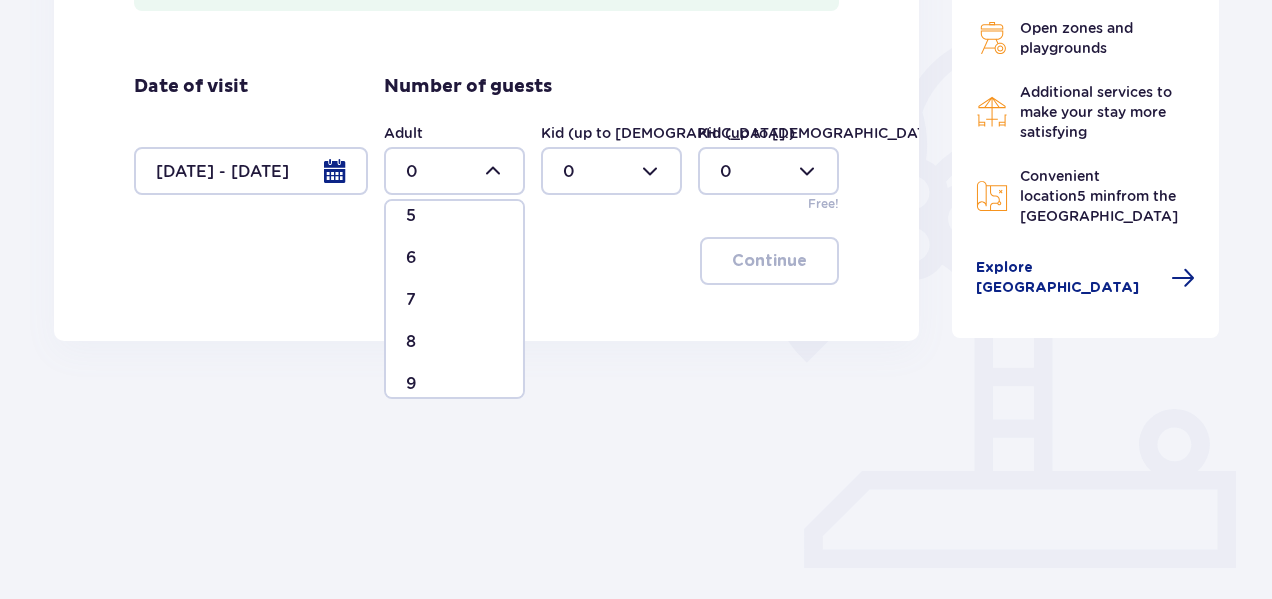 click on "7" at bounding box center (454, 300) 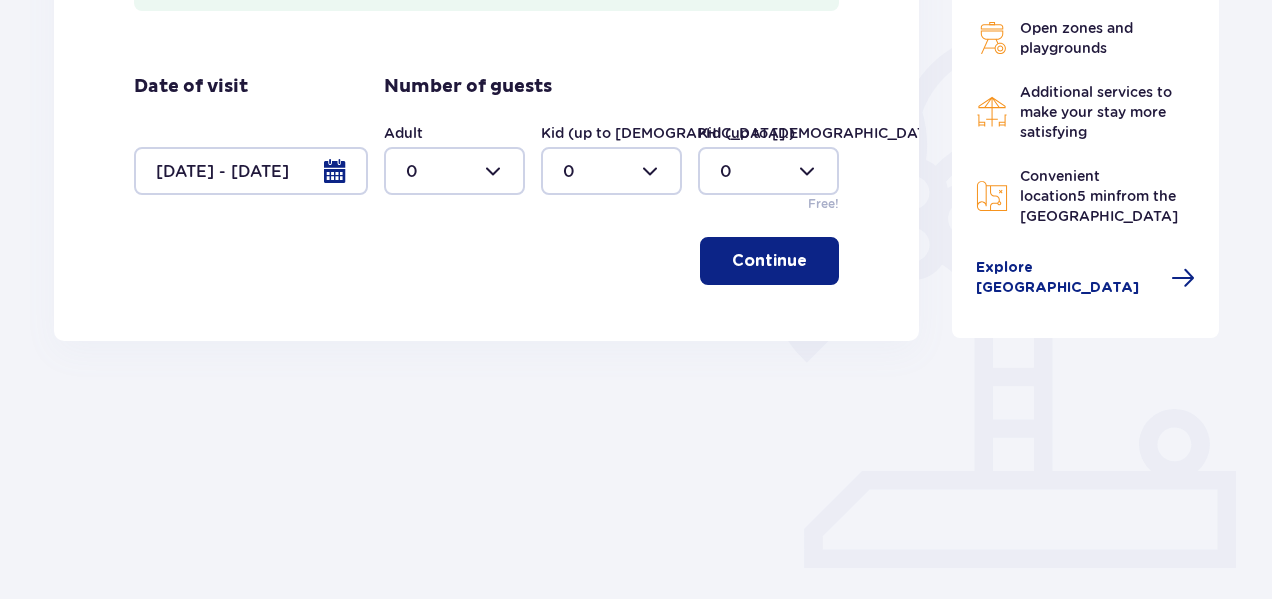 type on "7" 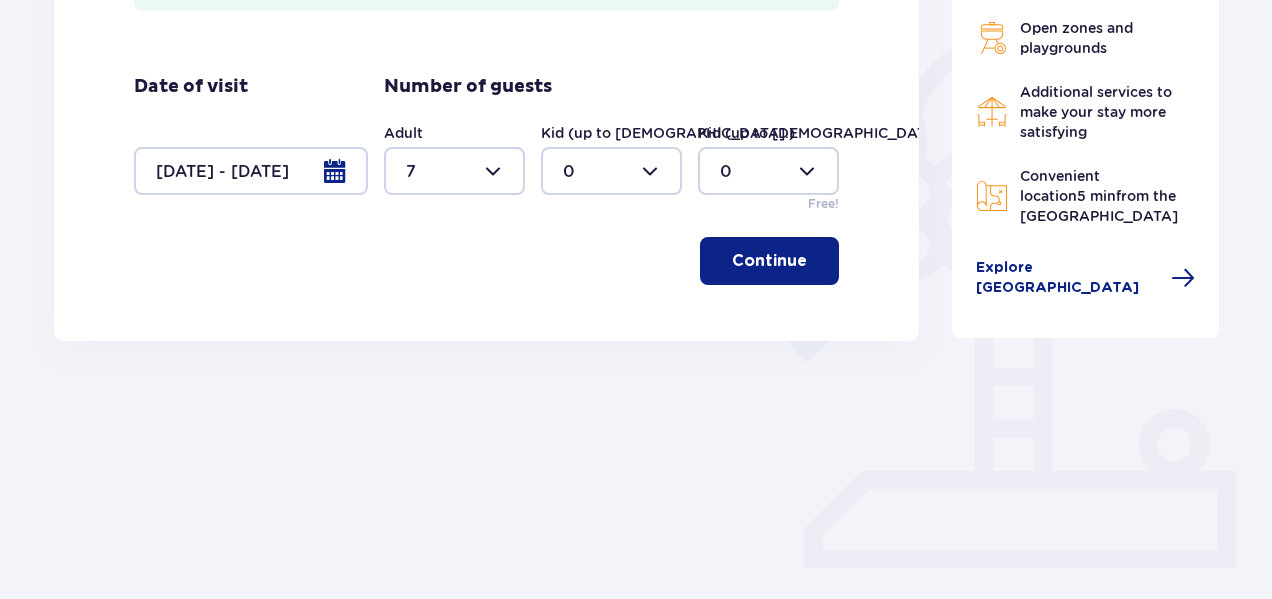 click at bounding box center (611, 171) 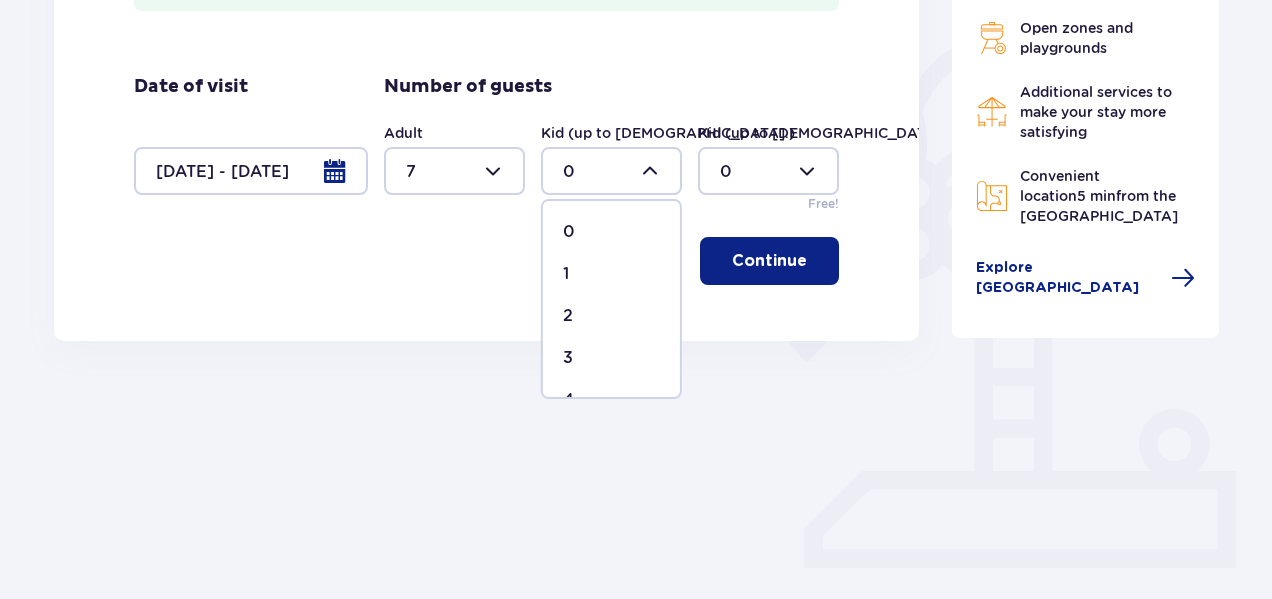 click on "1" at bounding box center (611, 274) 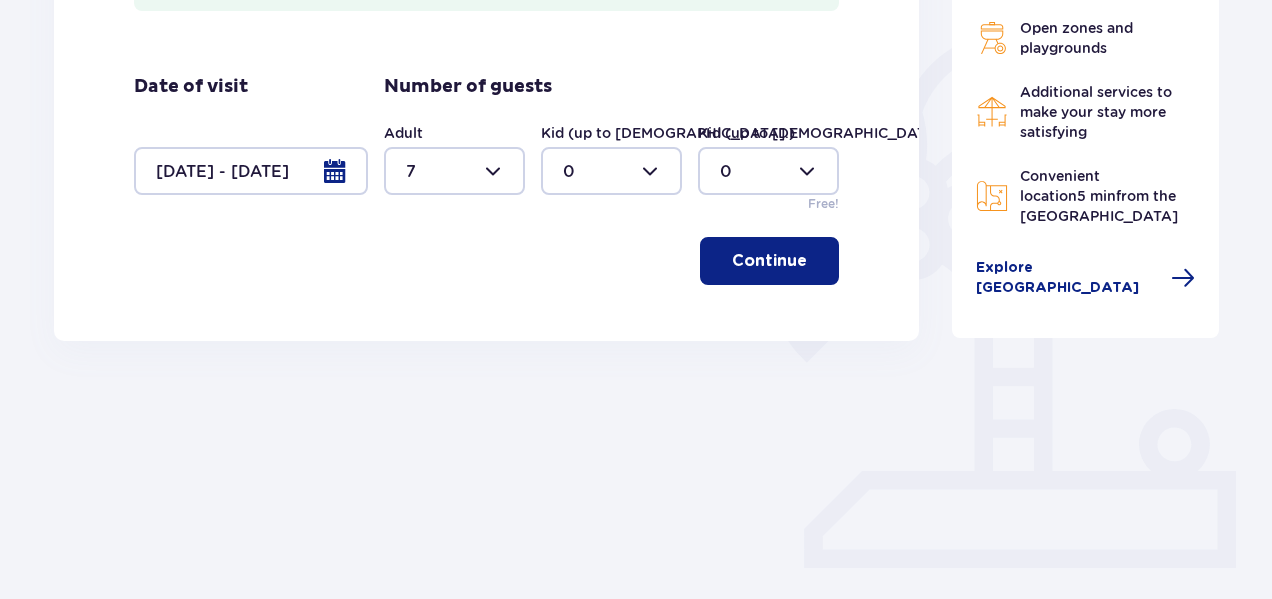 type on "1" 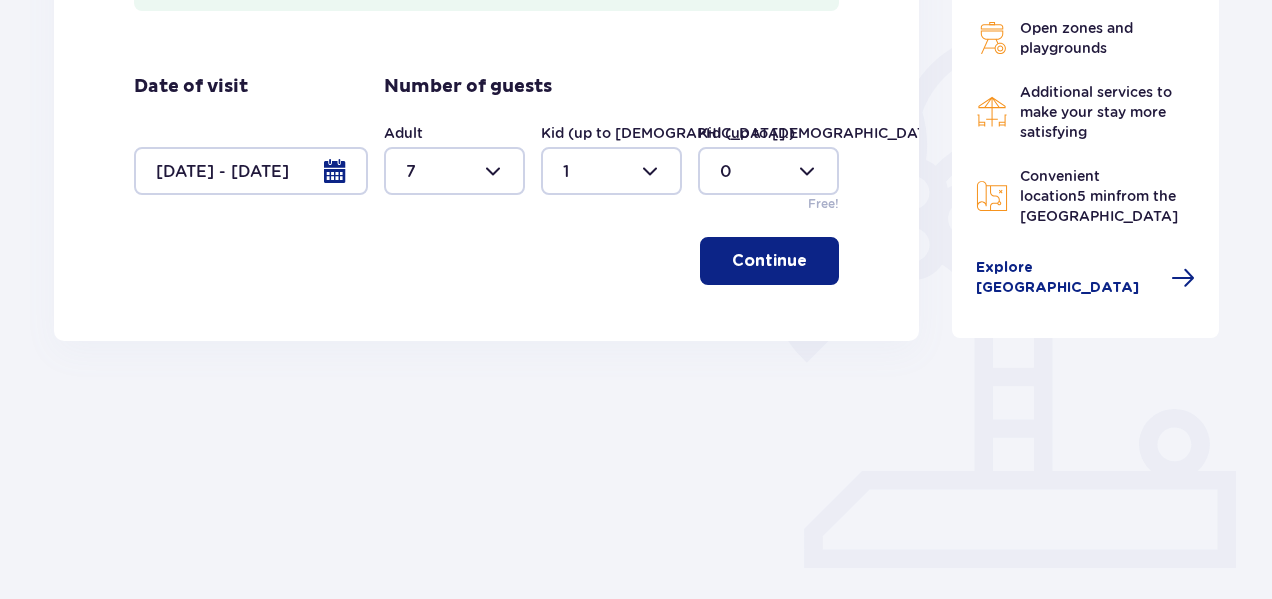 click on "Continue" at bounding box center (769, 261) 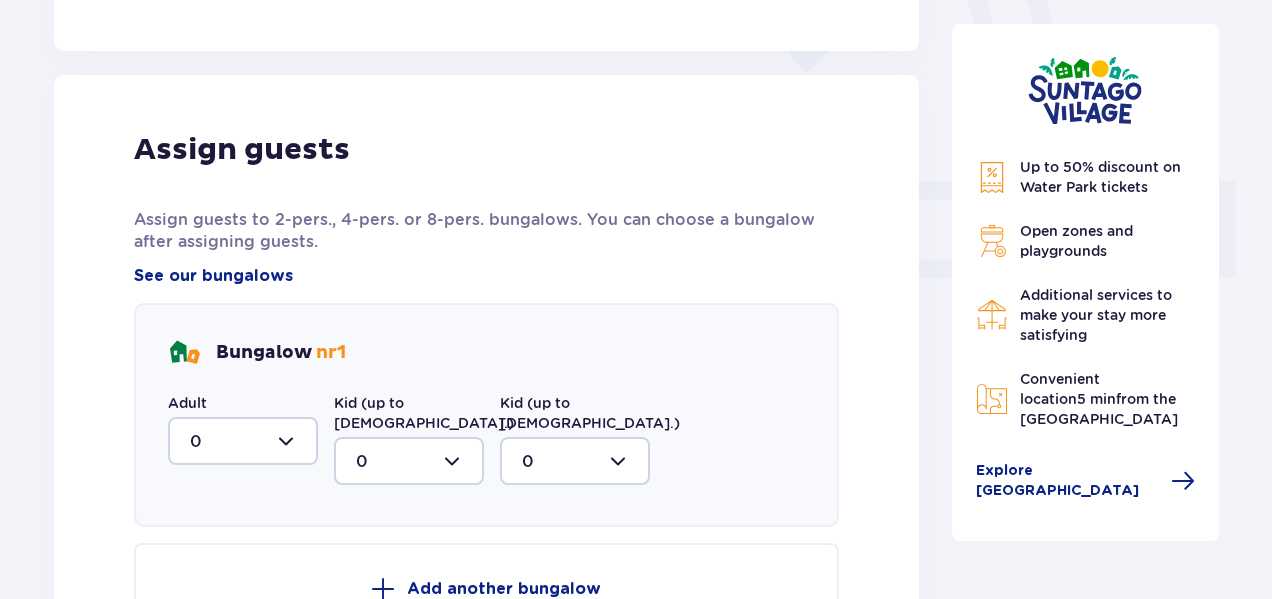 scroll, scrollTop: 806, scrollLeft: 0, axis: vertical 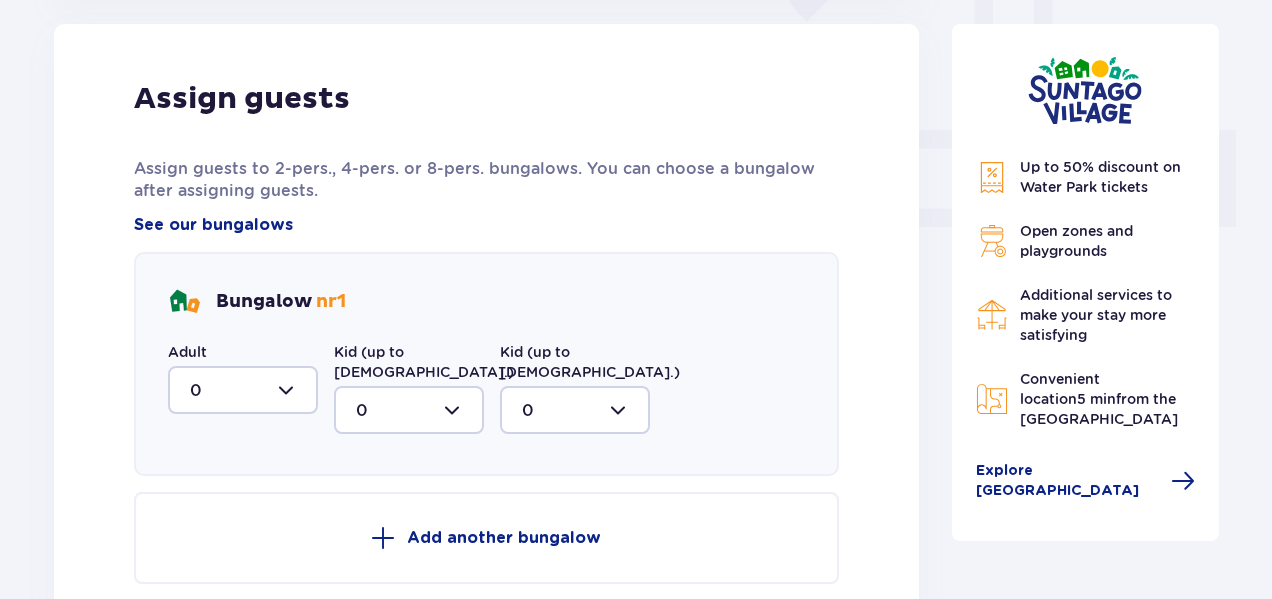 click at bounding box center [243, 390] 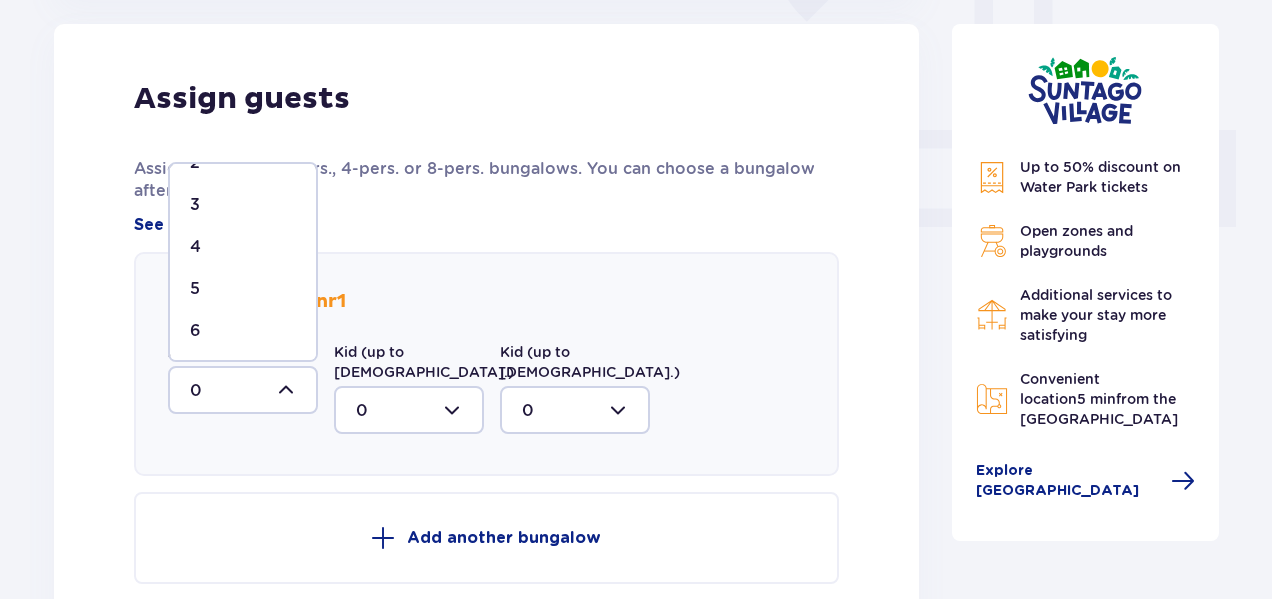 scroll, scrollTop: 160, scrollLeft: 0, axis: vertical 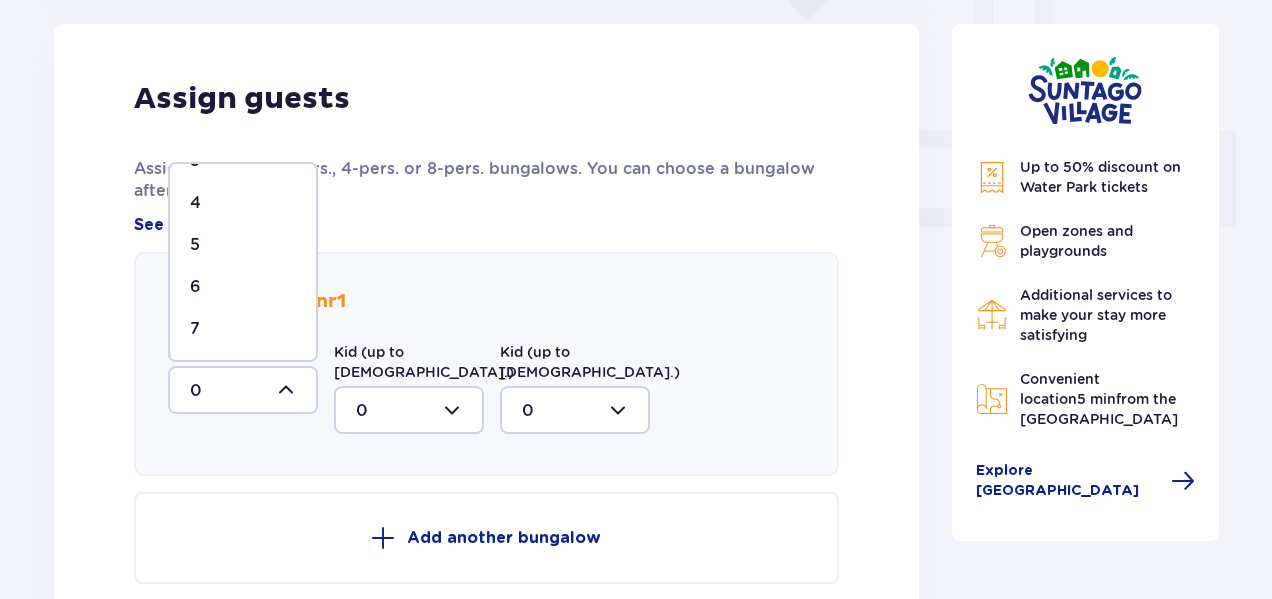 click on "7" at bounding box center [243, 329] 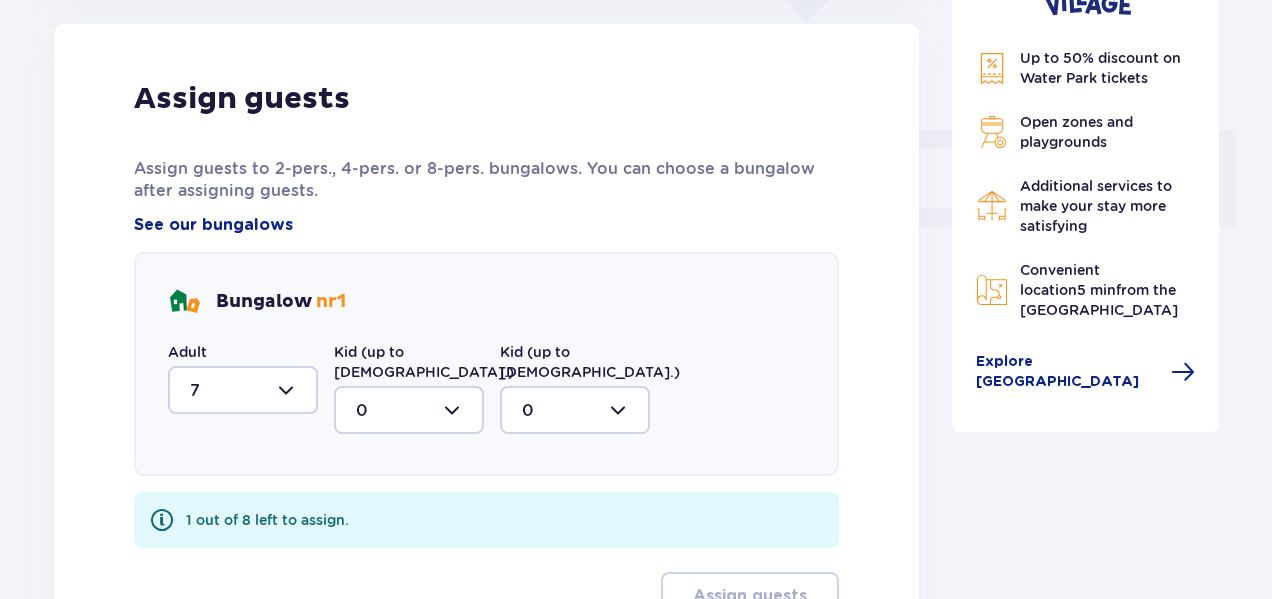 click at bounding box center (409, 410) 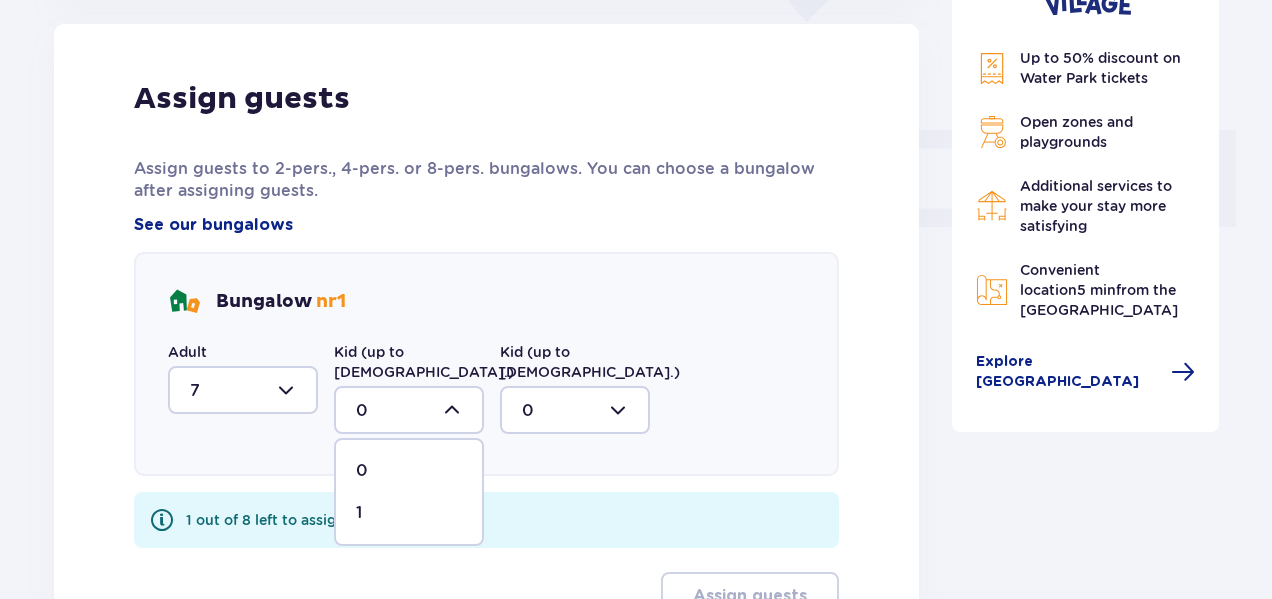 click on "1" at bounding box center [409, 513] 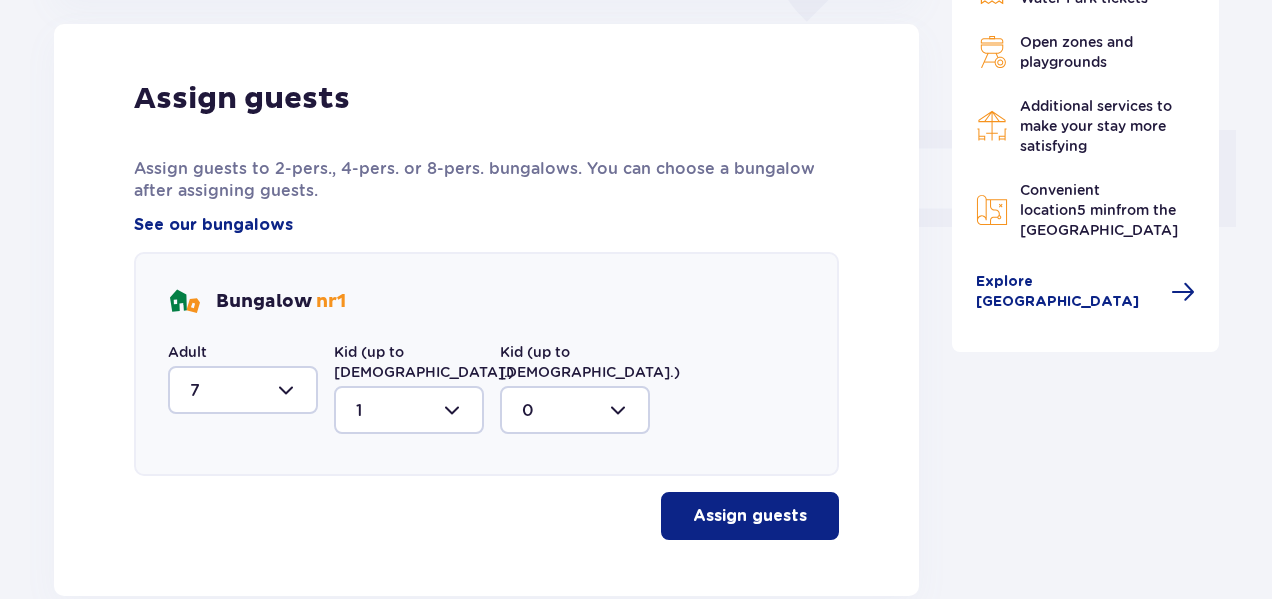click on "Assign guests" at bounding box center [750, 516] 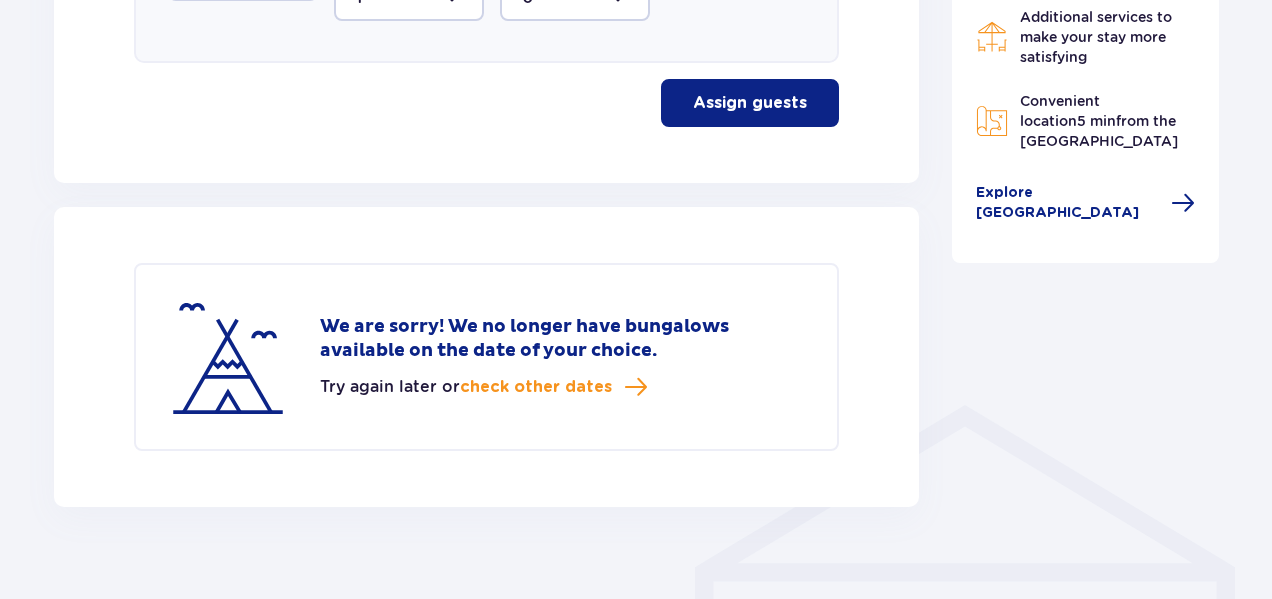 scroll, scrollTop: 1226, scrollLeft: 0, axis: vertical 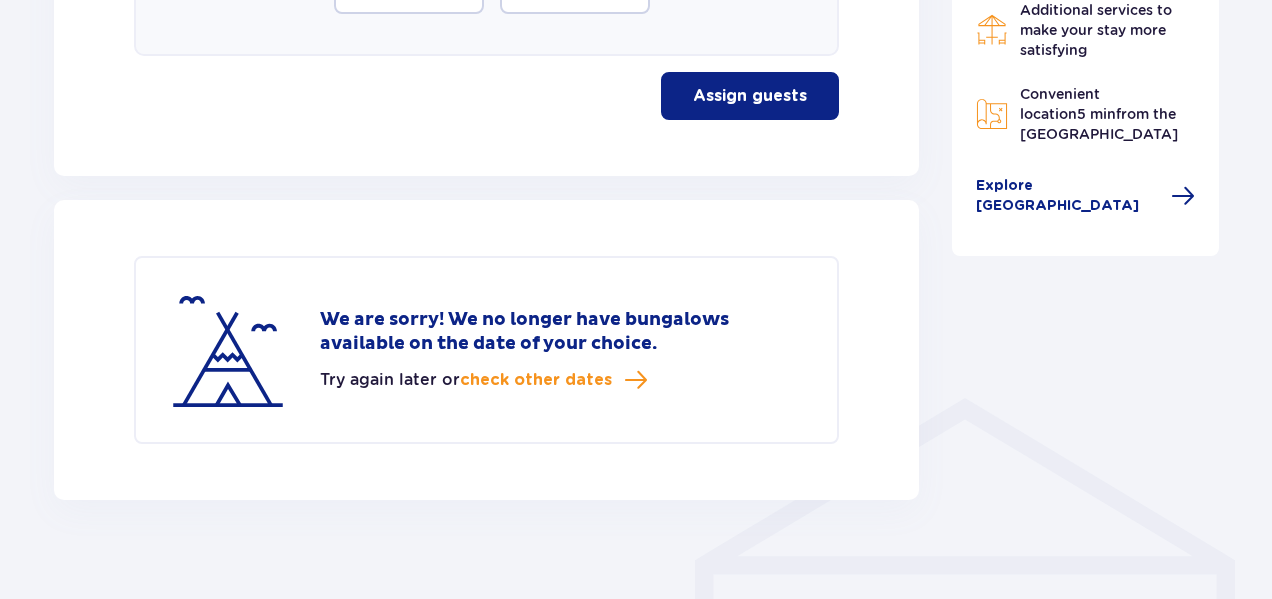 click on "We are sorry! We no longer have bungalows available on the date of your choice. Try again later or  check other dates" at bounding box center (486, 350) 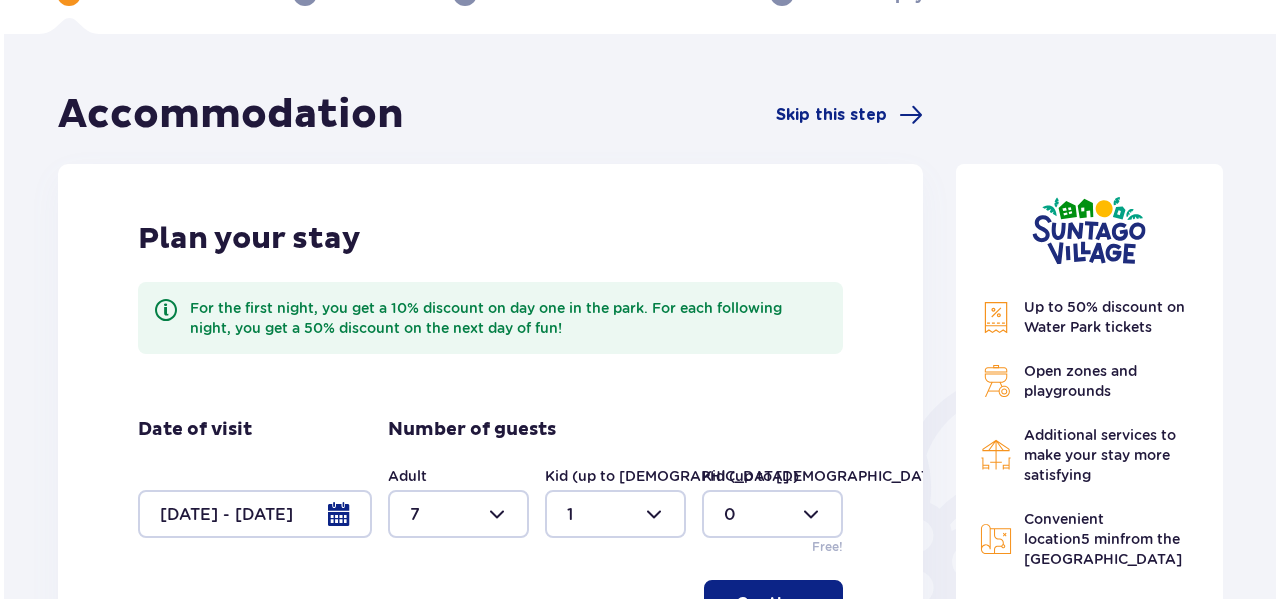 scroll, scrollTop: 121, scrollLeft: 0, axis: vertical 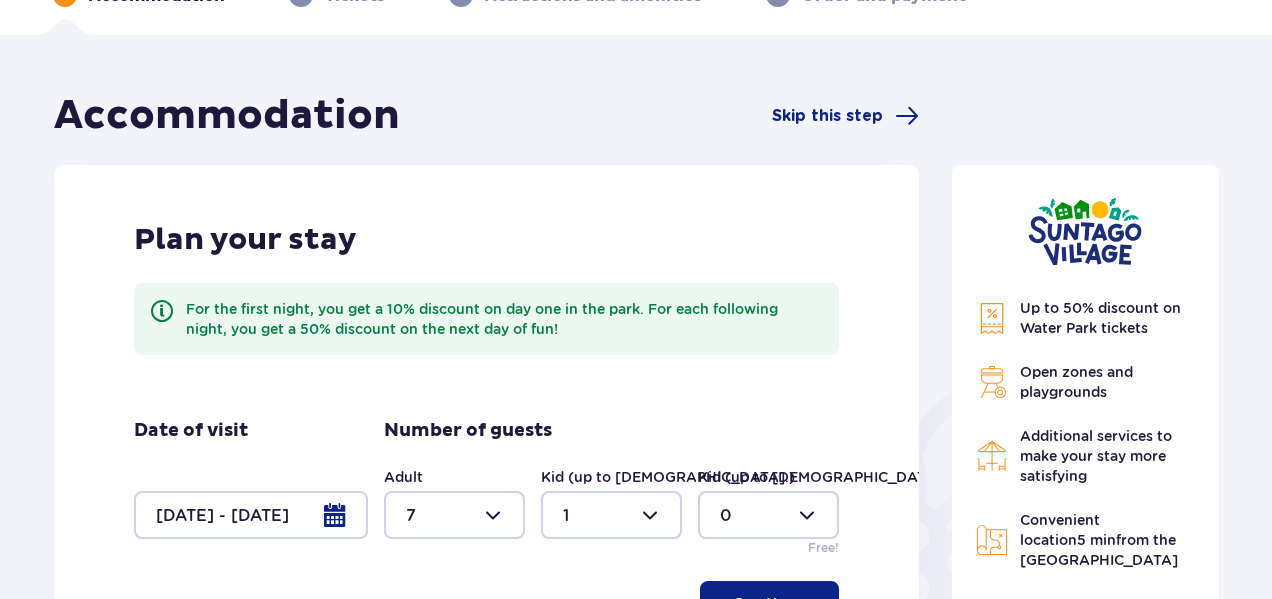 click on "Skip this step" at bounding box center (827, 116) 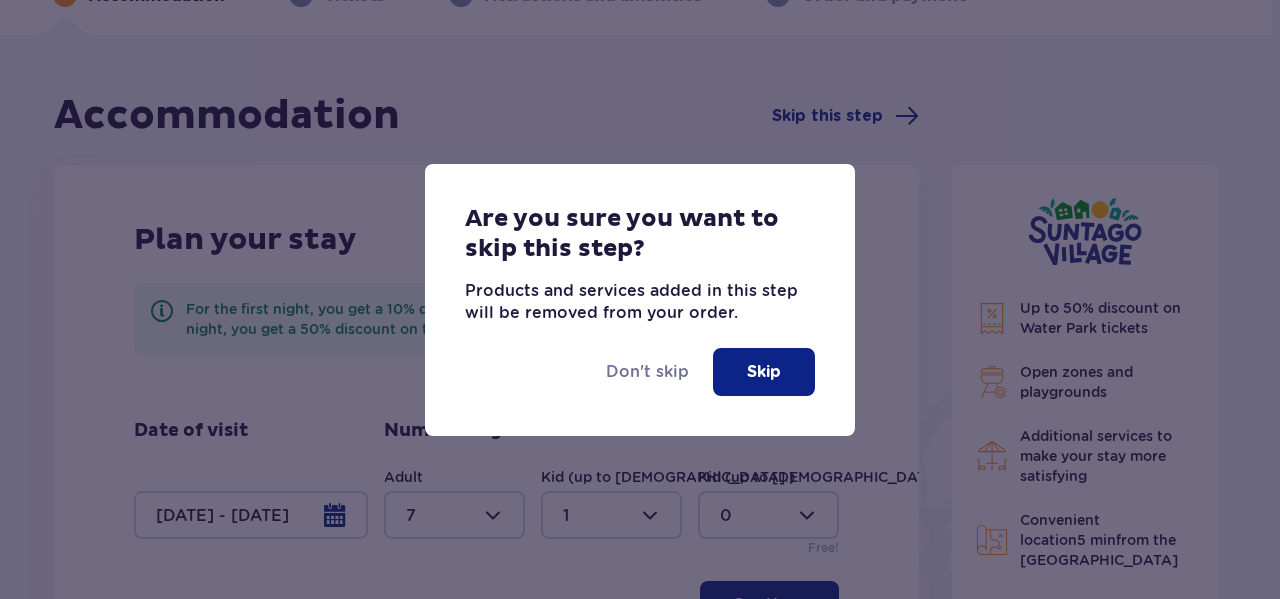 click on "Skip" at bounding box center (764, 372) 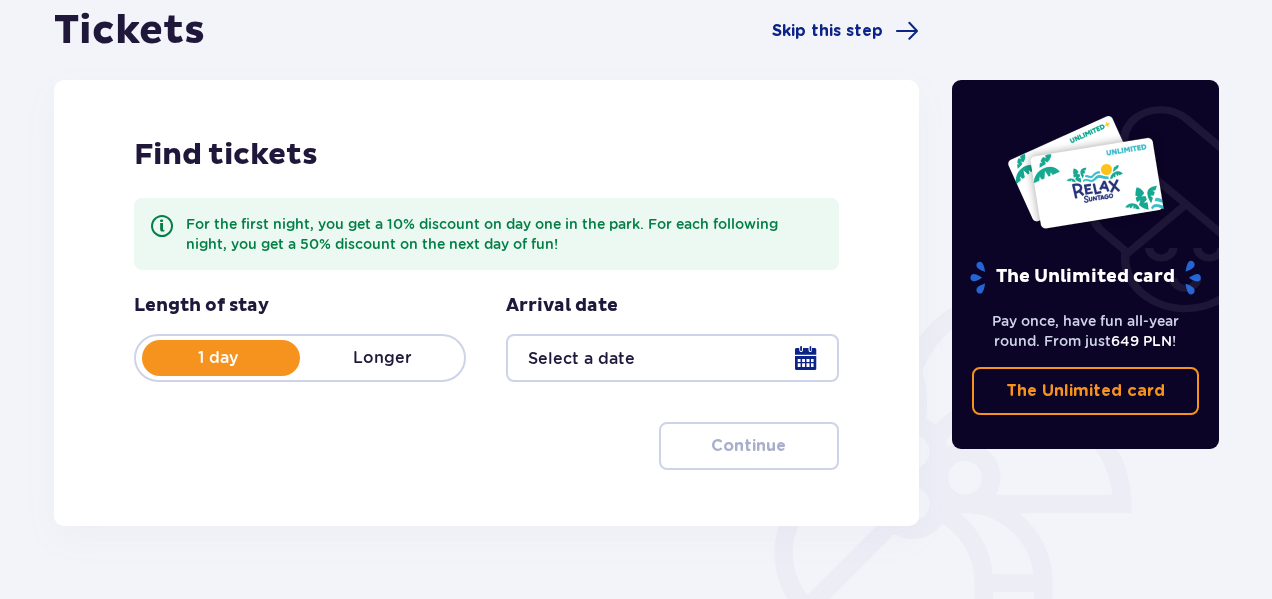 scroll, scrollTop: 207, scrollLeft: 0, axis: vertical 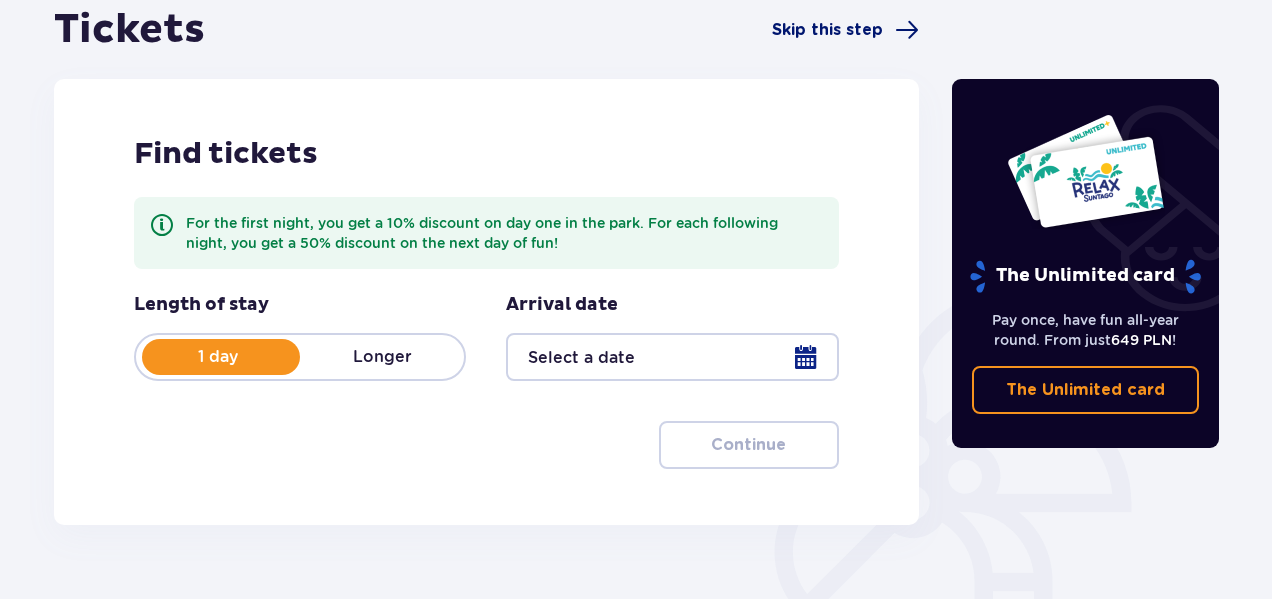click on "Skip this step" at bounding box center [827, 30] 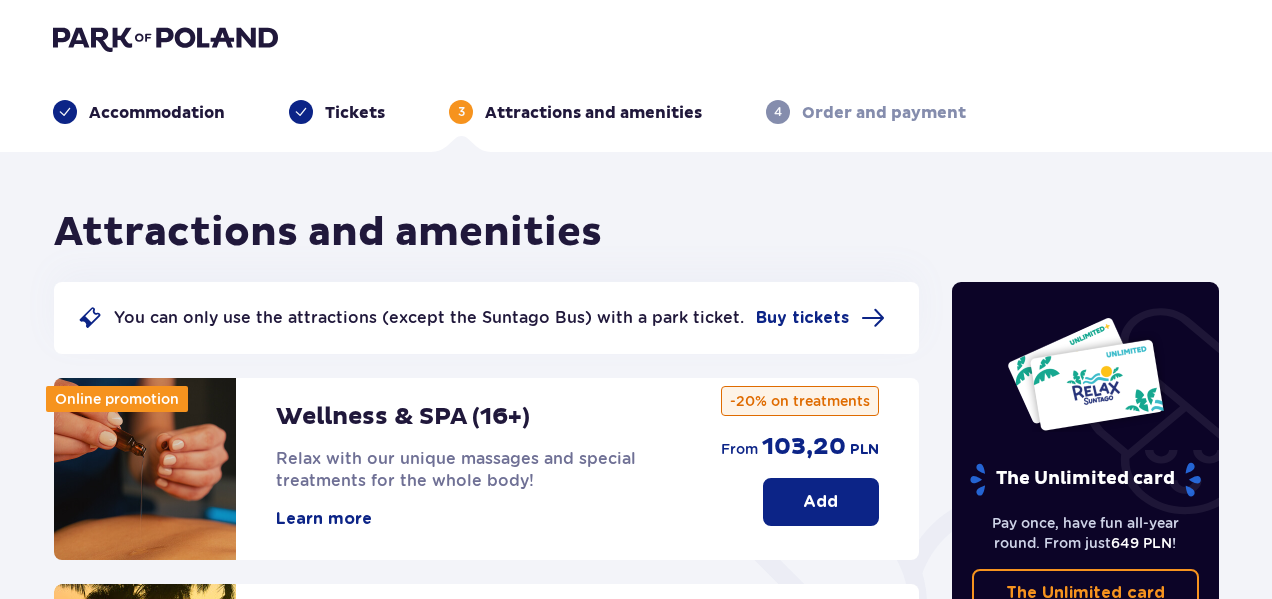 scroll, scrollTop: 0, scrollLeft: 0, axis: both 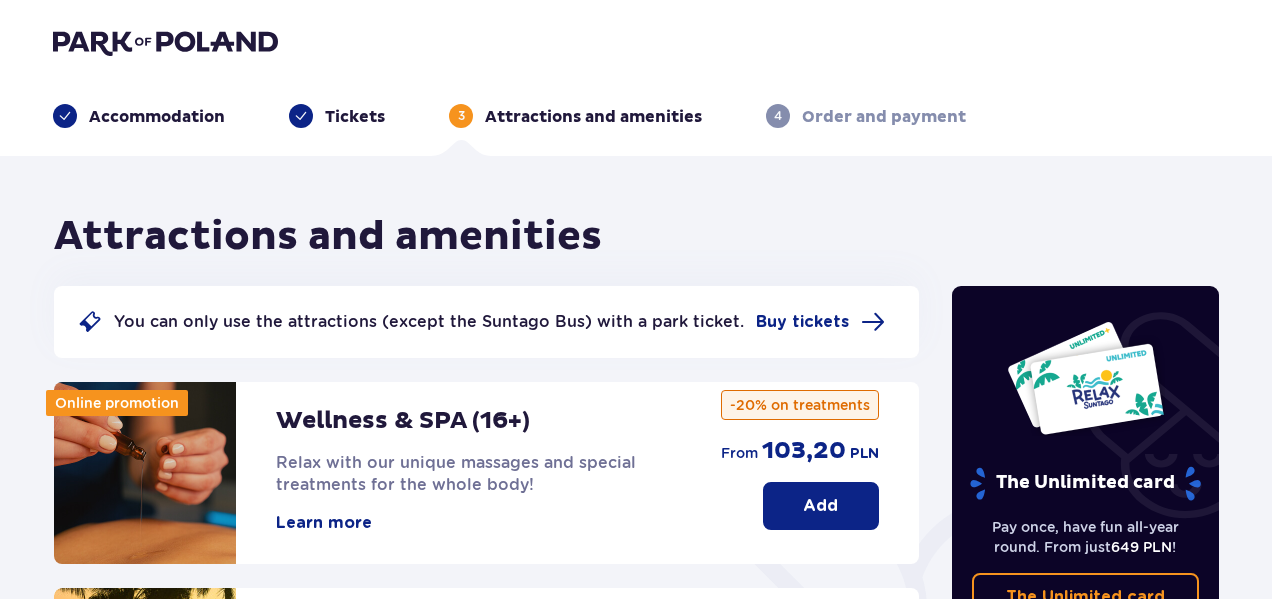 click on "Accommodation" at bounding box center [157, 117] 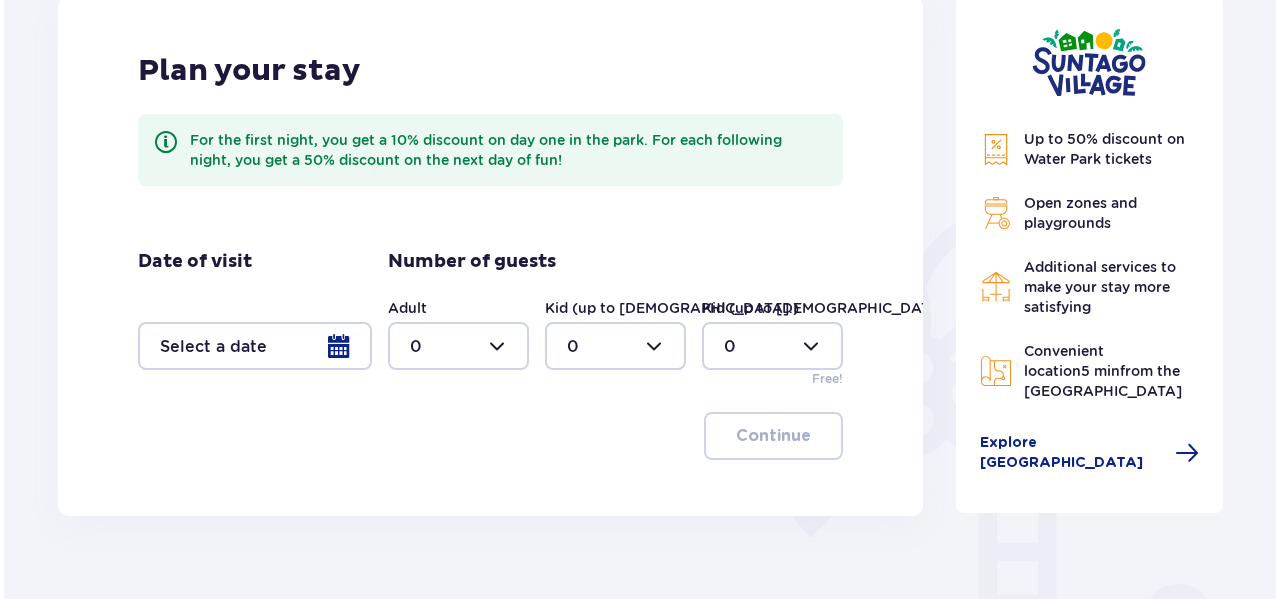 scroll, scrollTop: 291, scrollLeft: 0, axis: vertical 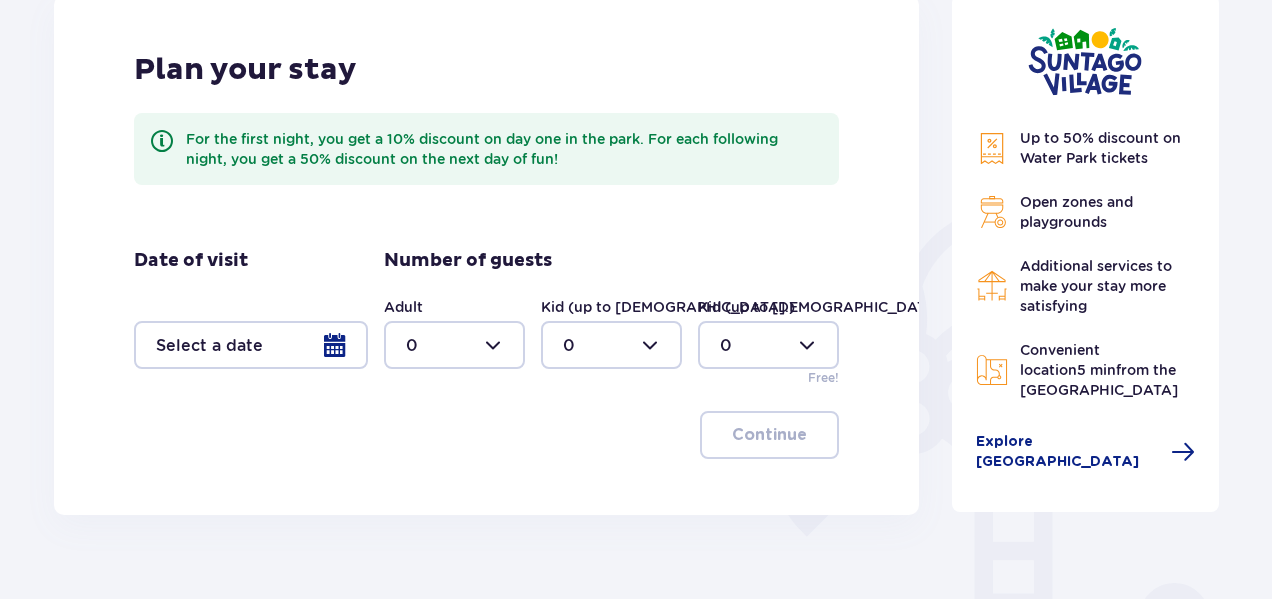 click at bounding box center [251, 345] 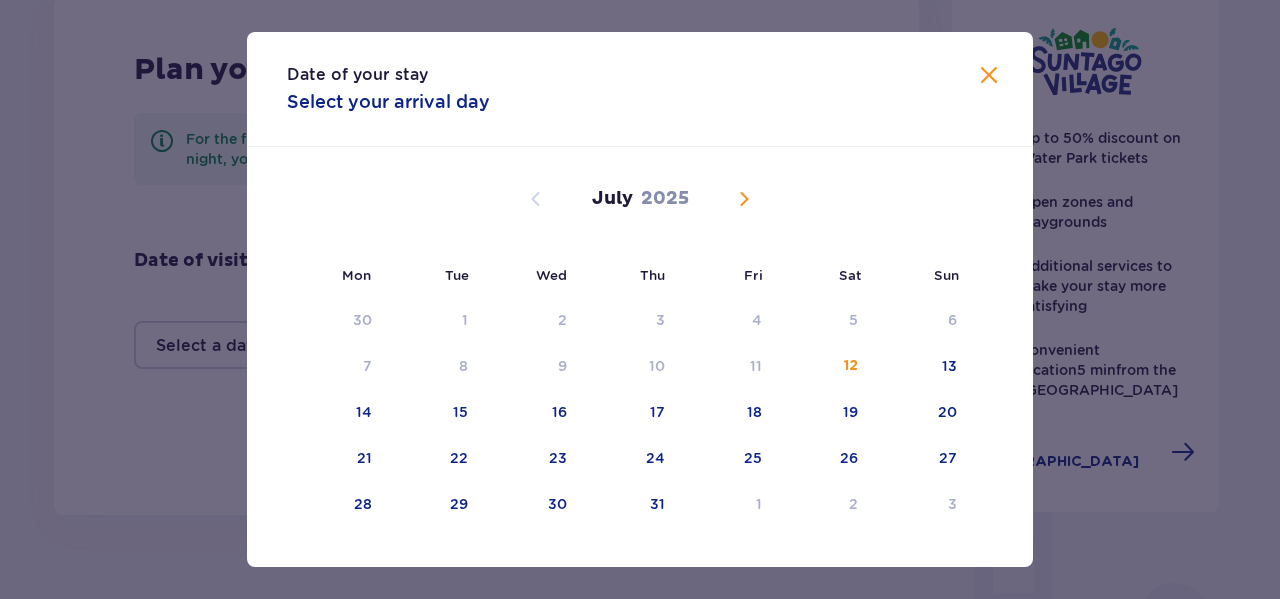 scroll, scrollTop: 33, scrollLeft: 0, axis: vertical 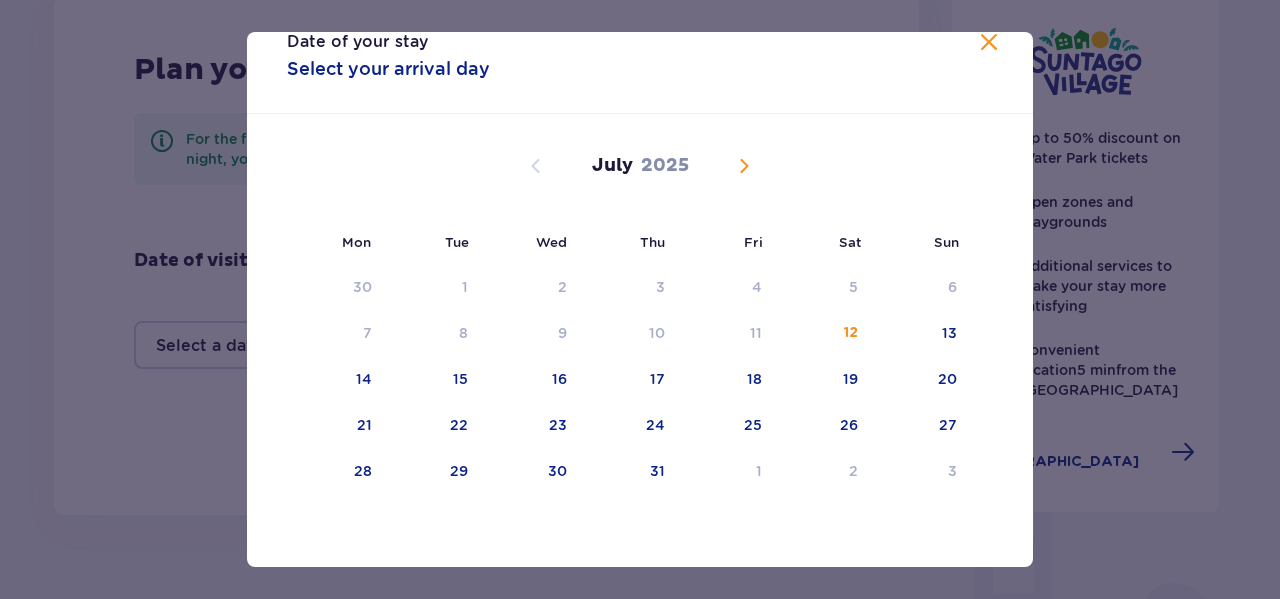 click at bounding box center [744, 166] 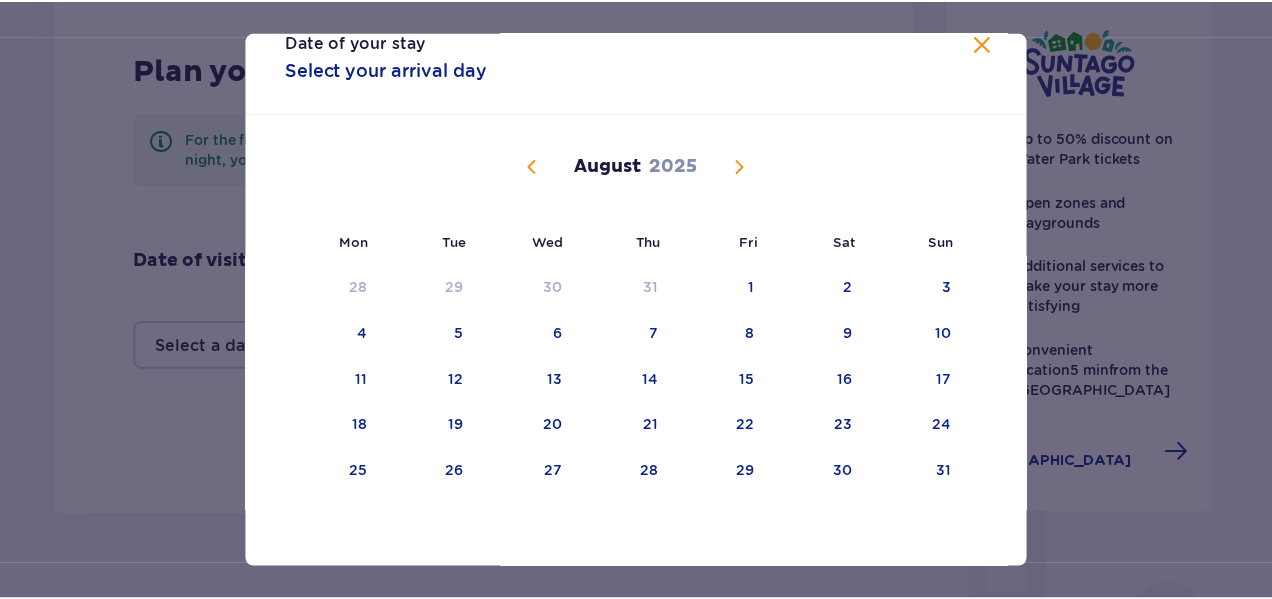 scroll, scrollTop: 0, scrollLeft: 0, axis: both 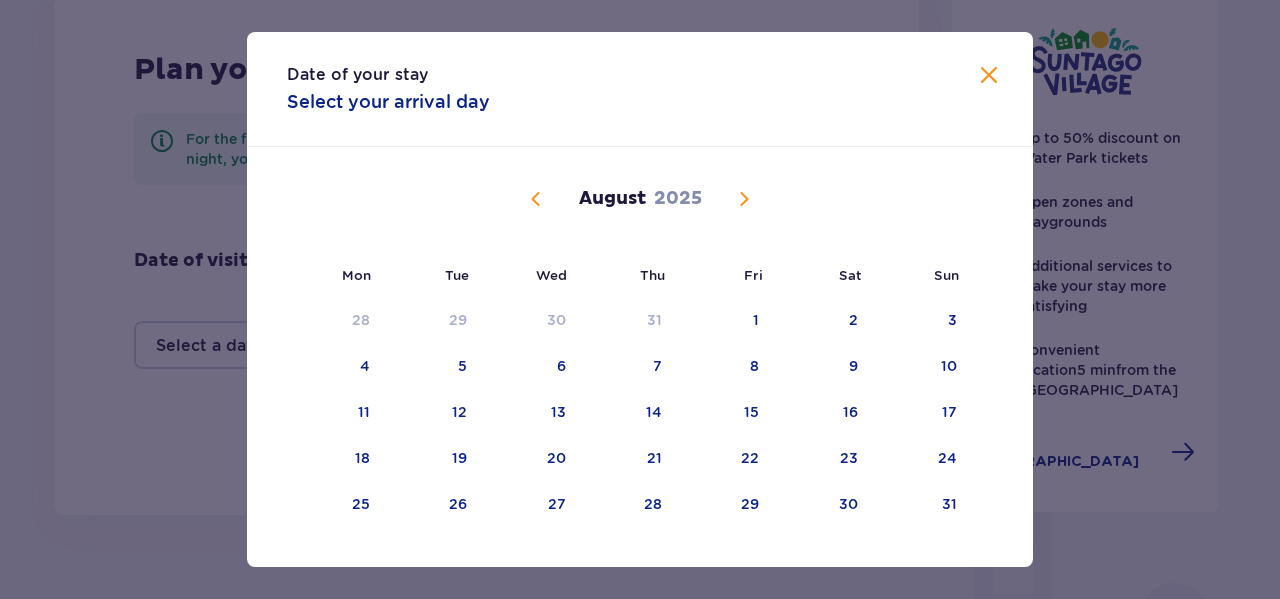 click at bounding box center (989, 76) 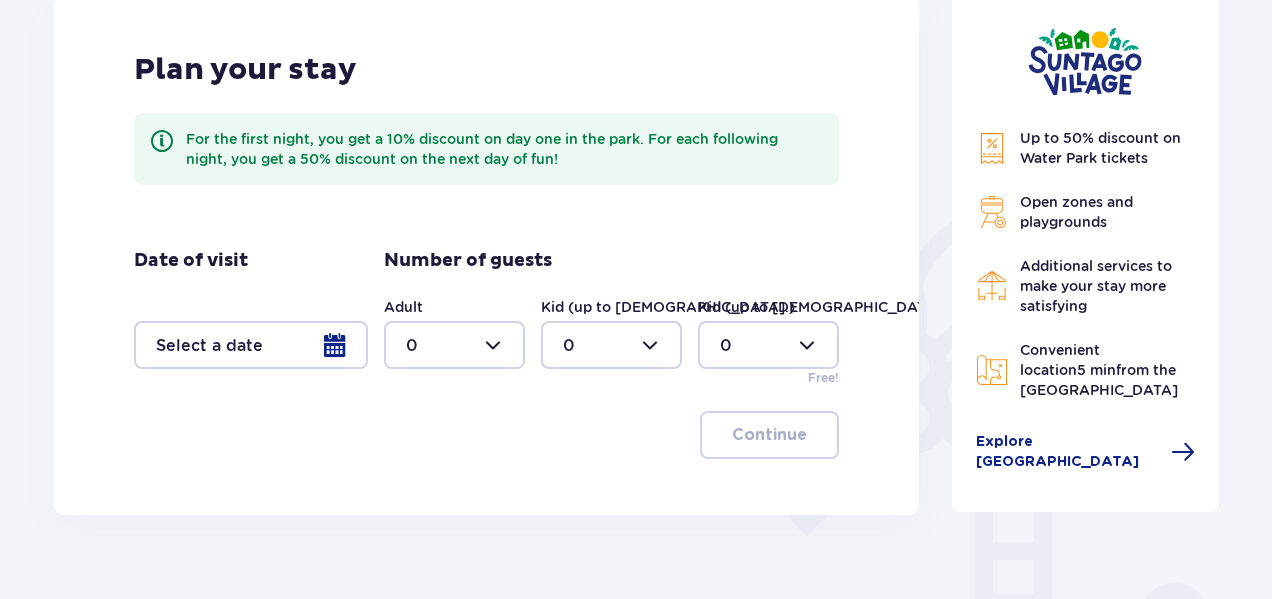 click at bounding box center (454, 345) 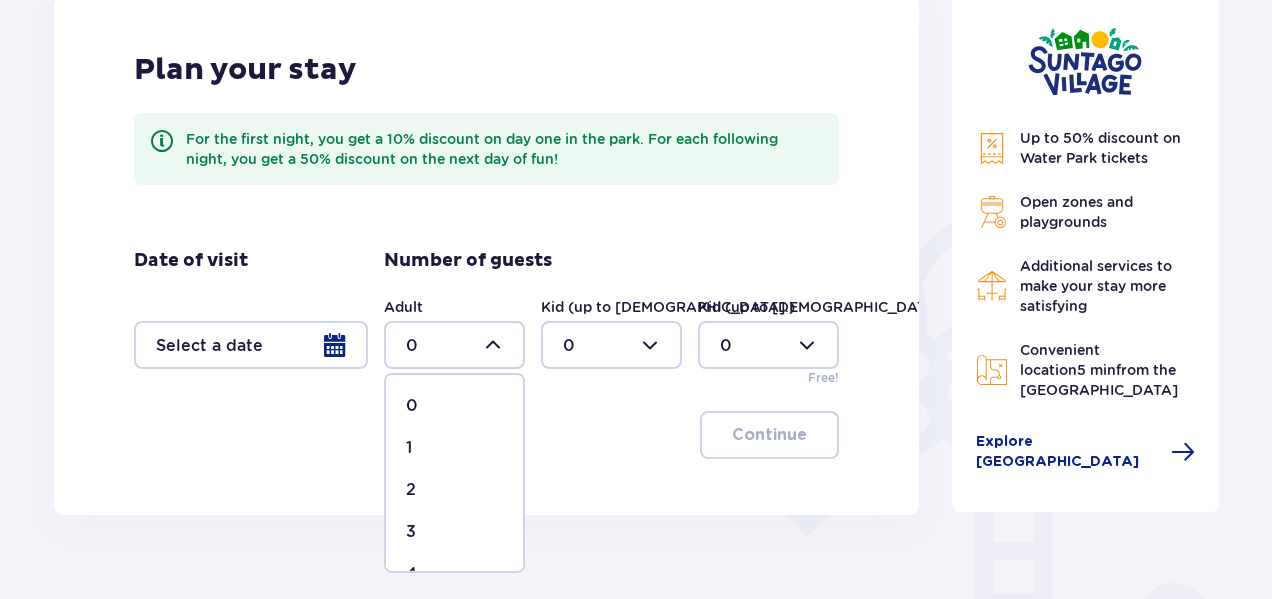 click at bounding box center (454, 345) 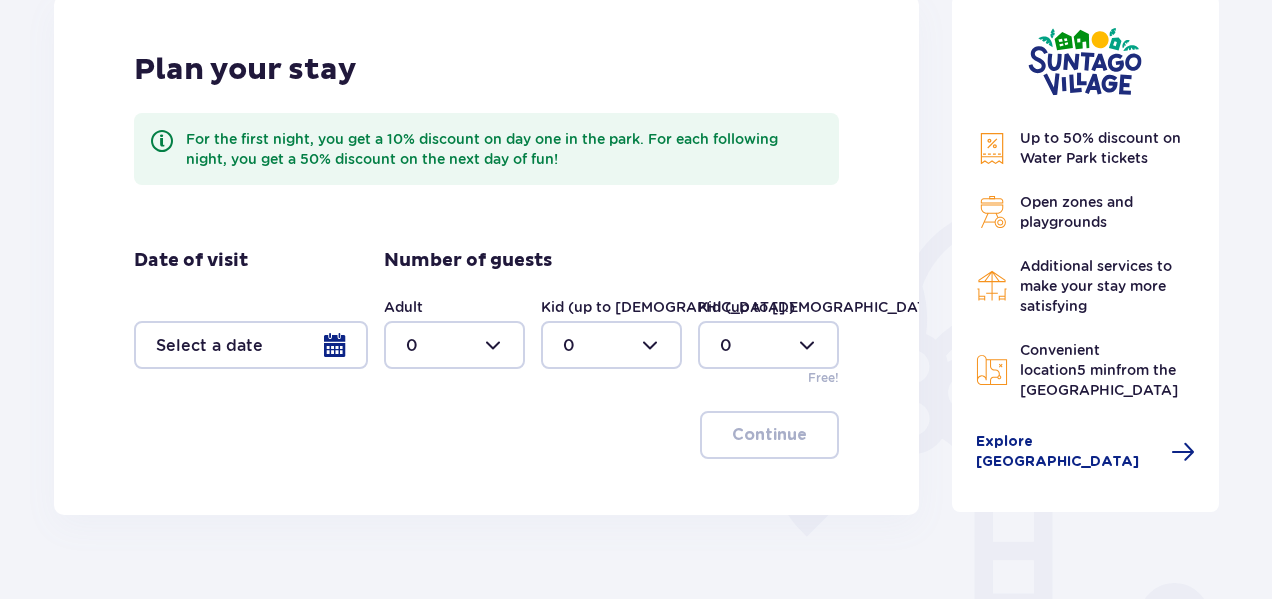 click at bounding box center [454, 345] 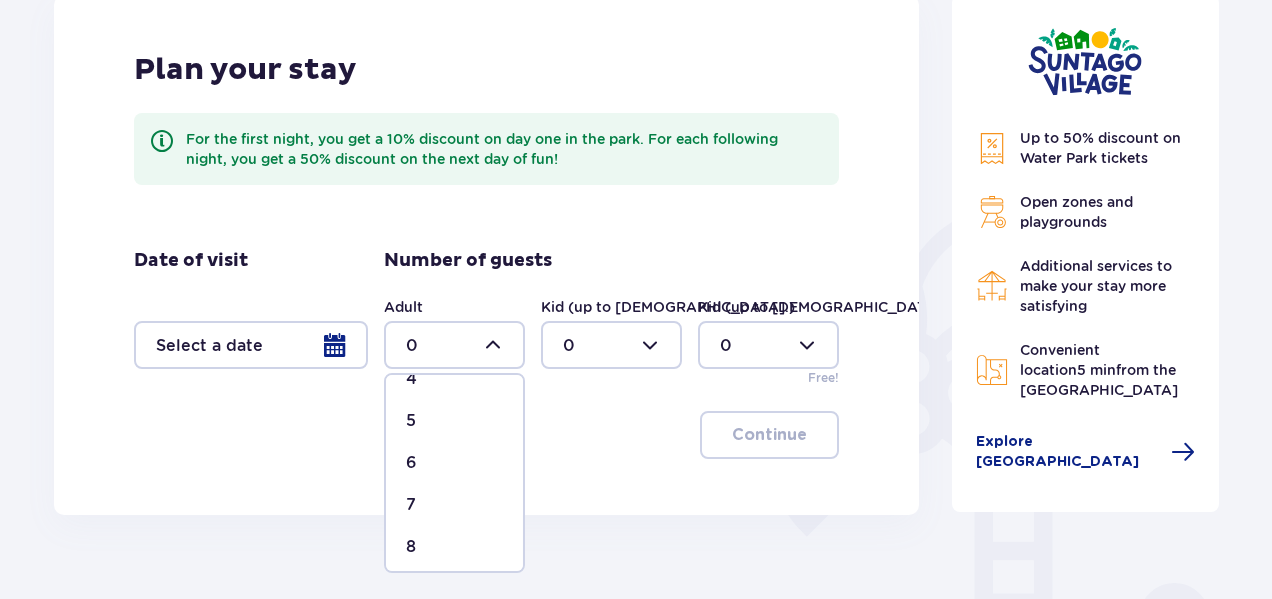 scroll, scrollTop: 196, scrollLeft: 0, axis: vertical 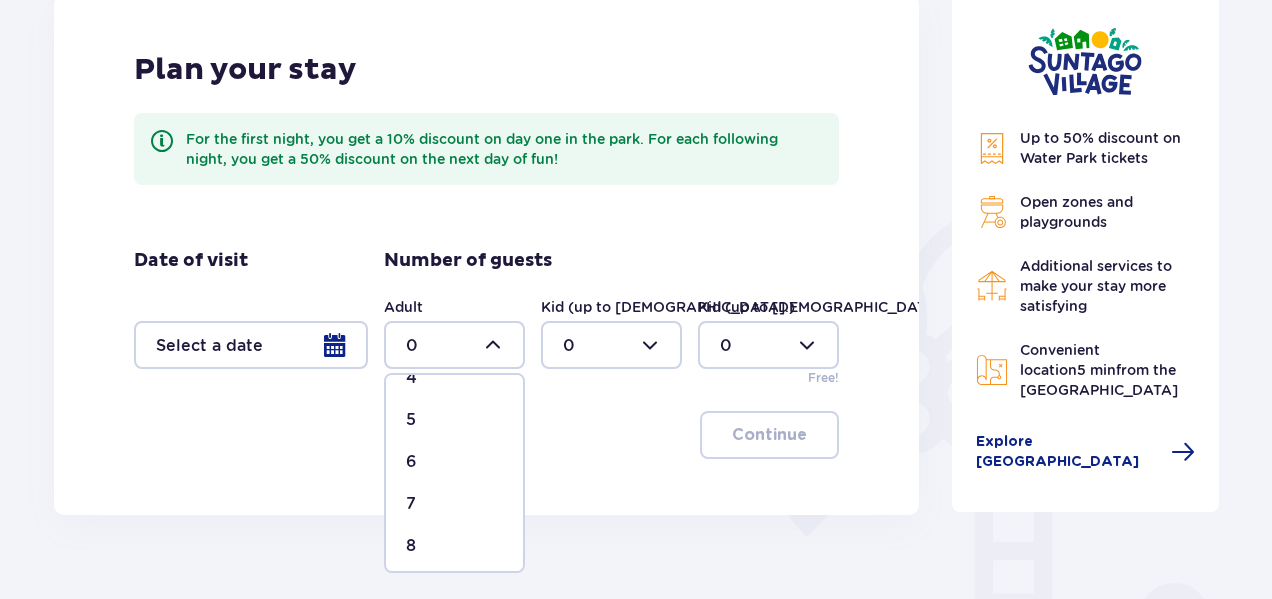 click on "8" at bounding box center [454, 546] 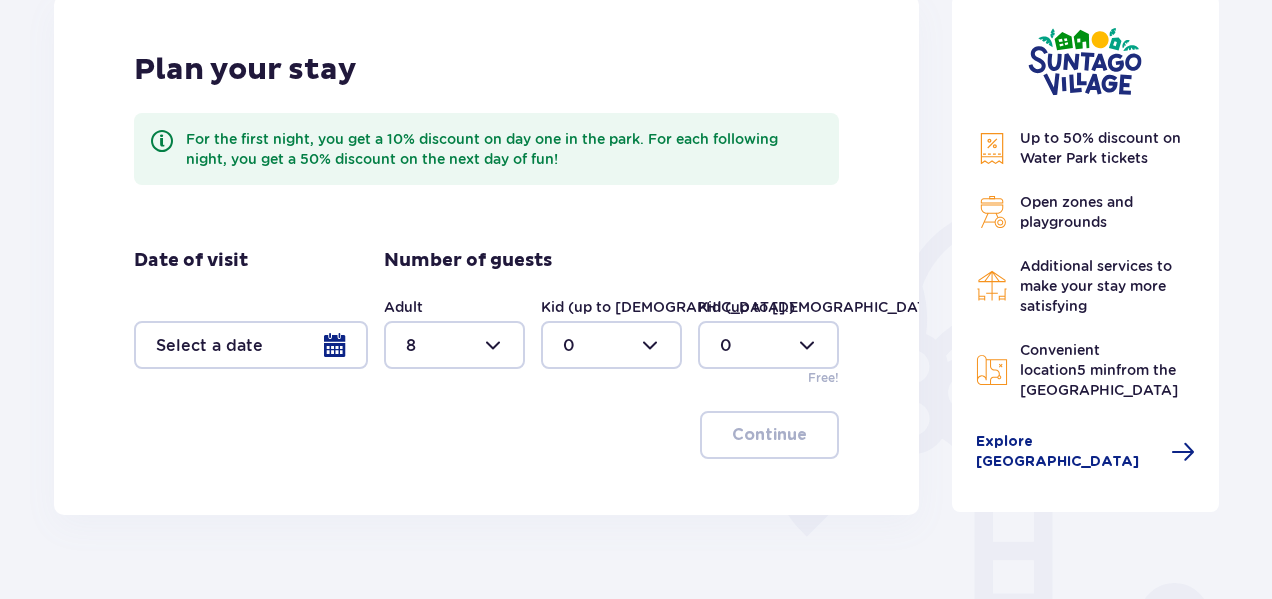 click at bounding box center (611, 345) 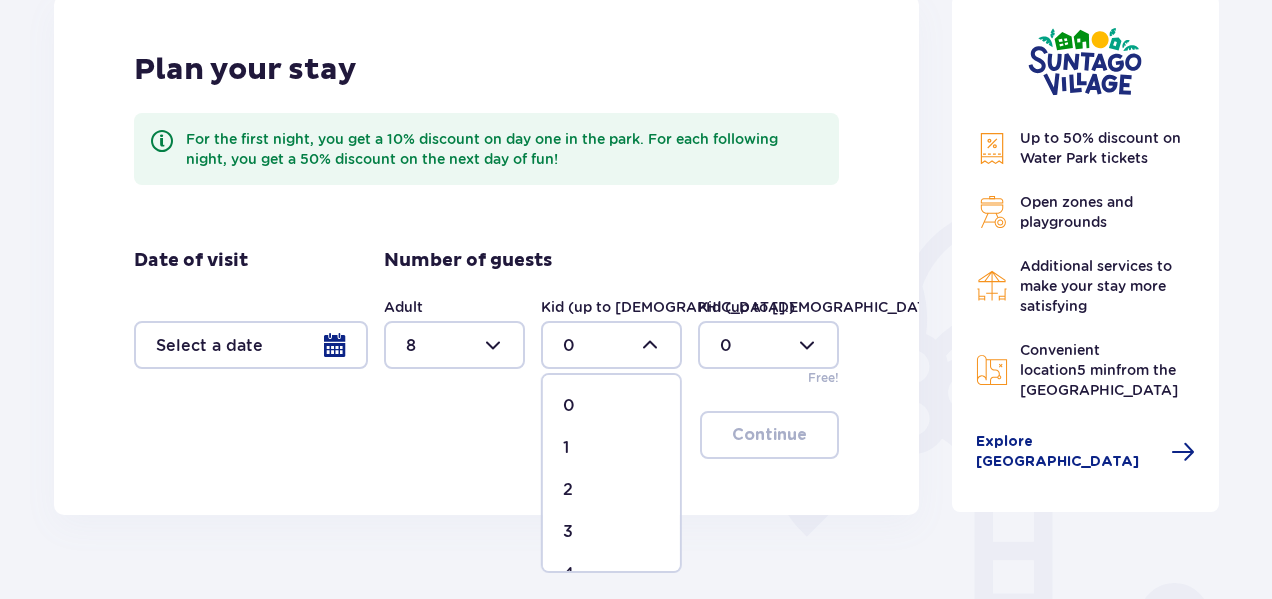 click on "1" at bounding box center (611, 448) 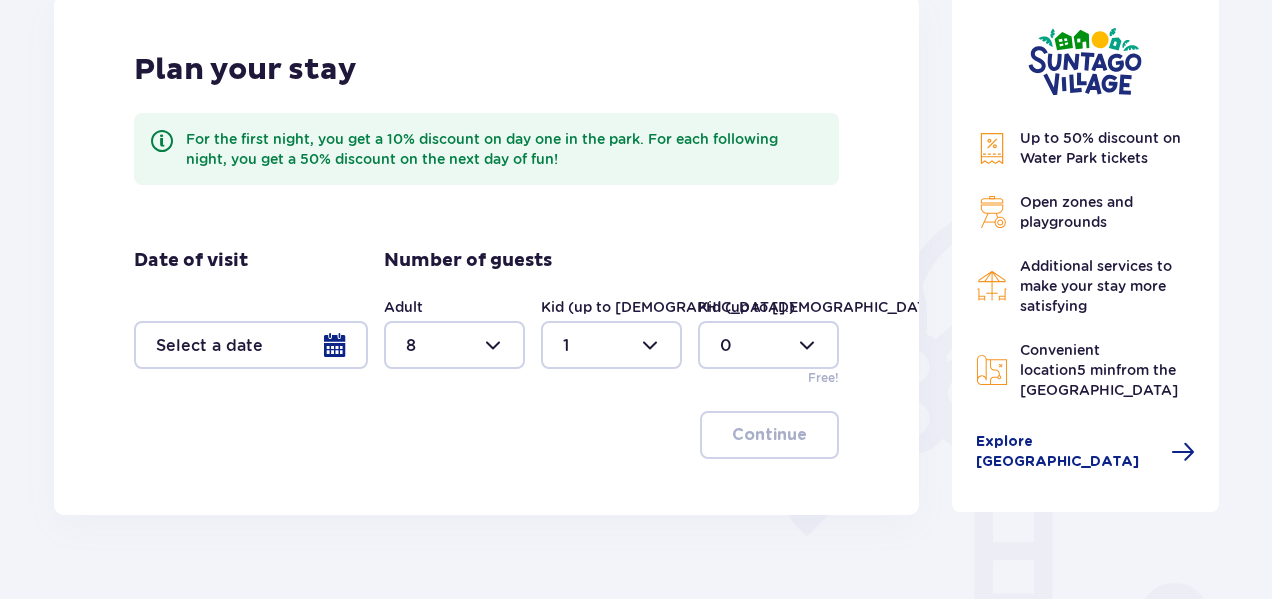 click at bounding box center (251, 345) 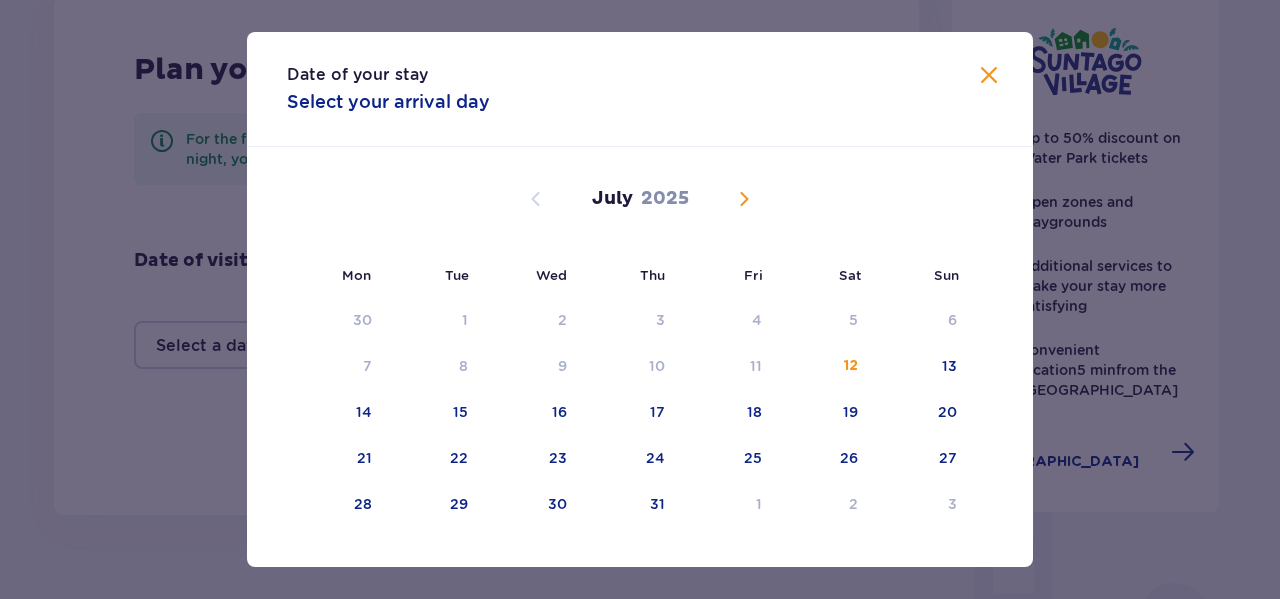 click at bounding box center [744, 199] 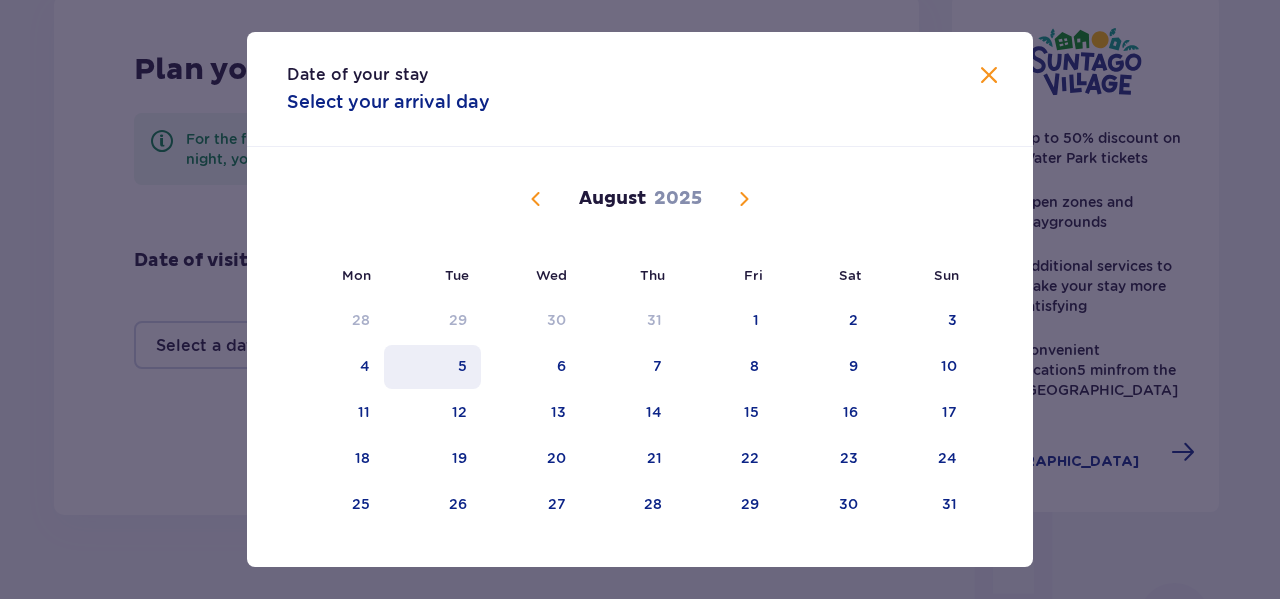 click on "5" at bounding box center [432, 367] 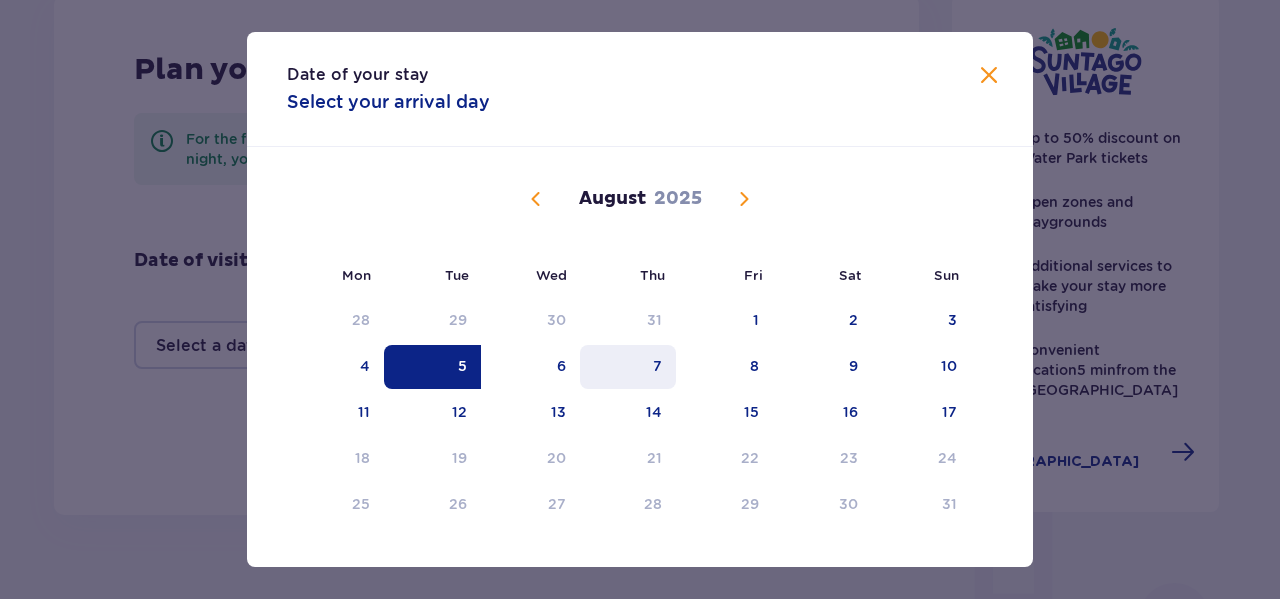 click on "7" at bounding box center (628, 367) 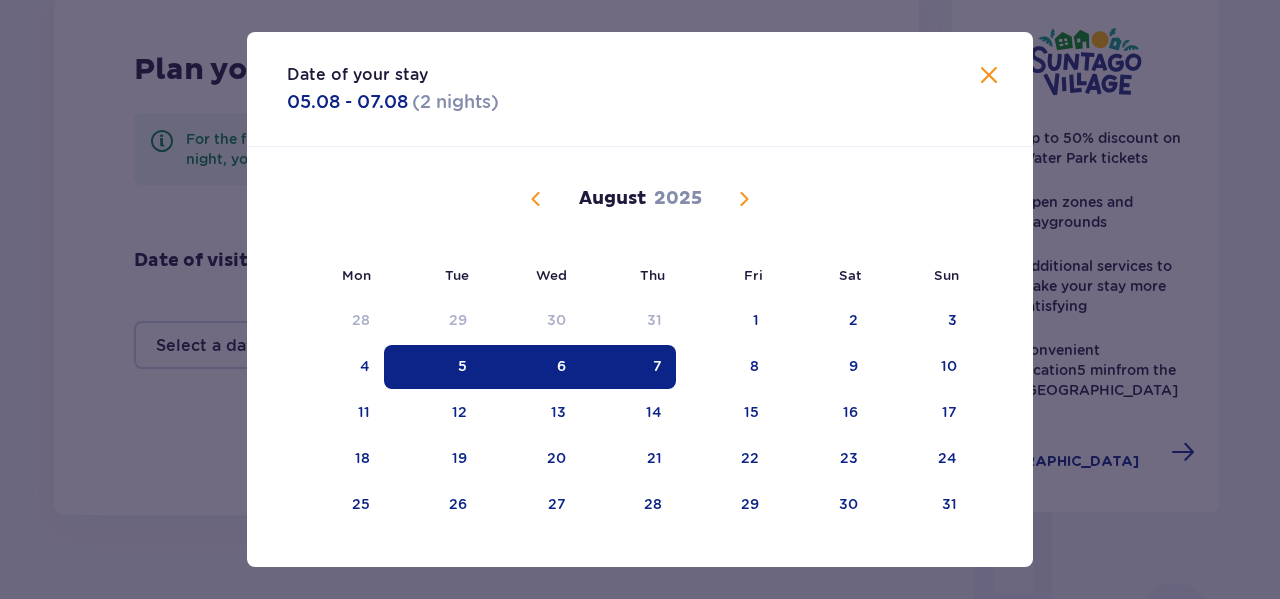 type on "05.08.25 - 07.08.25" 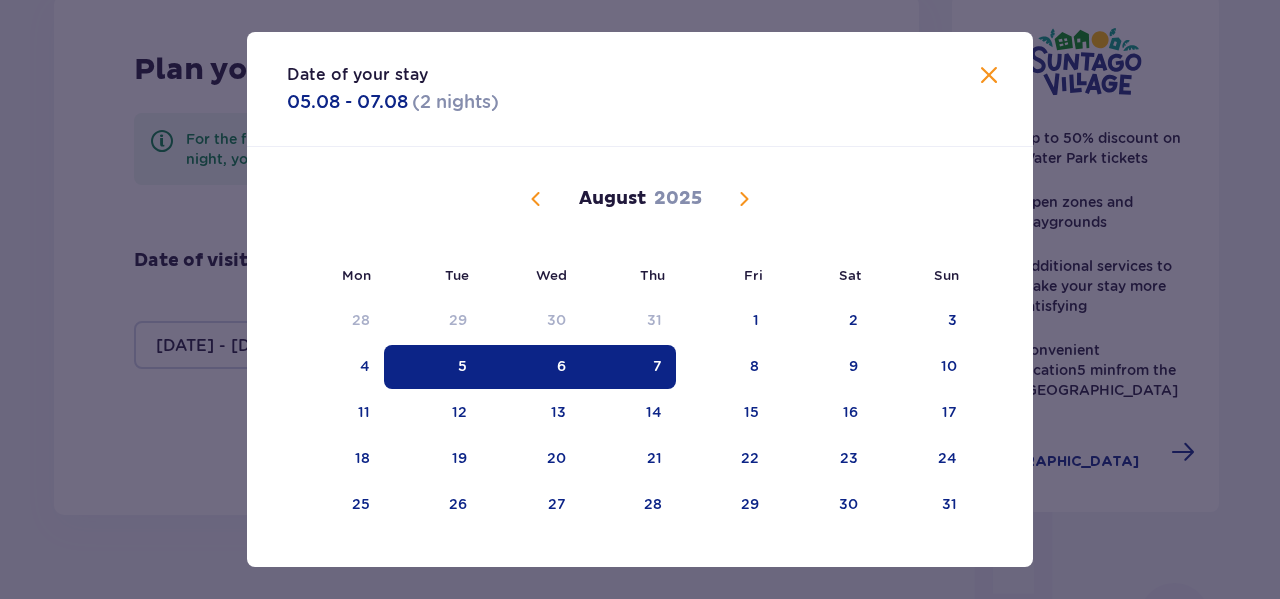 type on "0" 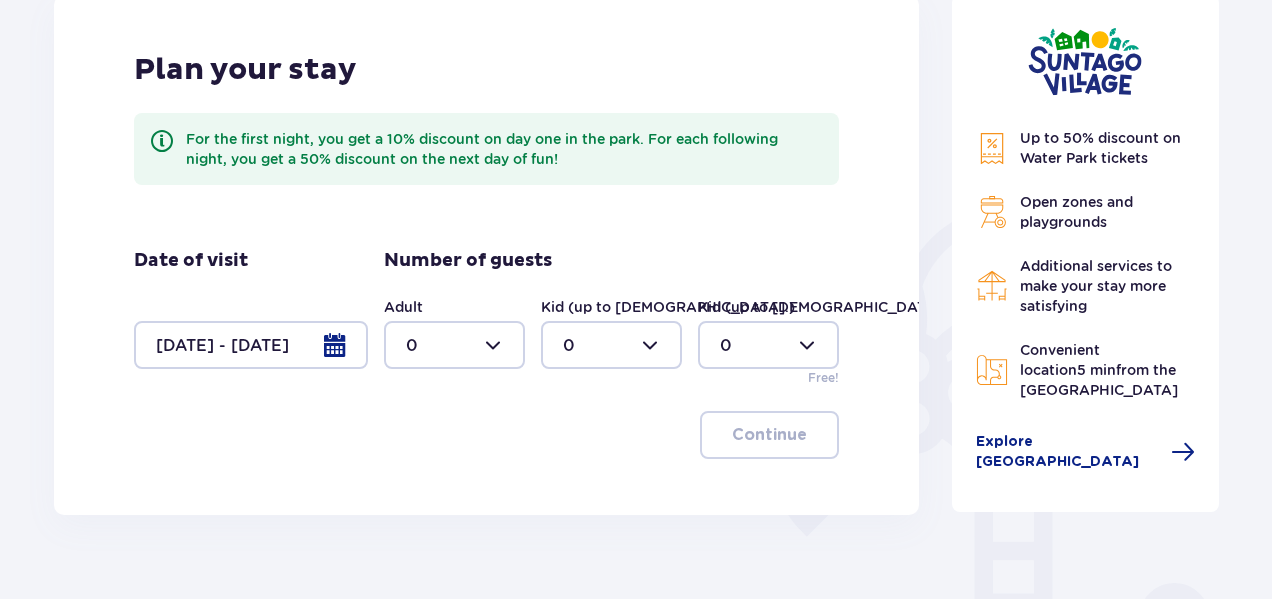 click at bounding box center (454, 345) 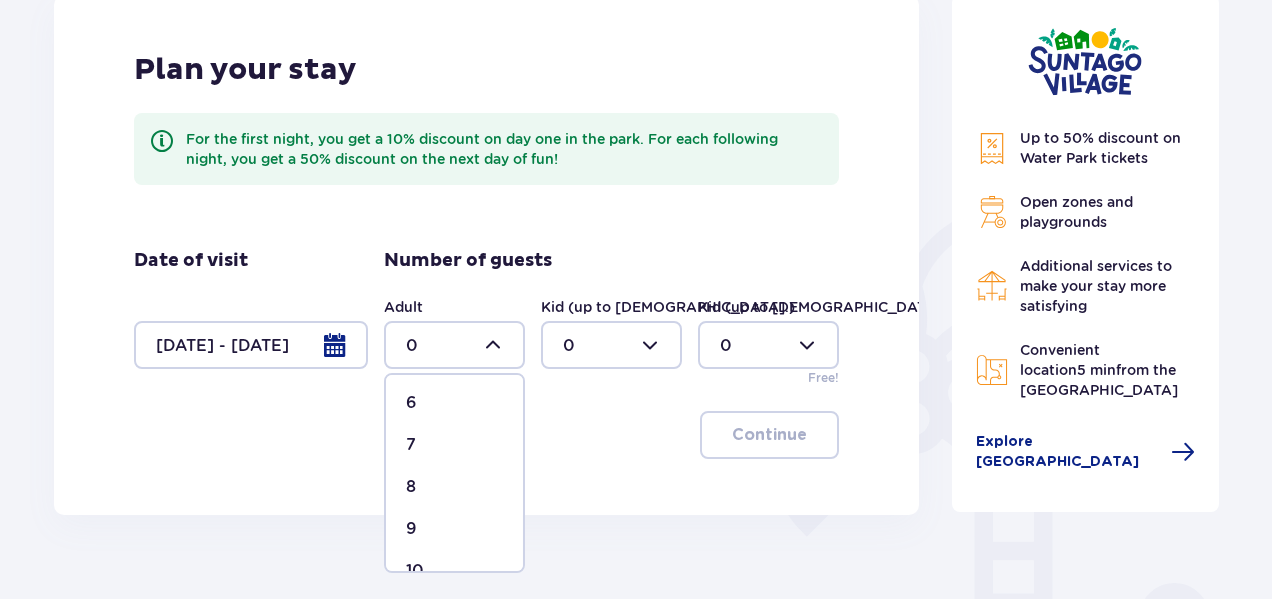 scroll, scrollTop: 258, scrollLeft: 0, axis: vertical 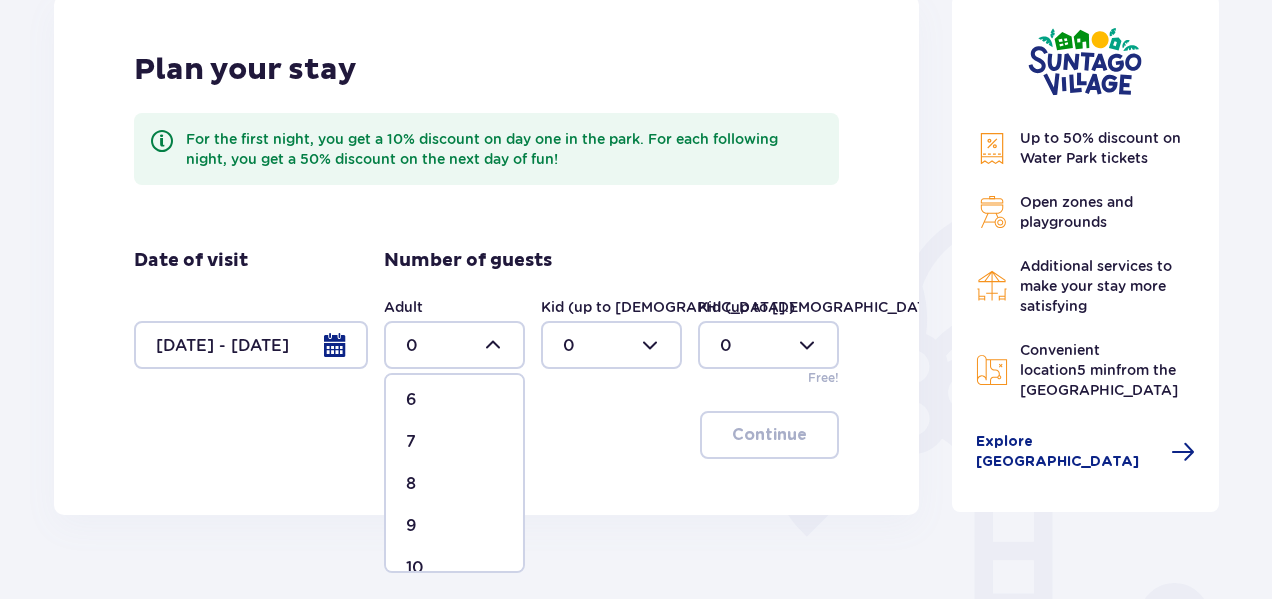 click on "8" at bounding box center [454, 484] 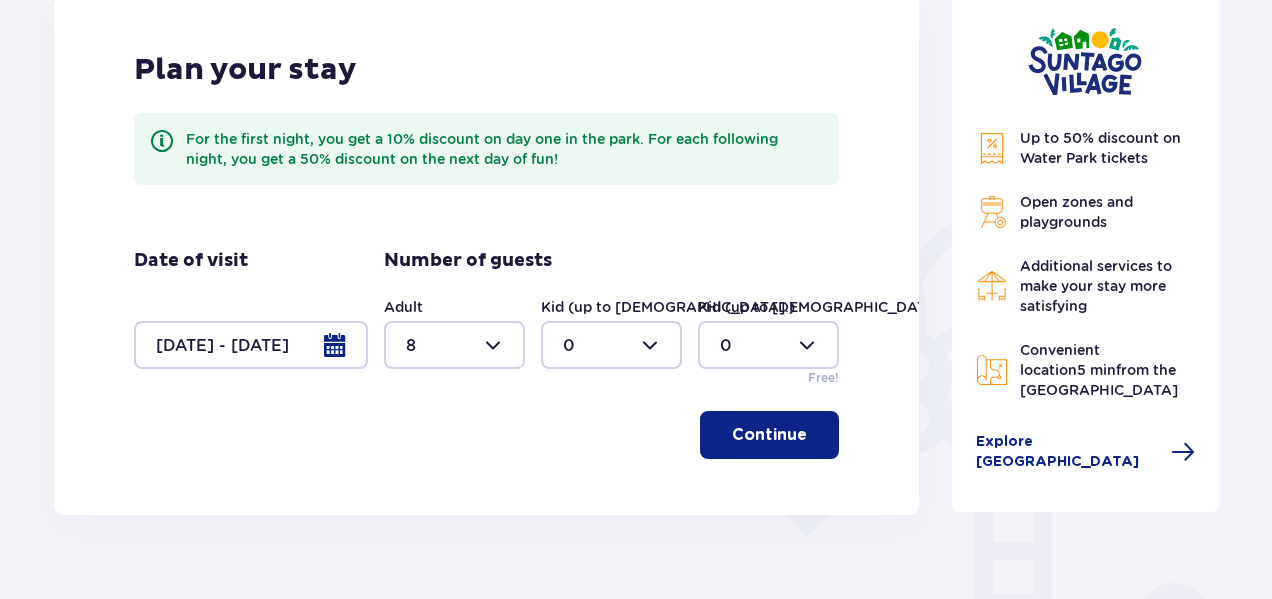 click at bounding box center [454, 345] 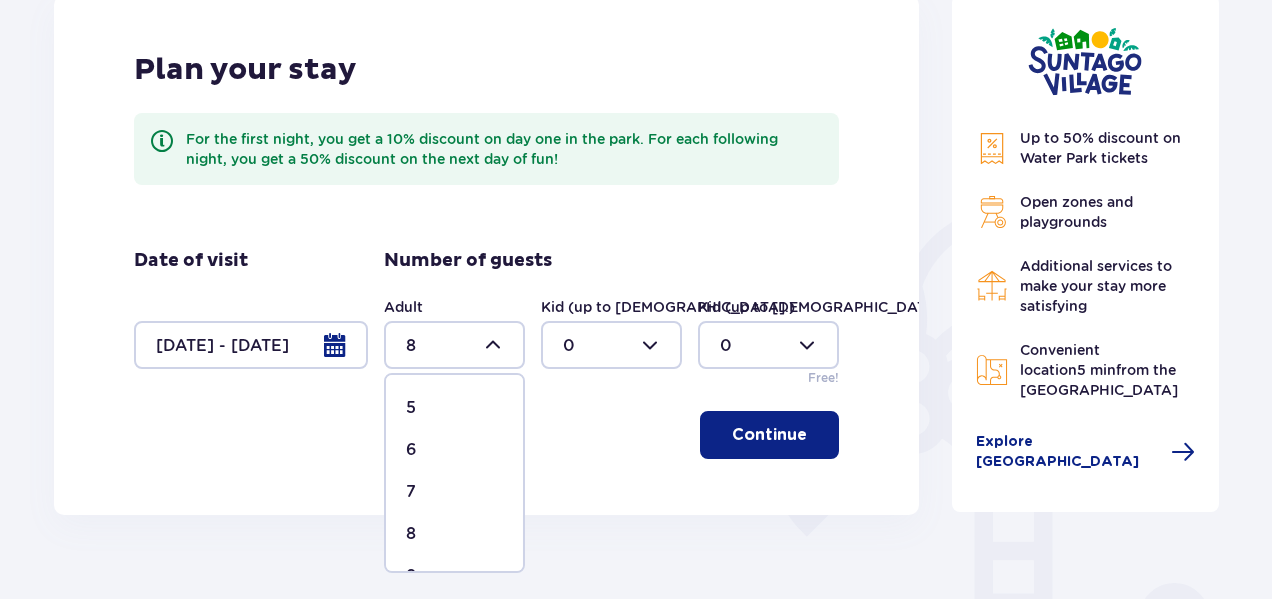 scroll, scrollTop: 215, scrollLeft: 0, axis: vertical 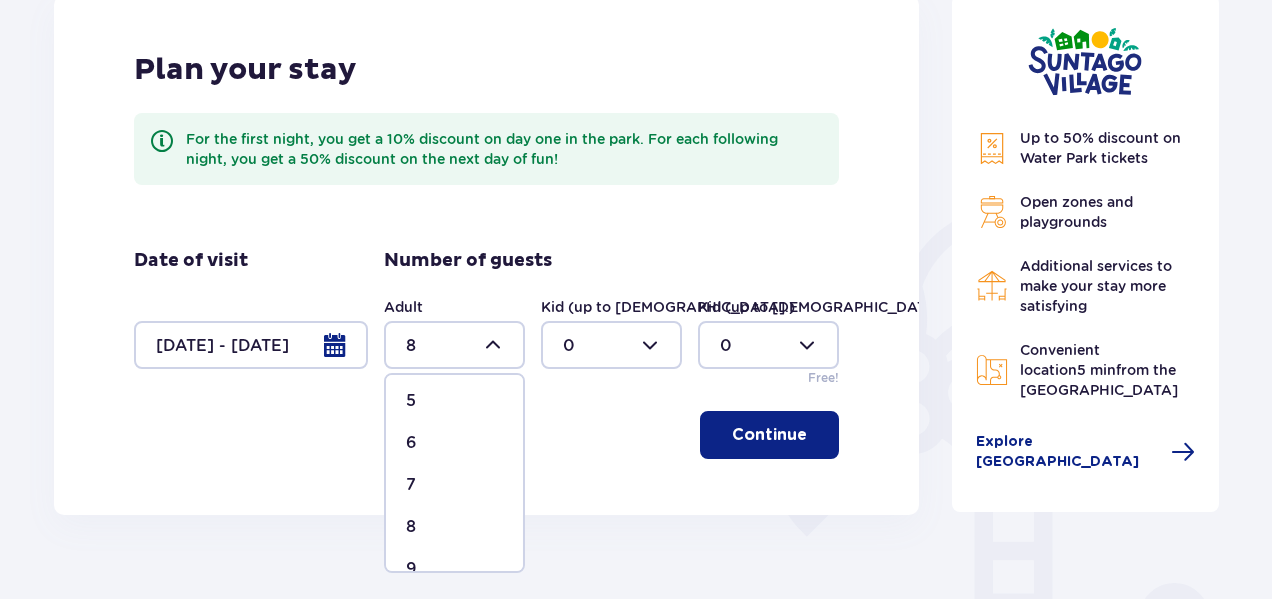 click on "7" at bounding box center [454, 485] 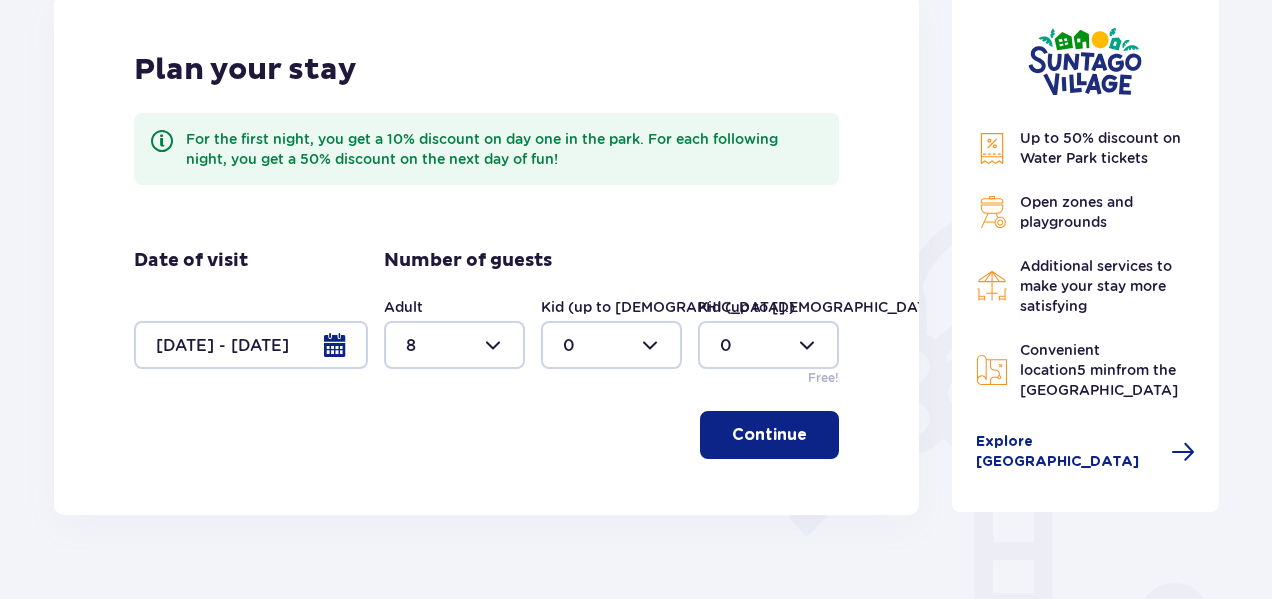 type on "7" 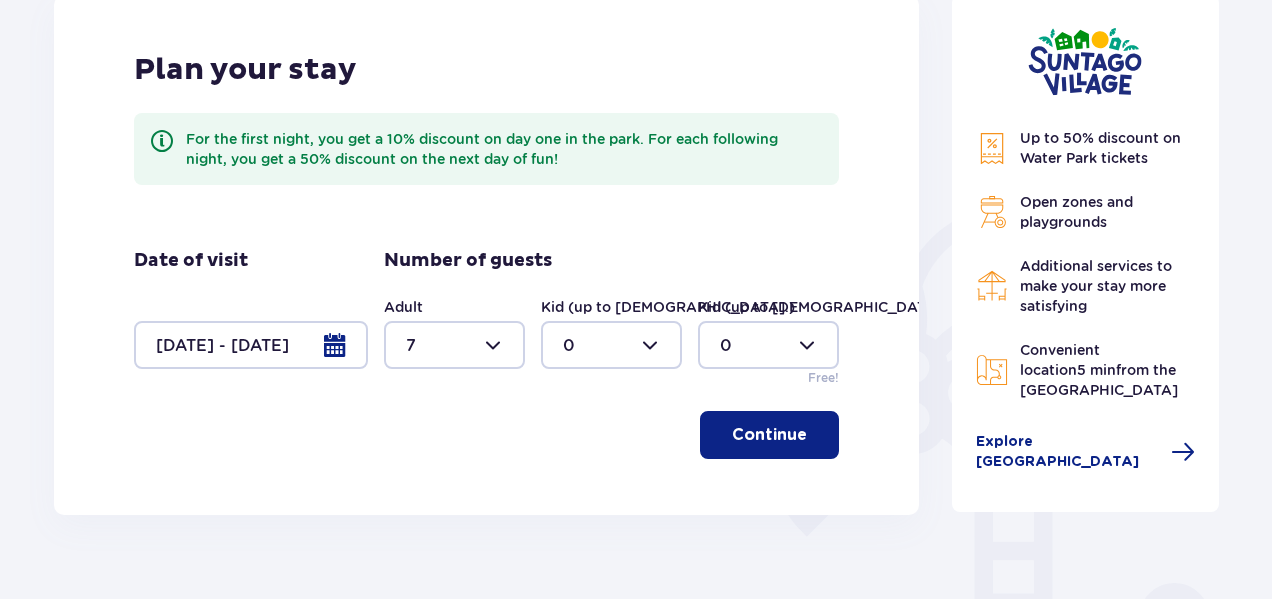 click at bounding box center [611, 345] 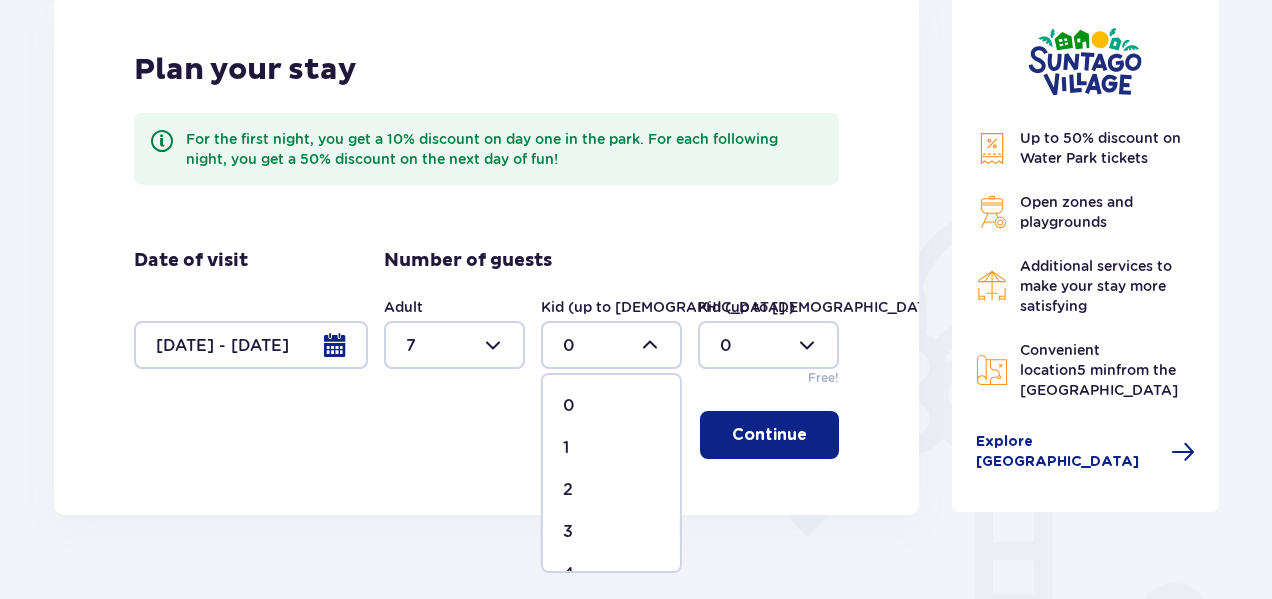 click on "1" at bounding box center [611, 448] 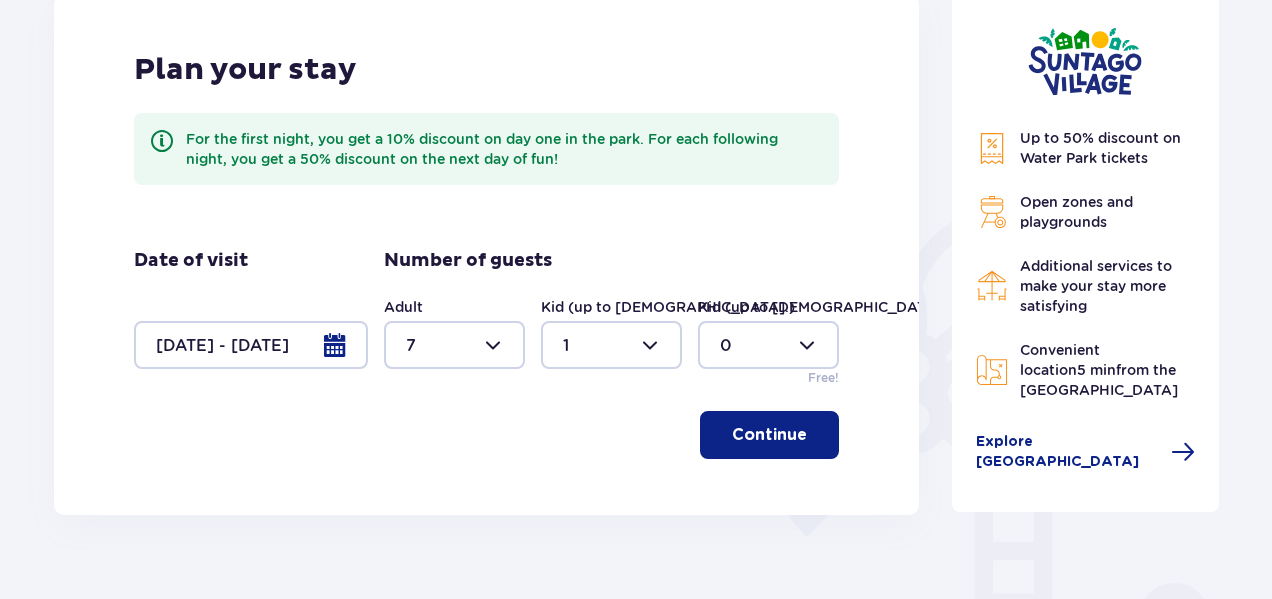 click on "Continue" at bounding box center (769, 435) 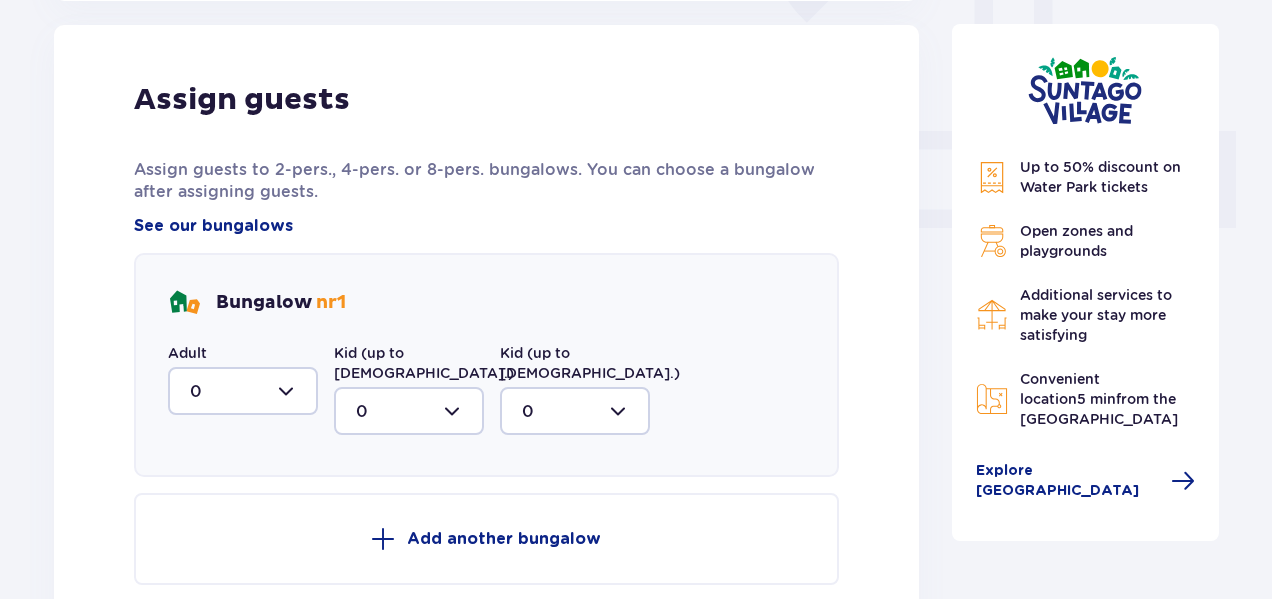 scroll, scrollTop: 806, scrollLeft: 0, axis: vertical 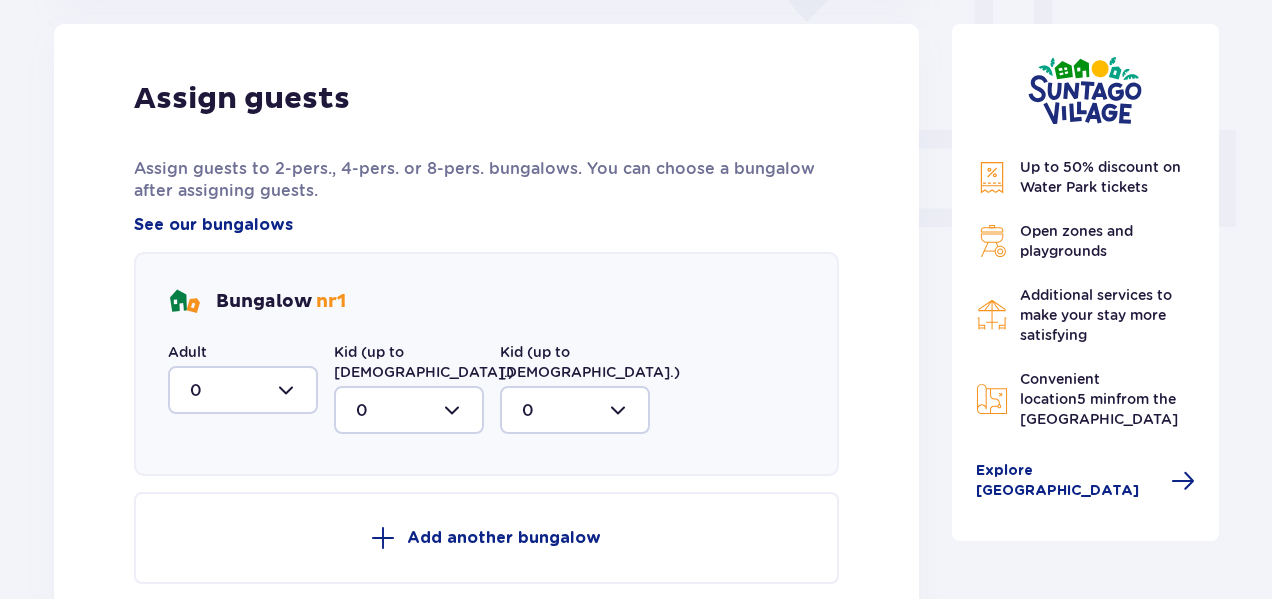 click at bounding box center (243, 390) 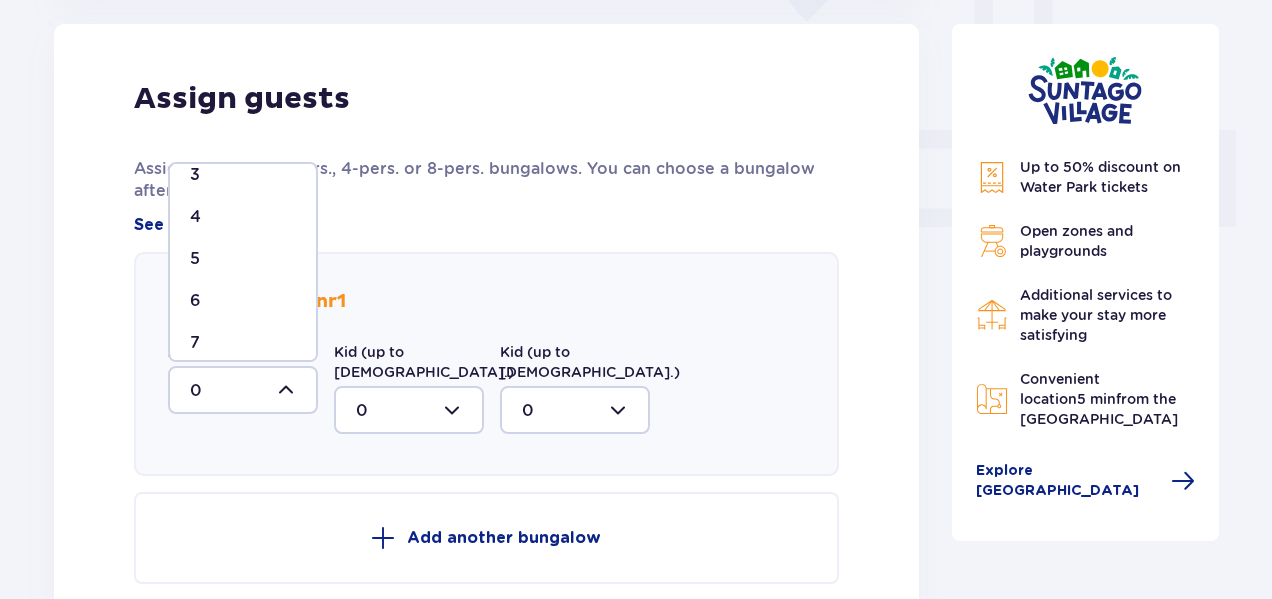 scroll, scrollTop: 147, scrollLeft: 0, axis: vertical 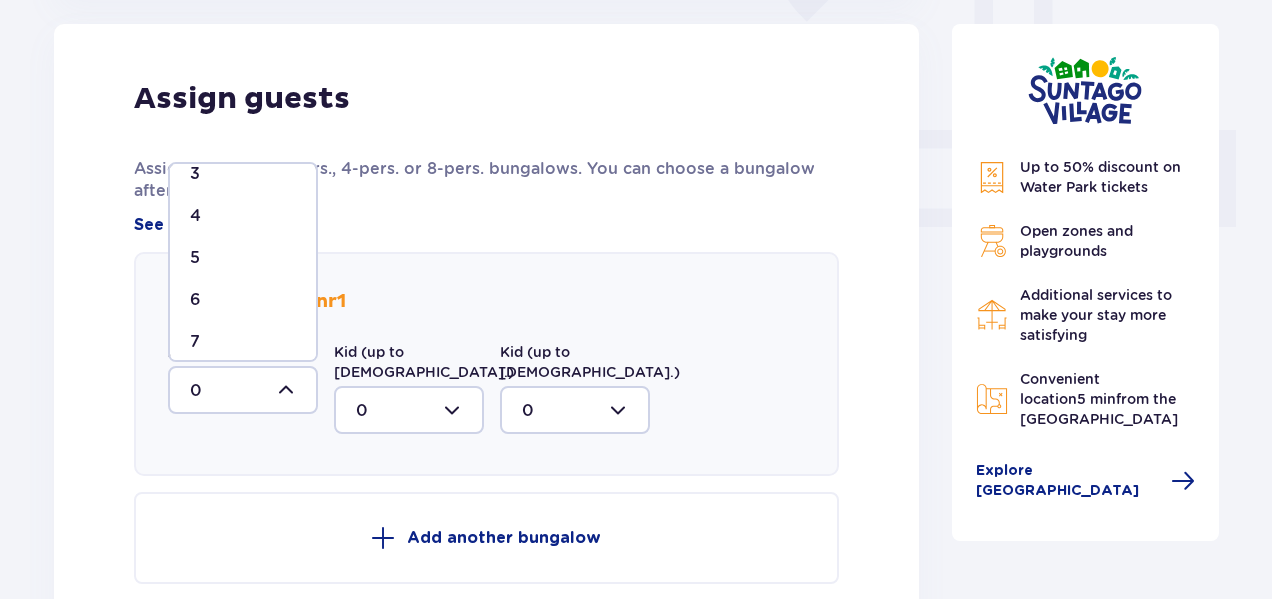 click on "7" at bounding box center [243, 342] 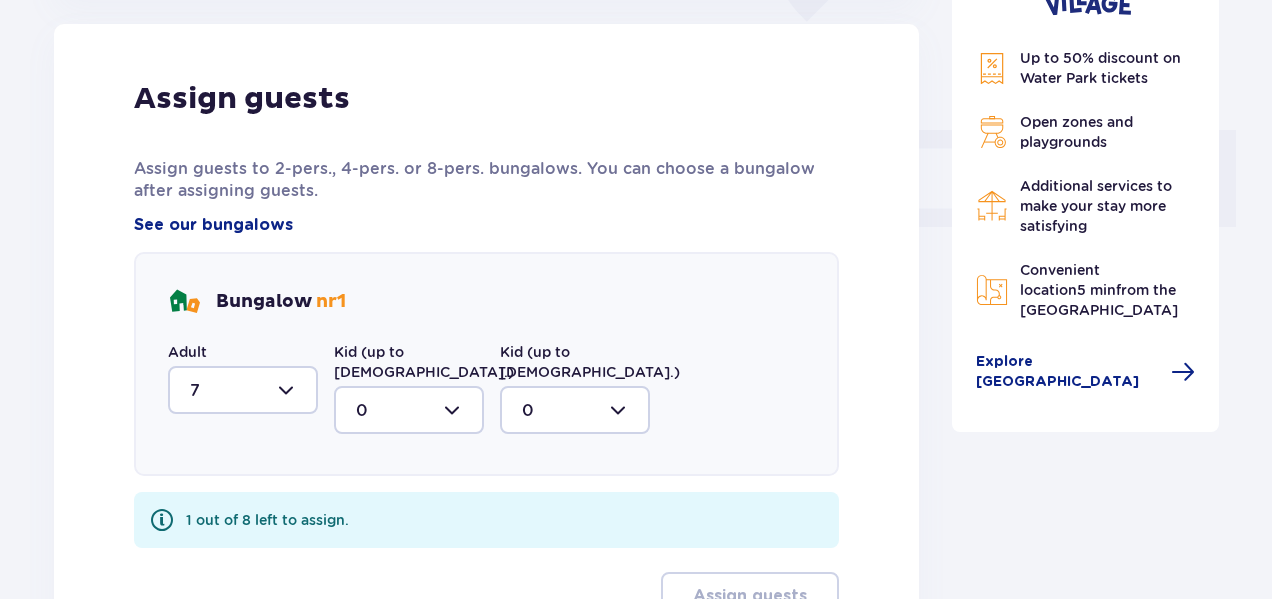 click at bounding box center [409, 410] 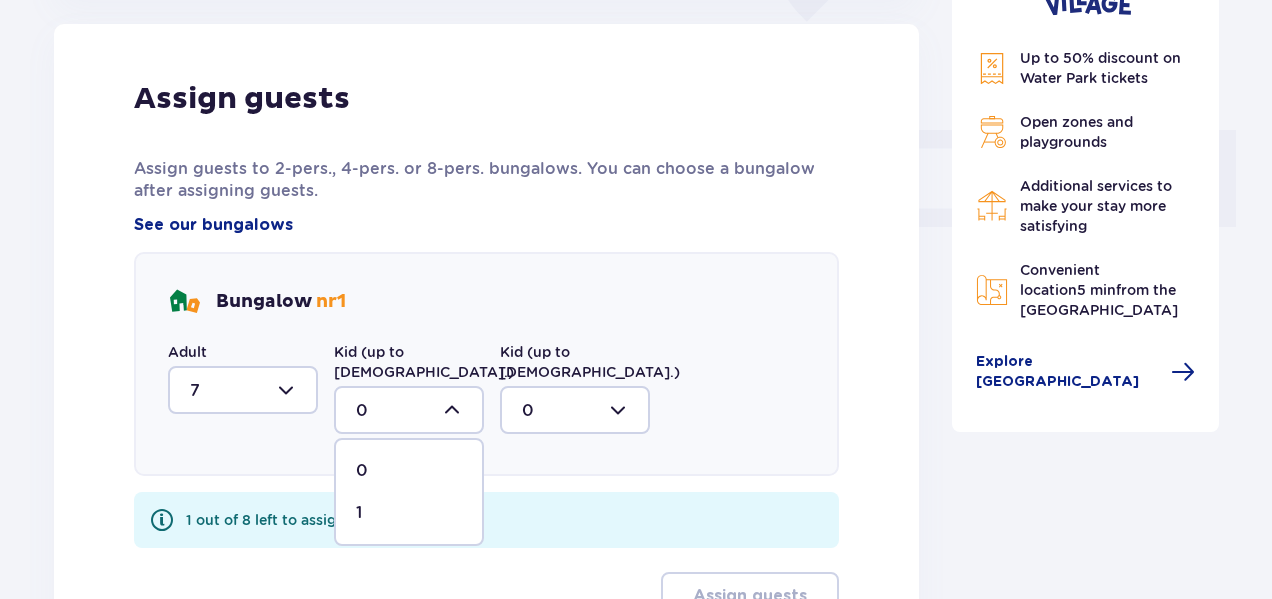 click on "1" at bounding box center [409, 513] 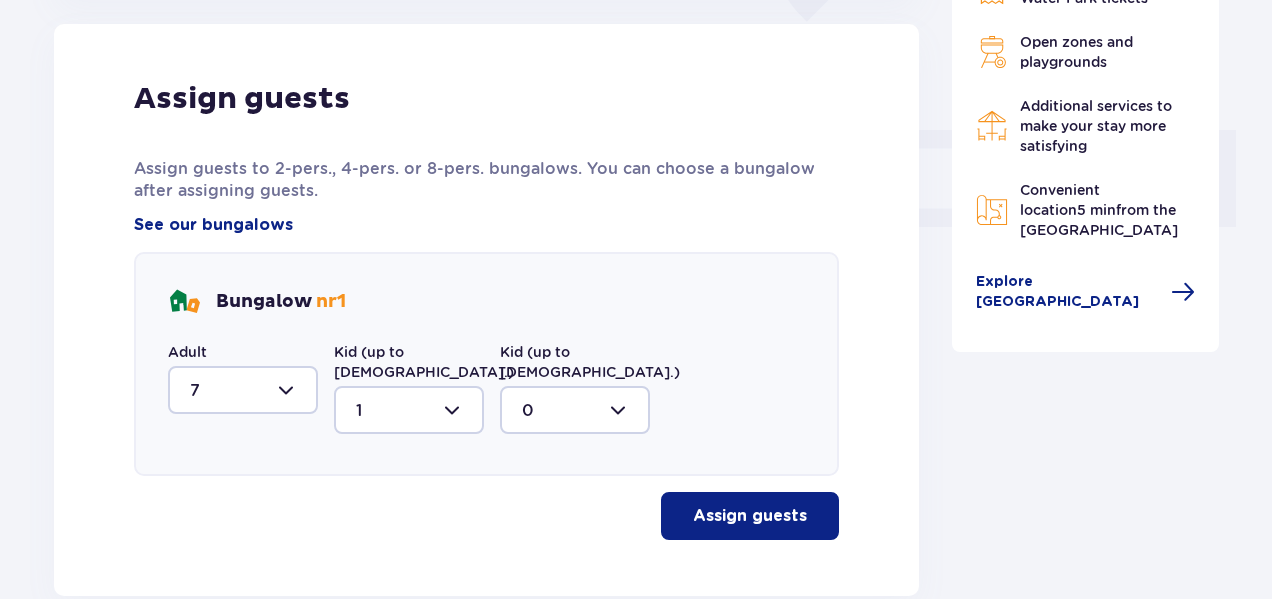 click on "Assign guests" at bounding box center (750, 516) 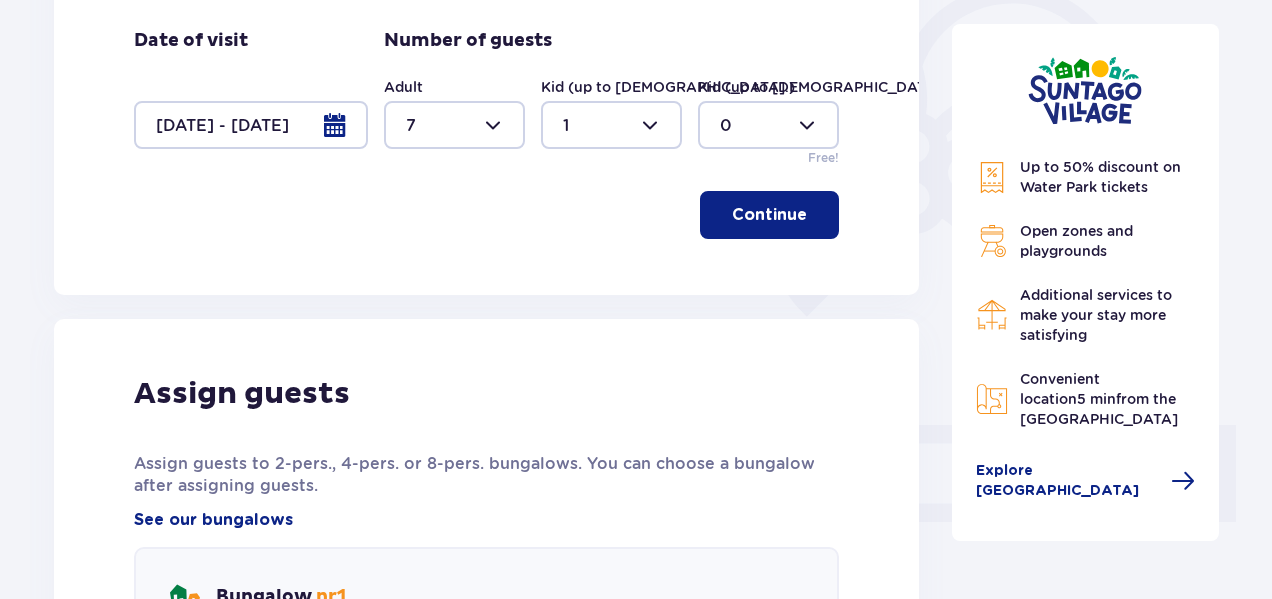 scroll, scrollTop: 510, scrollLeft: 0, axis: vertical 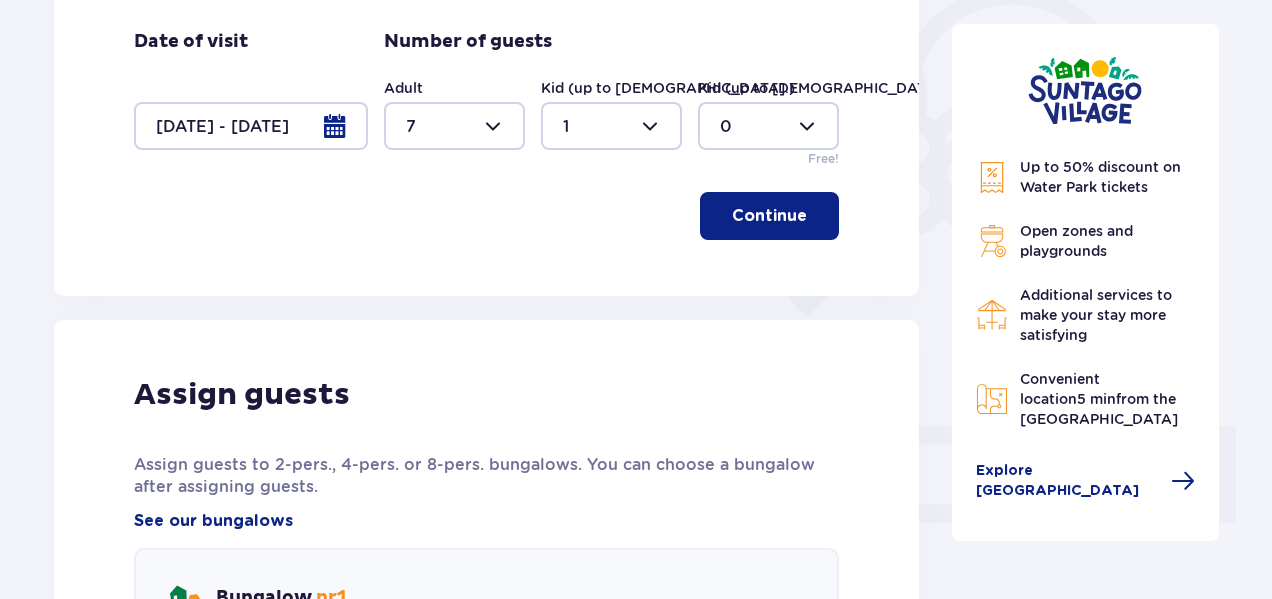 click at bounding box center (251, 126) 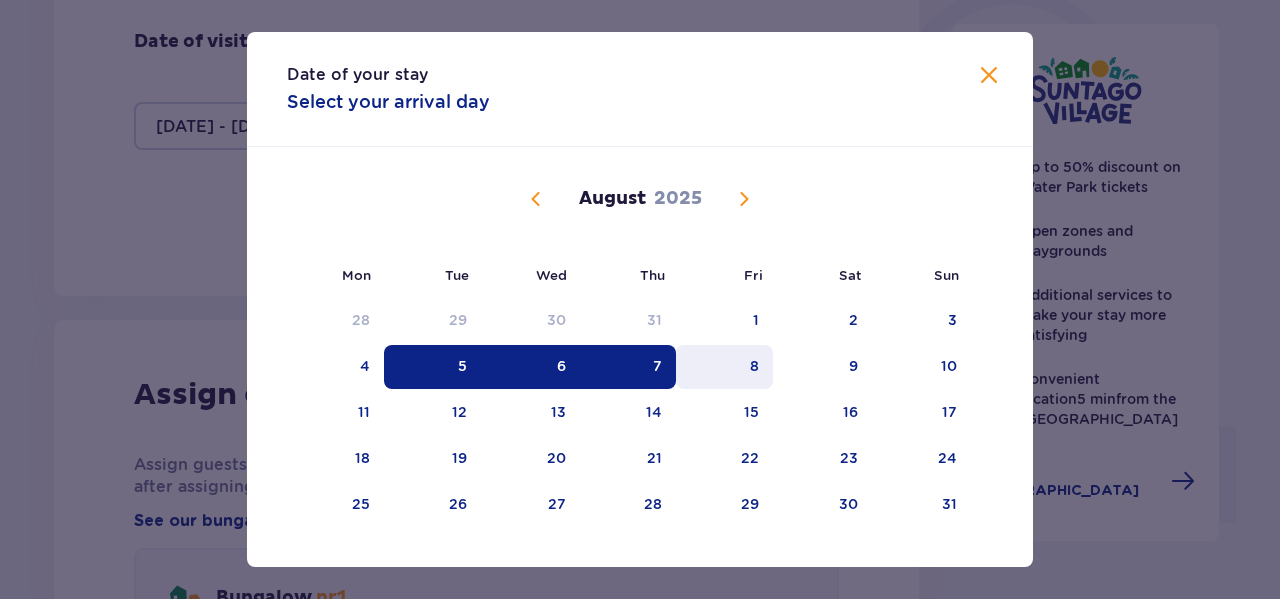 click on "8" at bounding box center [754, 366] 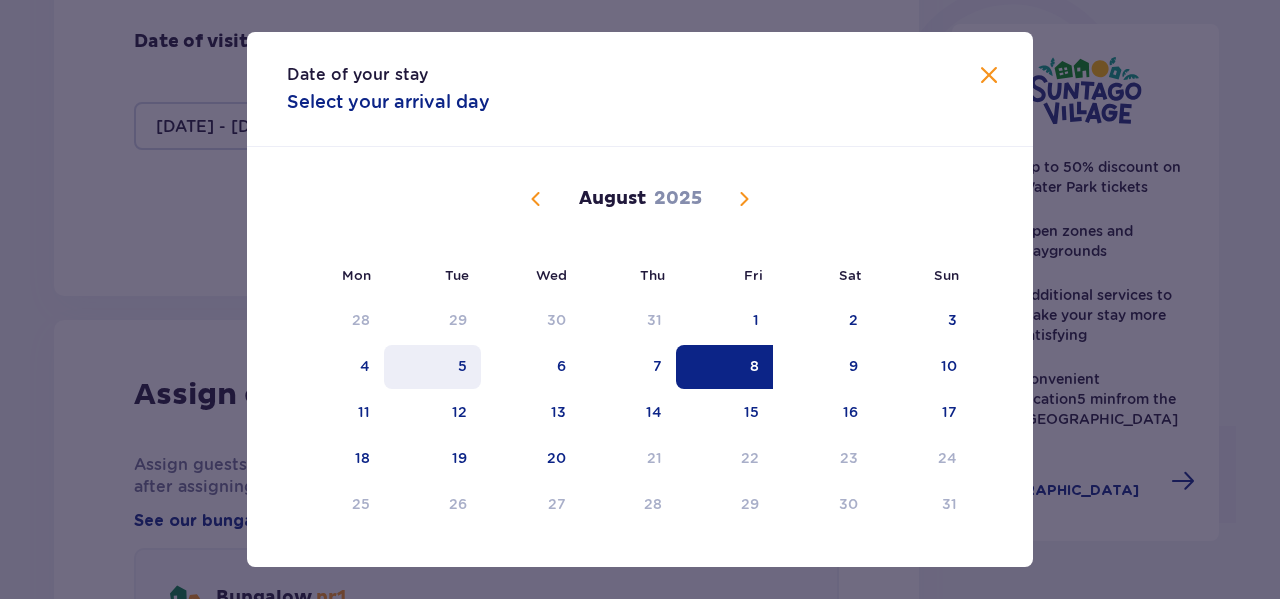 click on "5" at bounding box center [462, 366] 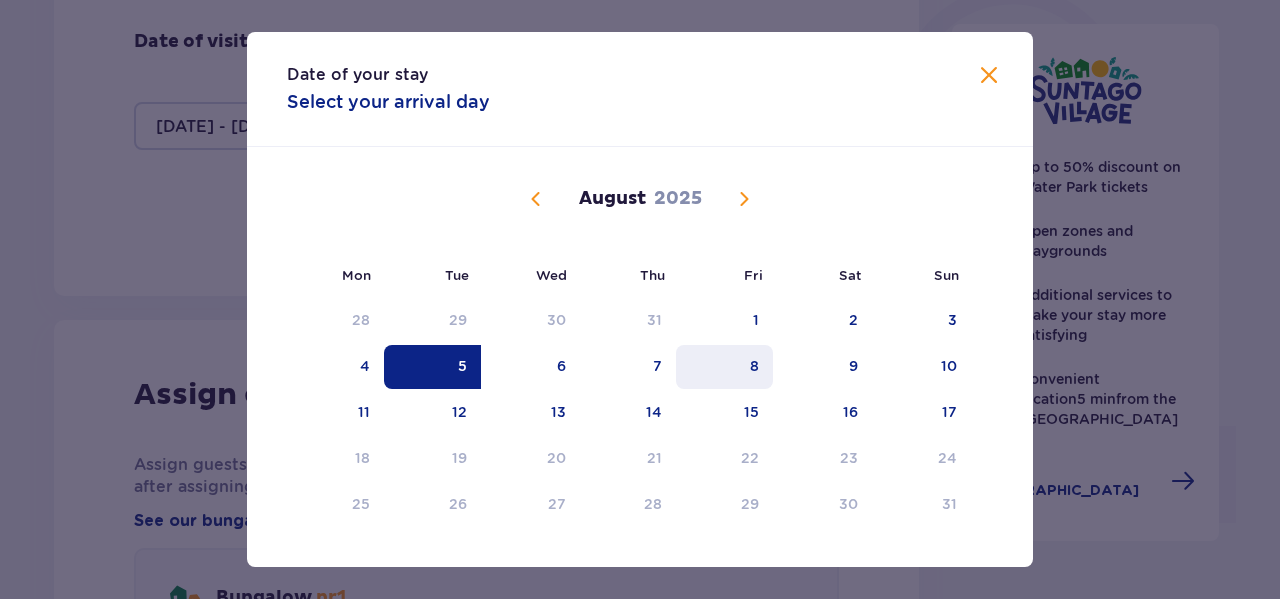 click on "8" at bounding box center [724, 367] 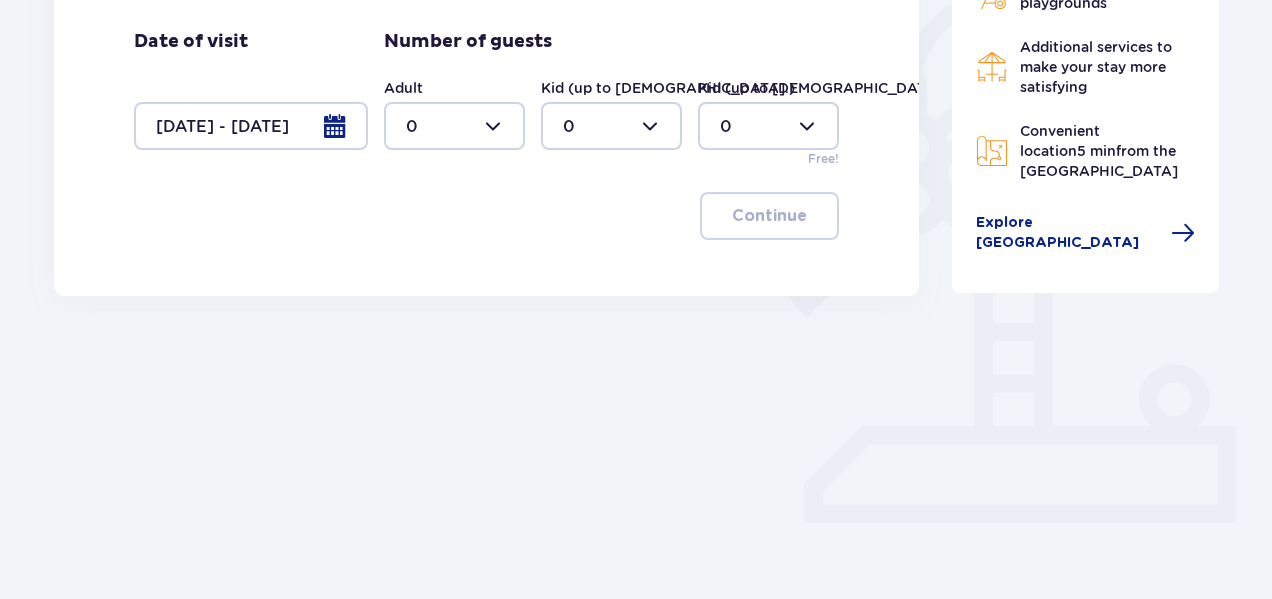 click at bounding box center (454, 126) 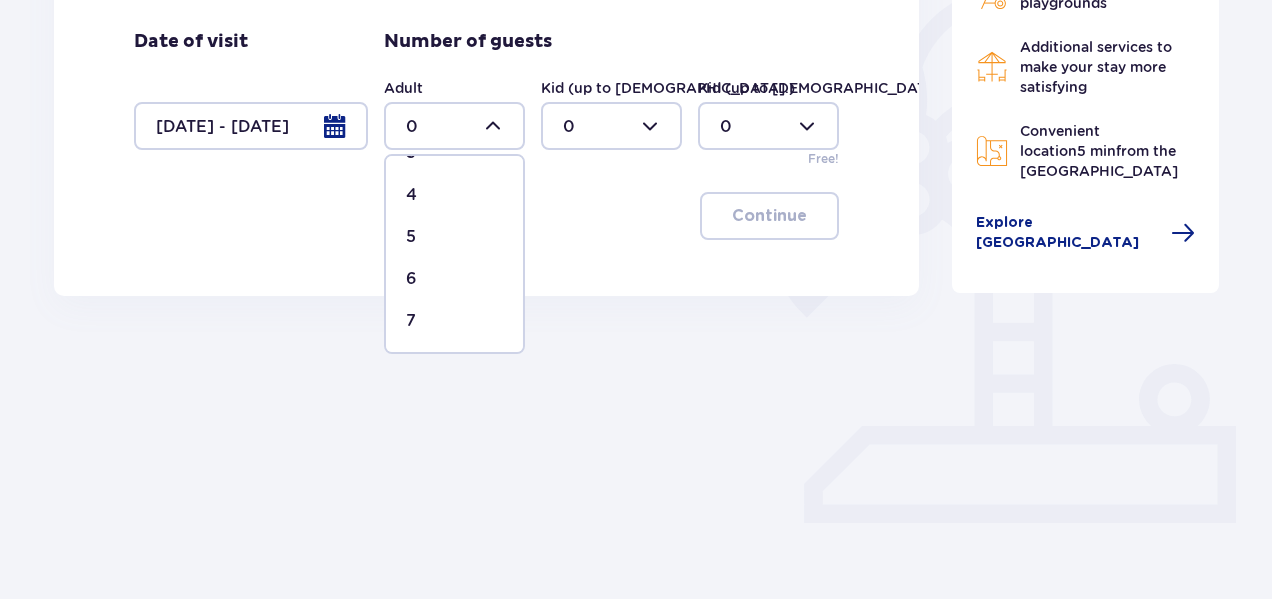 scroll, scrollTop: 160, scrollLeft: 0, axis: vertical 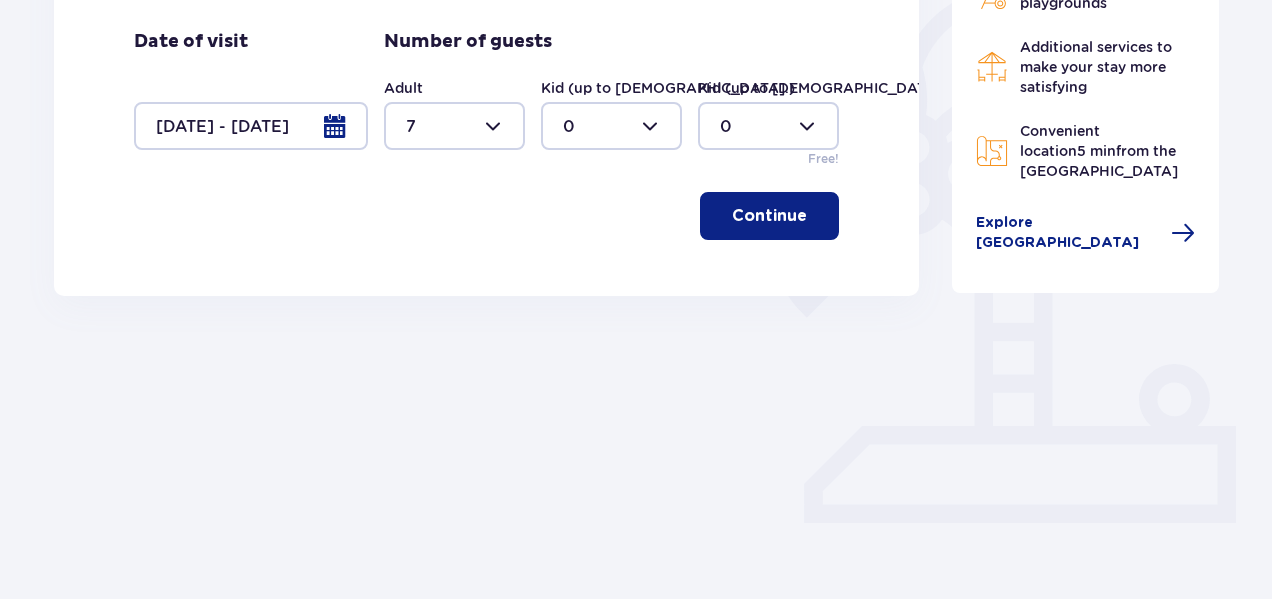 click at bounding box center [611, 126] 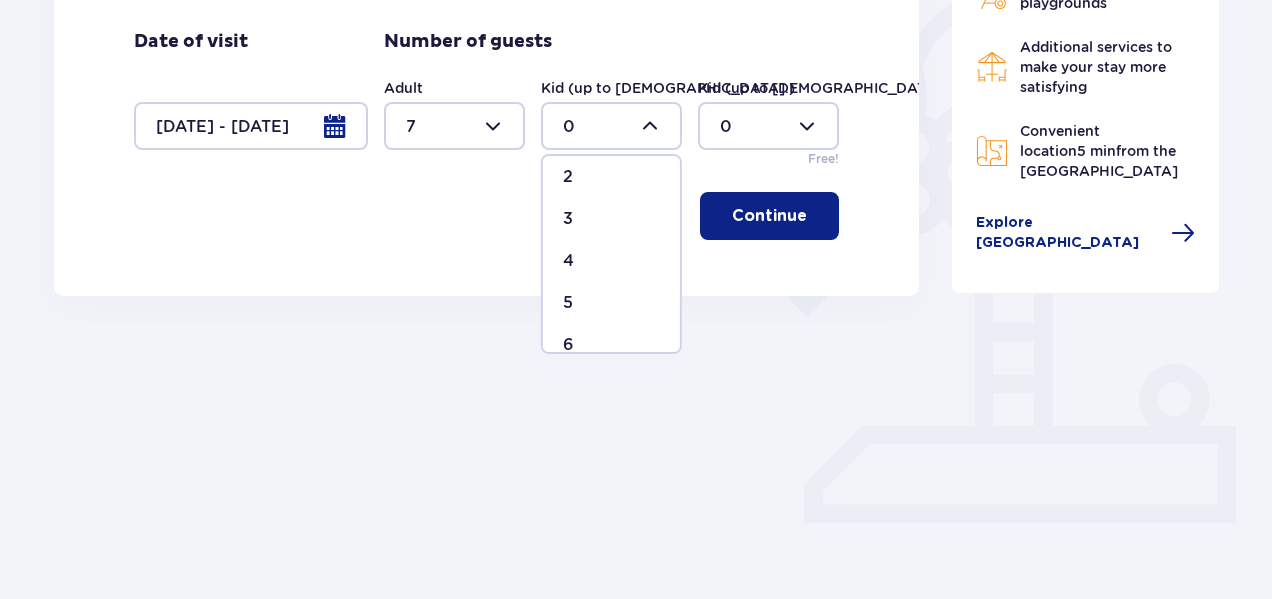 scroll, scrollTop: 0, scrollLeft: 0, axis: both 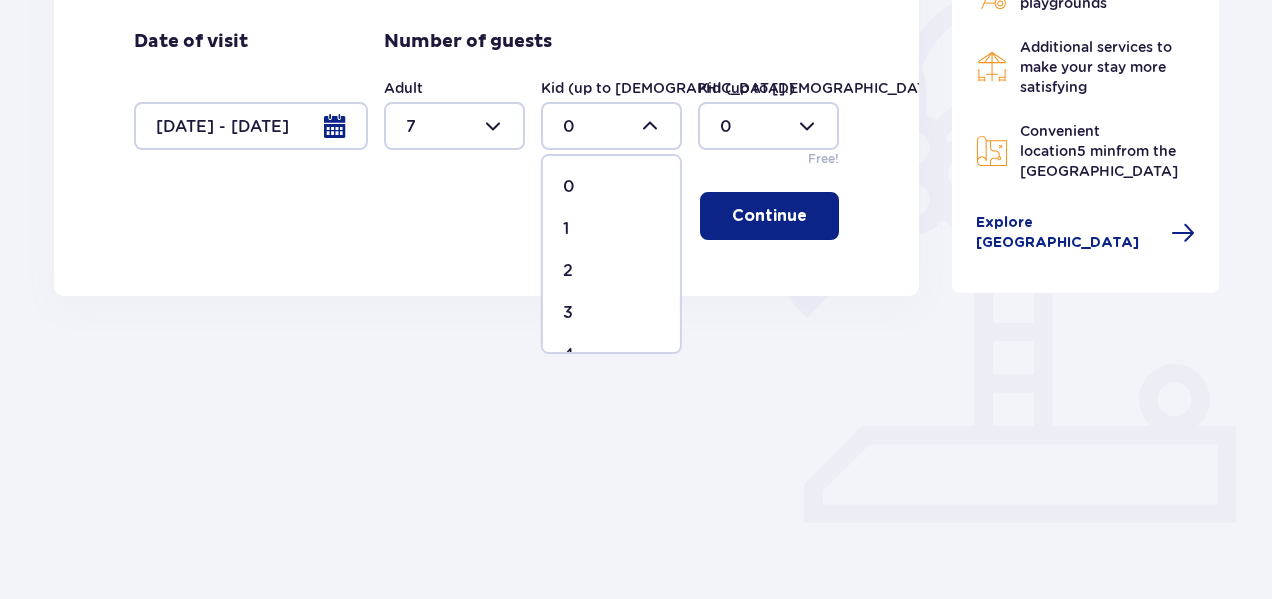 click on "1" at bounding box center [611, 229] 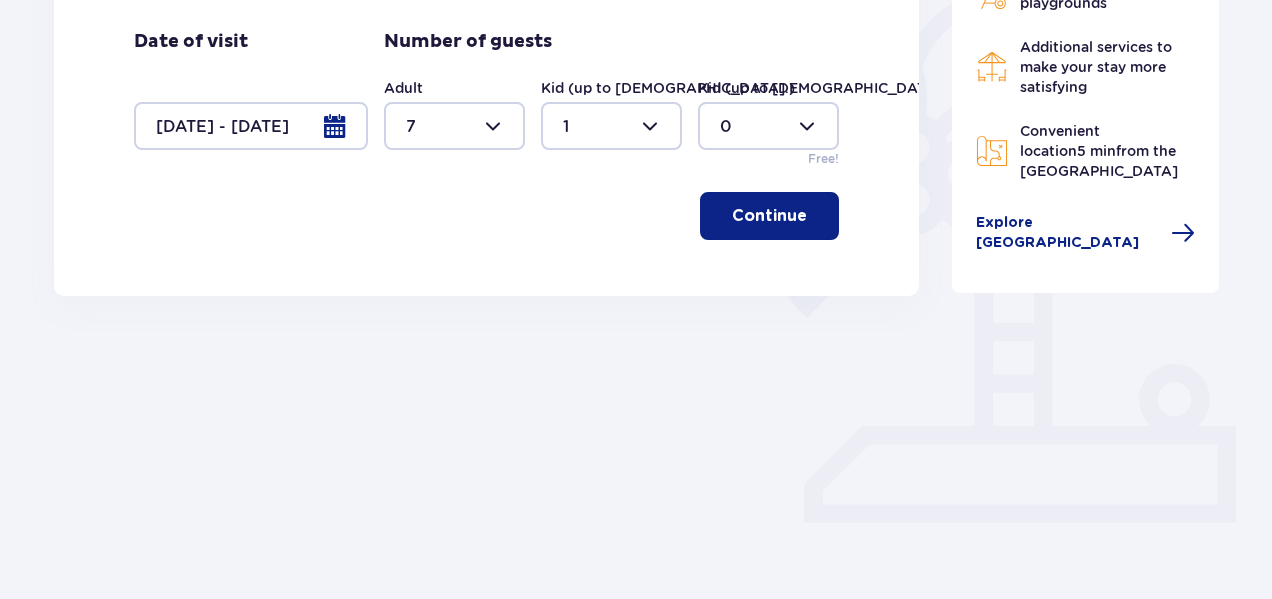 click on "Continue" at bounding box center [769, 216] 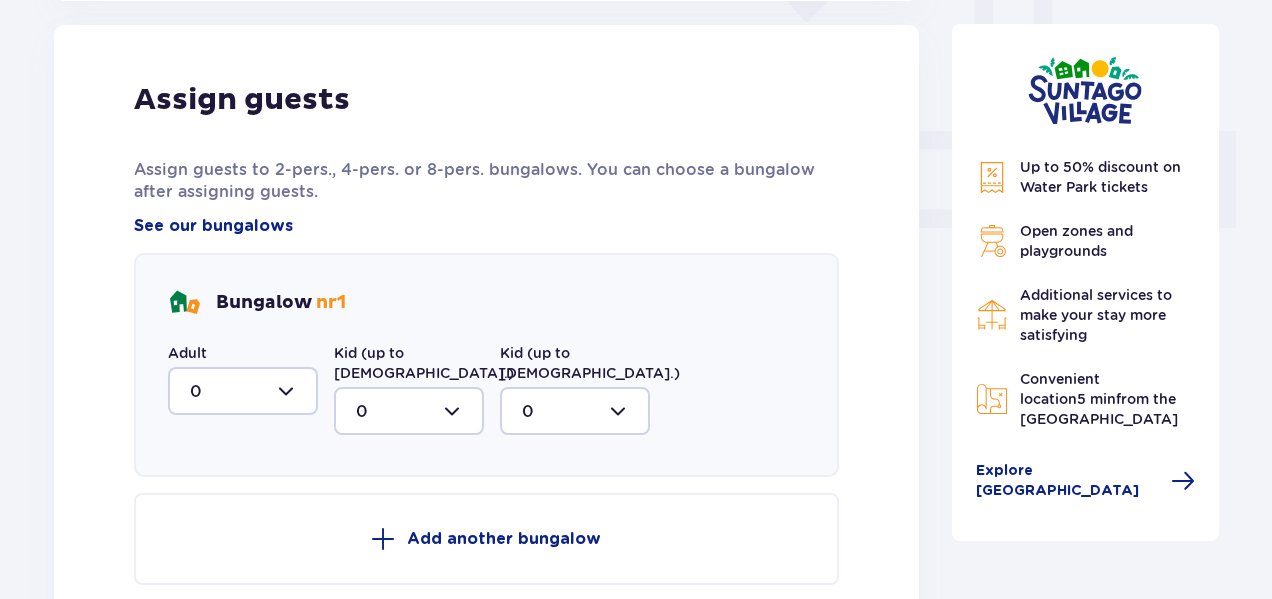 scroll, scrollTop: 806, scrollLeft: 0, axis: vertical 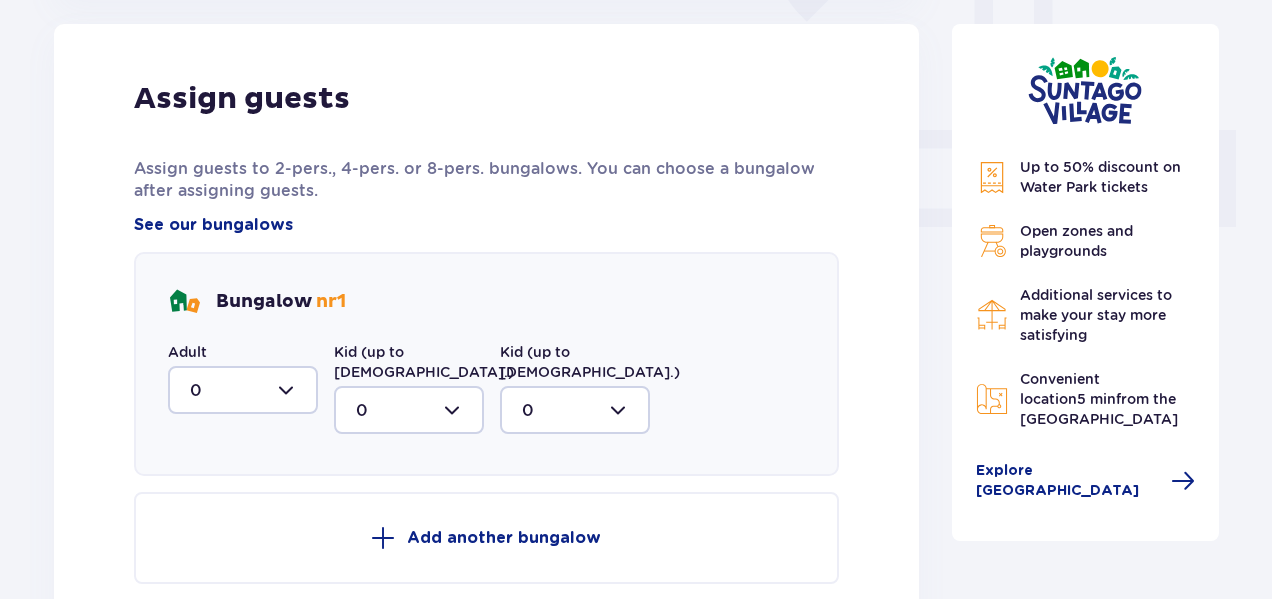 click at bounding box center (243, 390) 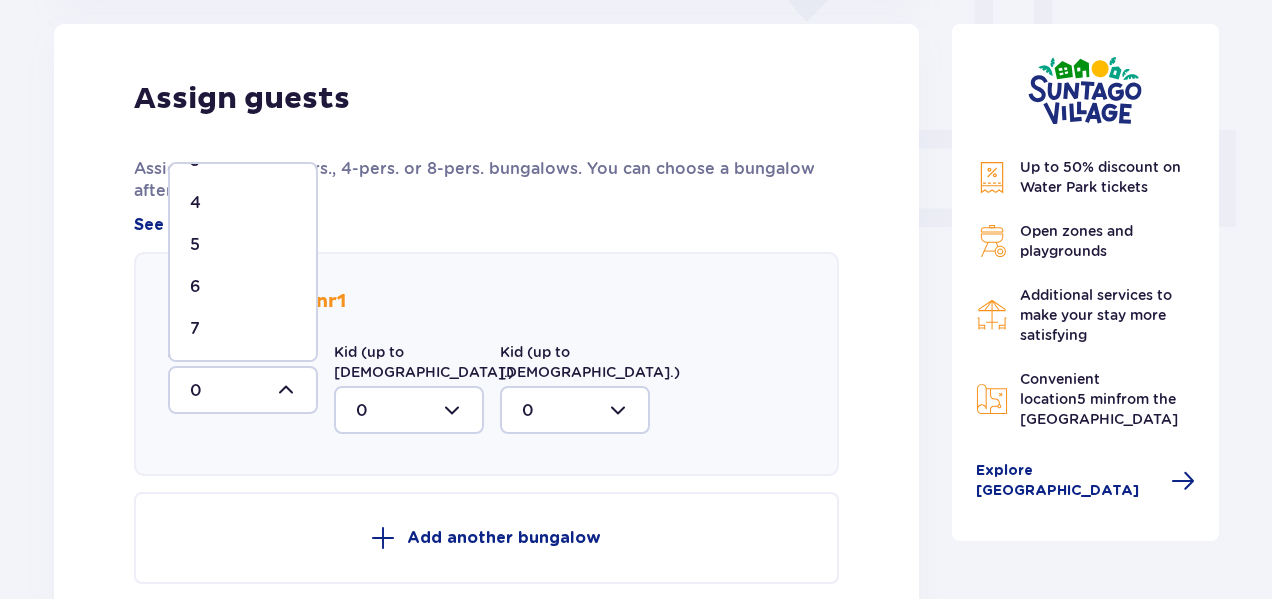 scroll, scrollTop: 159, scrollLeft: 0, axis: vertical 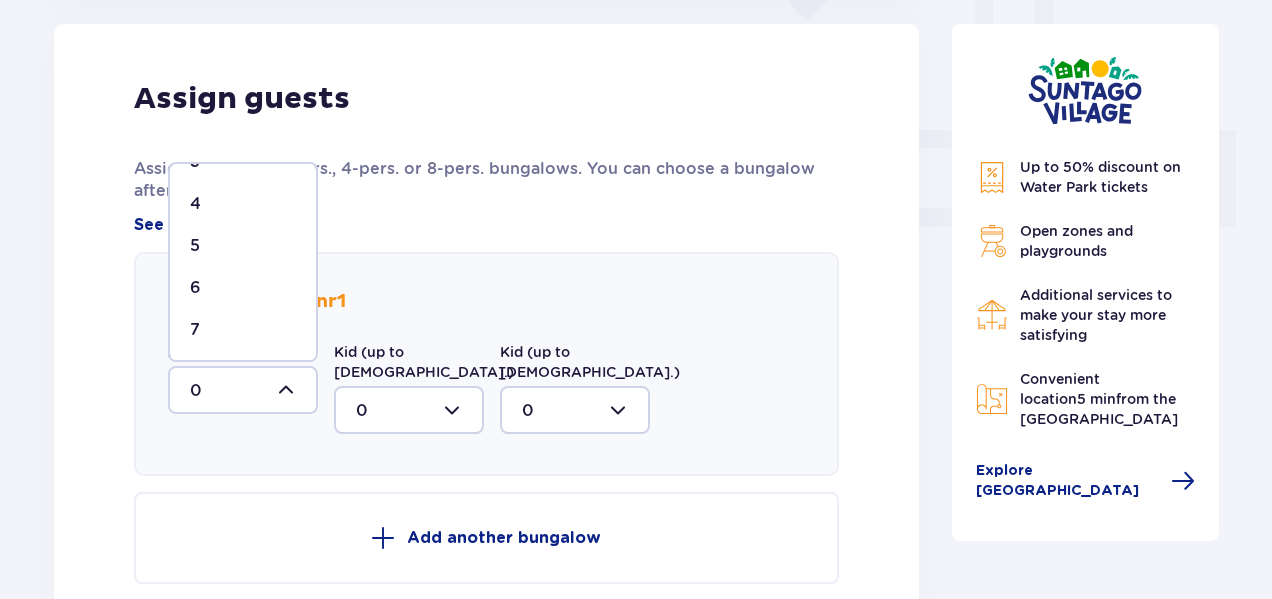 click on "7" at bounding box center [243, 330] 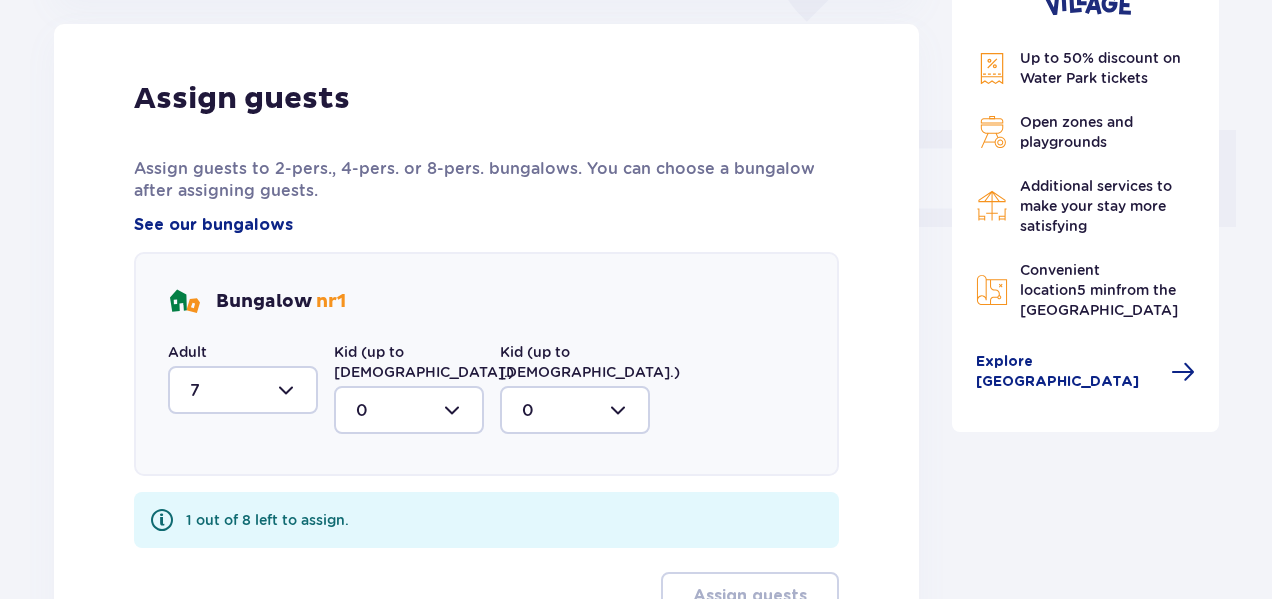 click at bounding box center [409, 410] 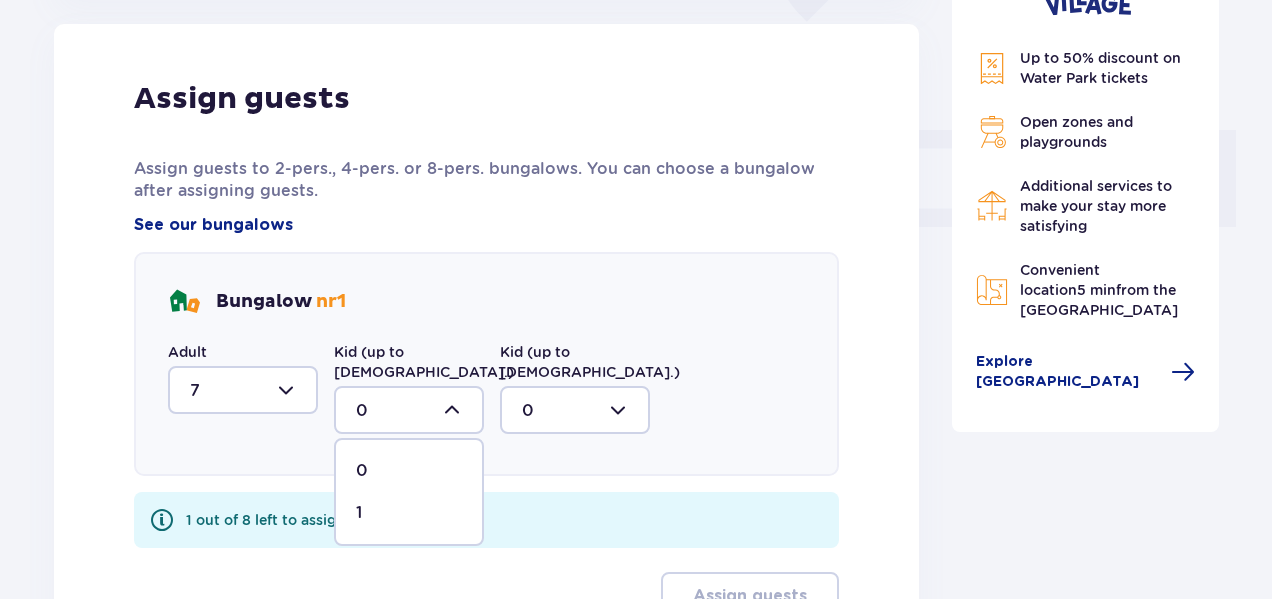 click on "1" at bounding box center (409, 513) 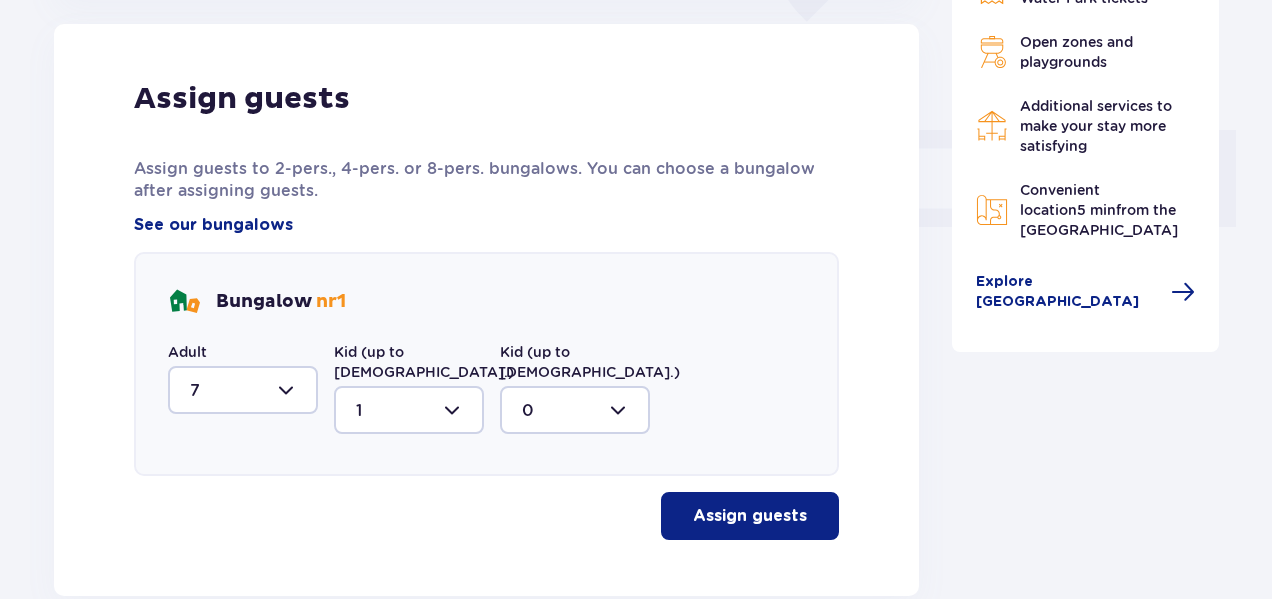 click on "Assign guests" at bounding box center (750, 516) 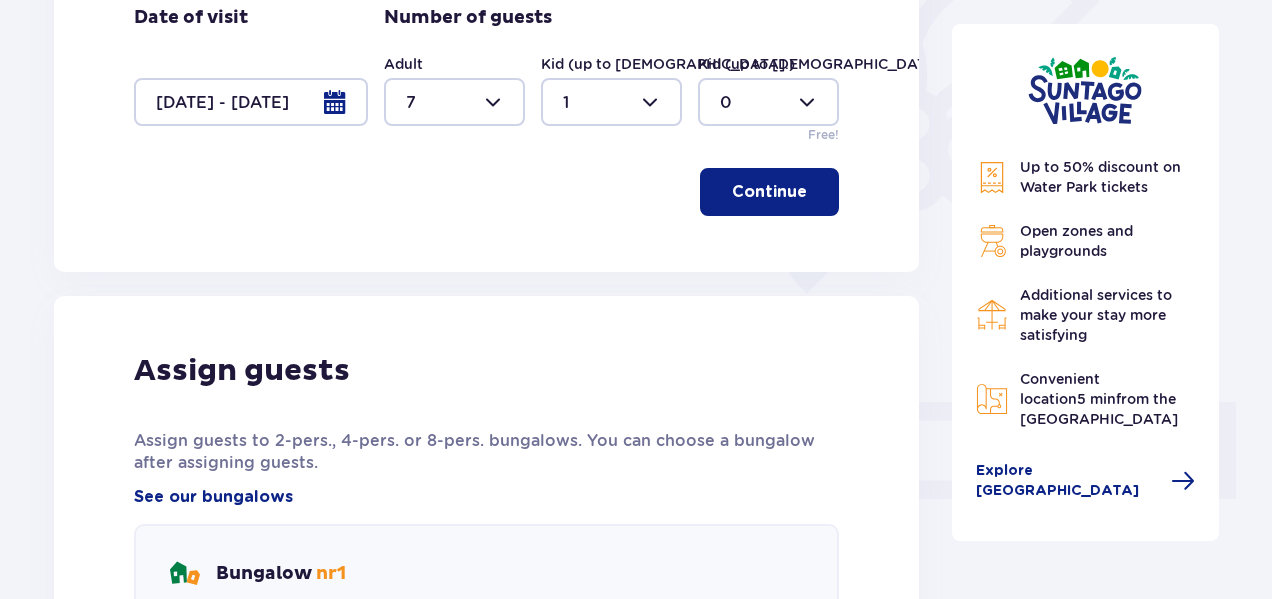 scroll, scrollTop: 532, scrollLeft: 0, axis: vertical 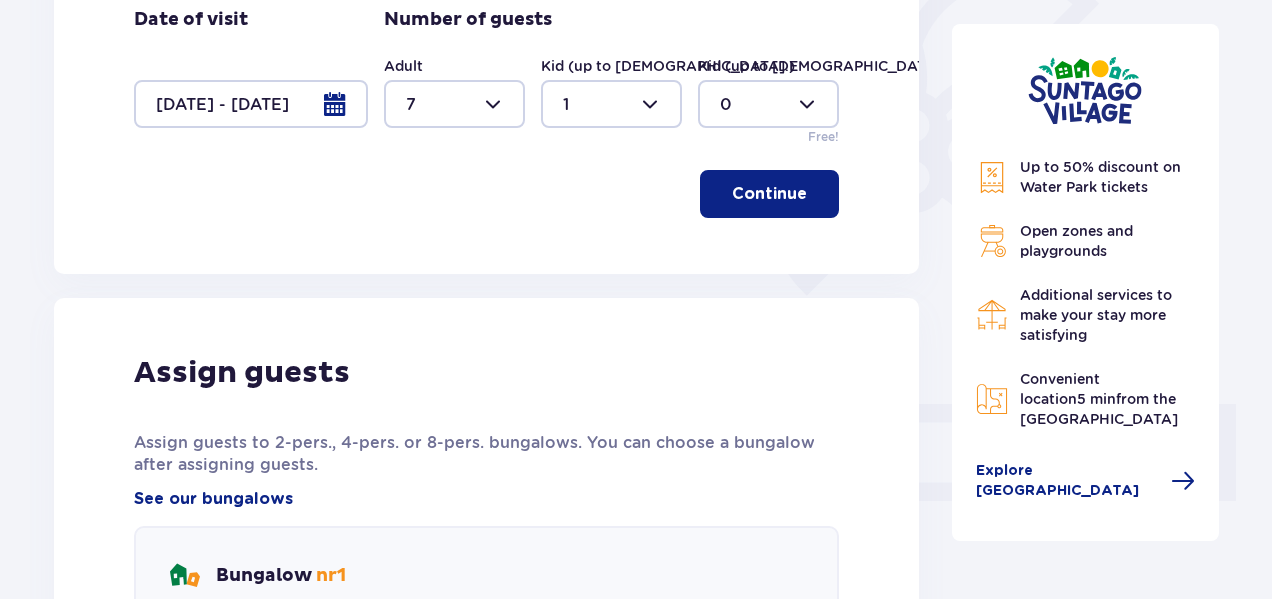 click at bounding box center (251, 104) 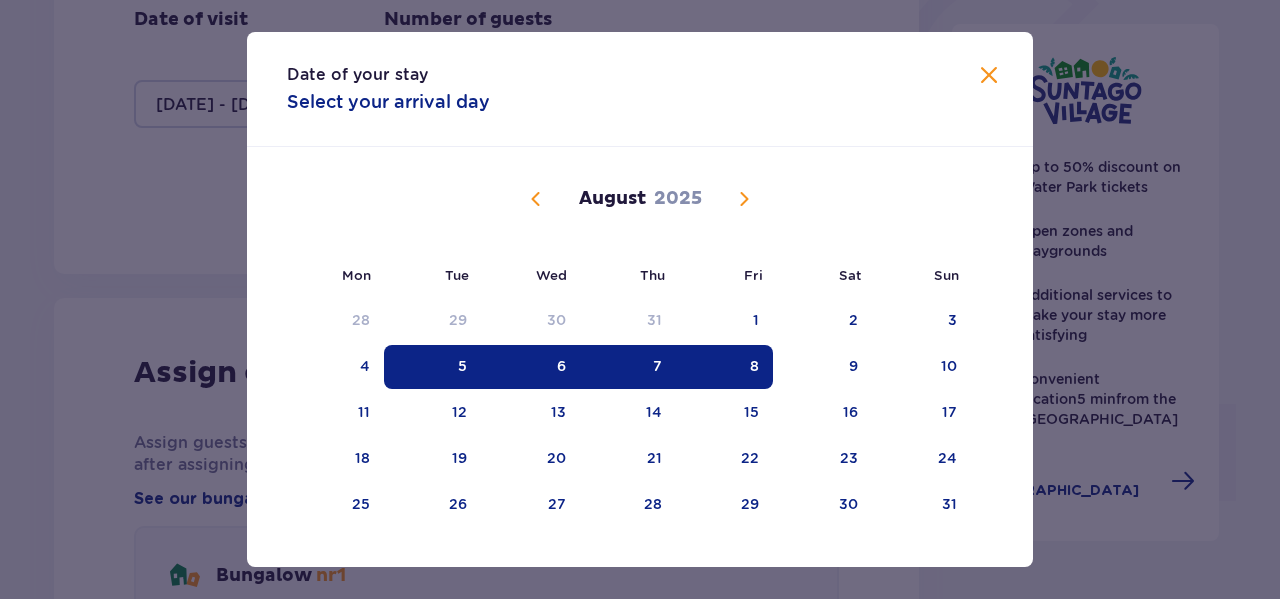 click on "5" at bounding box center (432, 367) 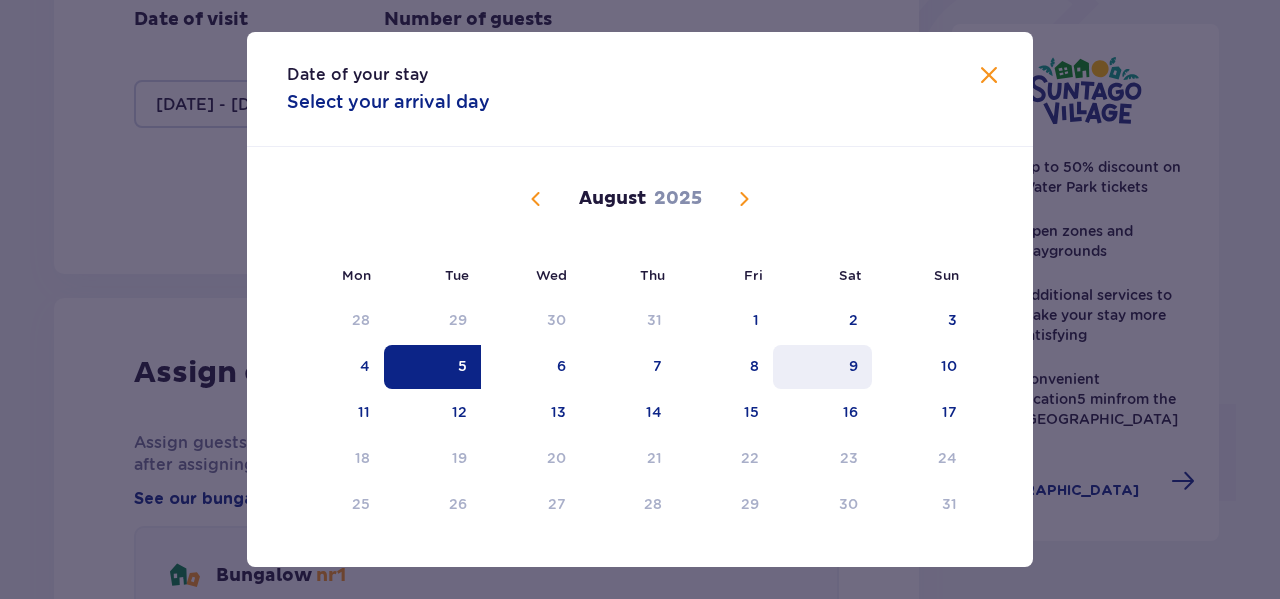 click on "9" at bounding box center [822, 367] 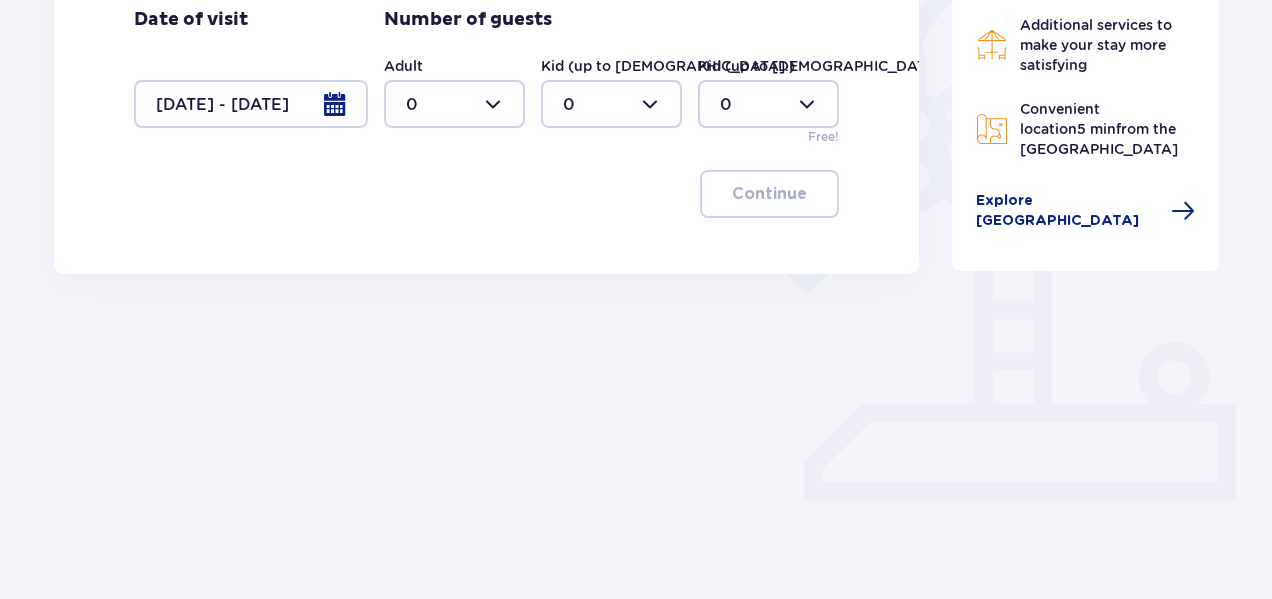 click at bounding box center (454, 104) 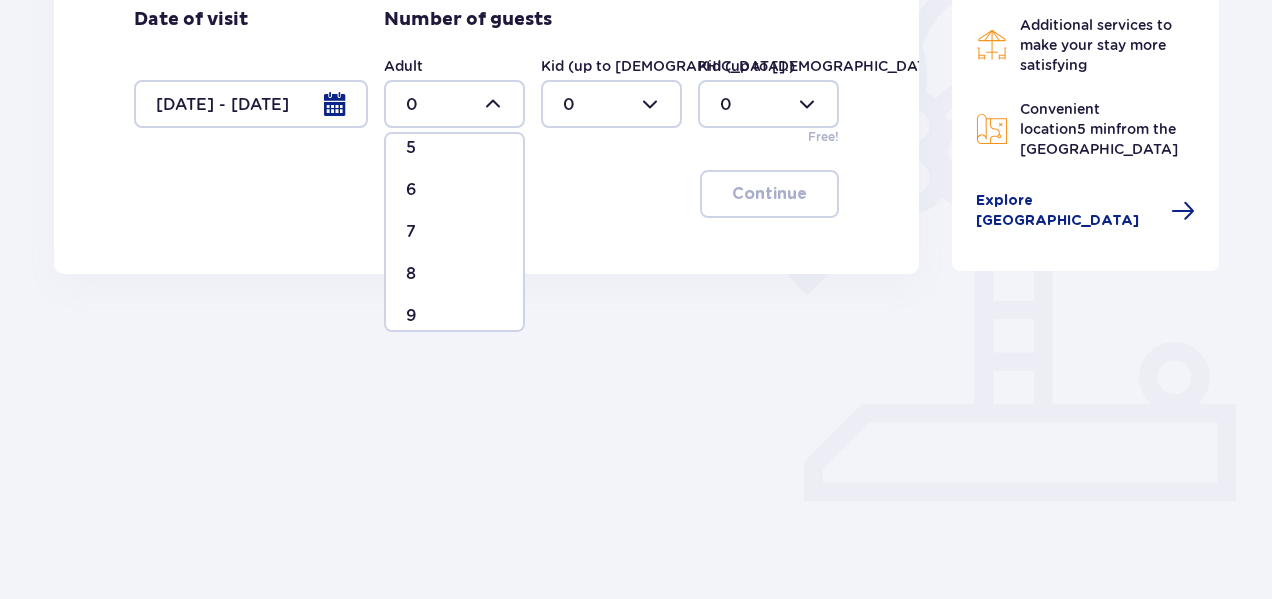 scroll, scrollTop: 230, scrollLeft: 0, axis: vertical 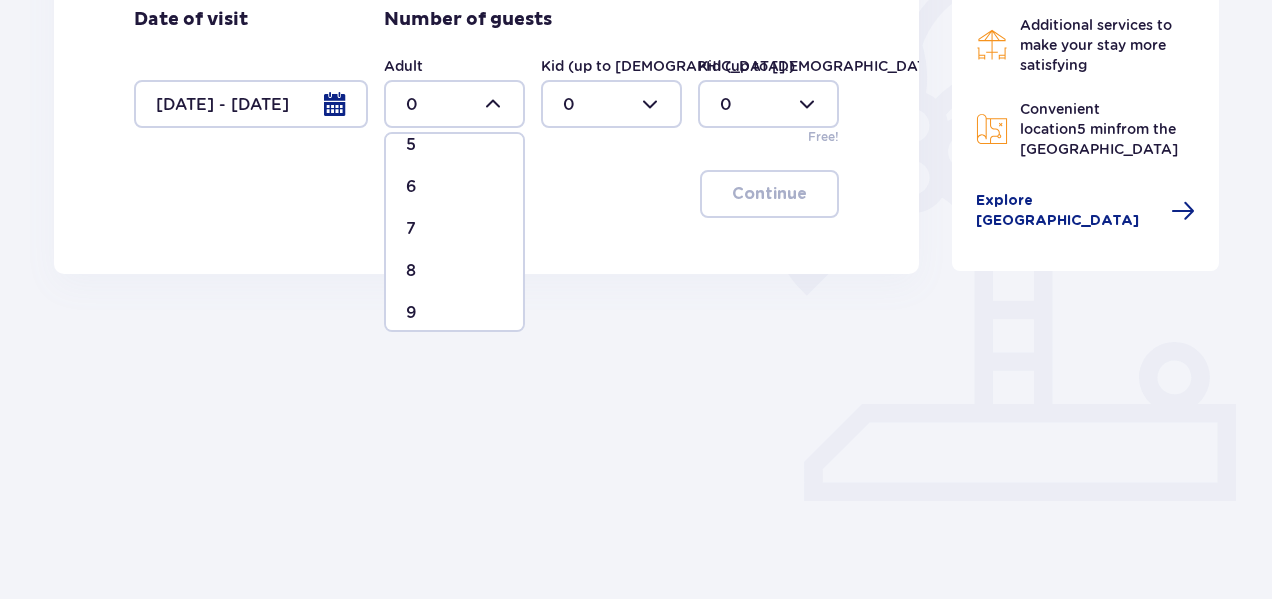 click on "7" at bounding box center (454, 229) 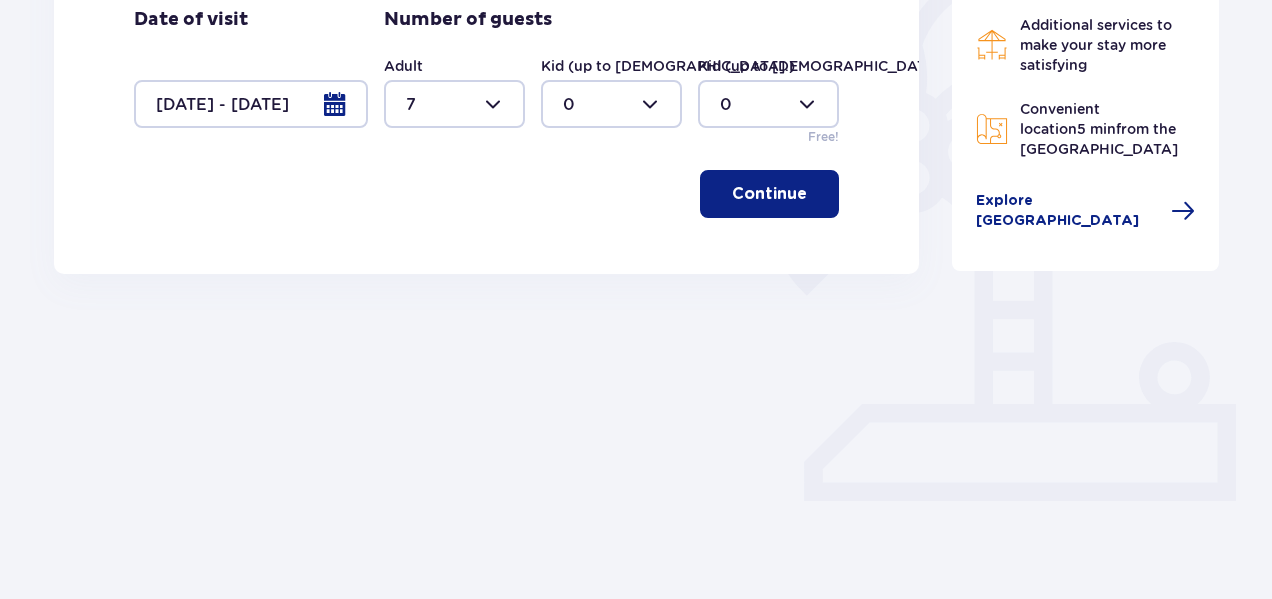 click at bounding box center [611, 104] 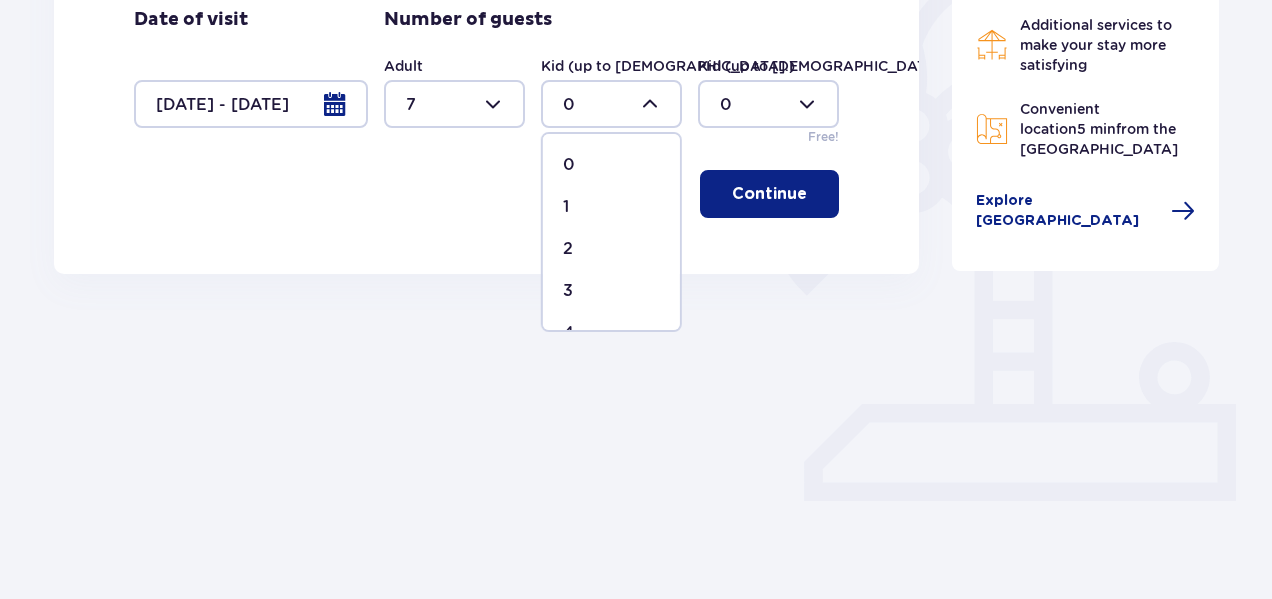 click on "1" at bounding box center [611, 207] 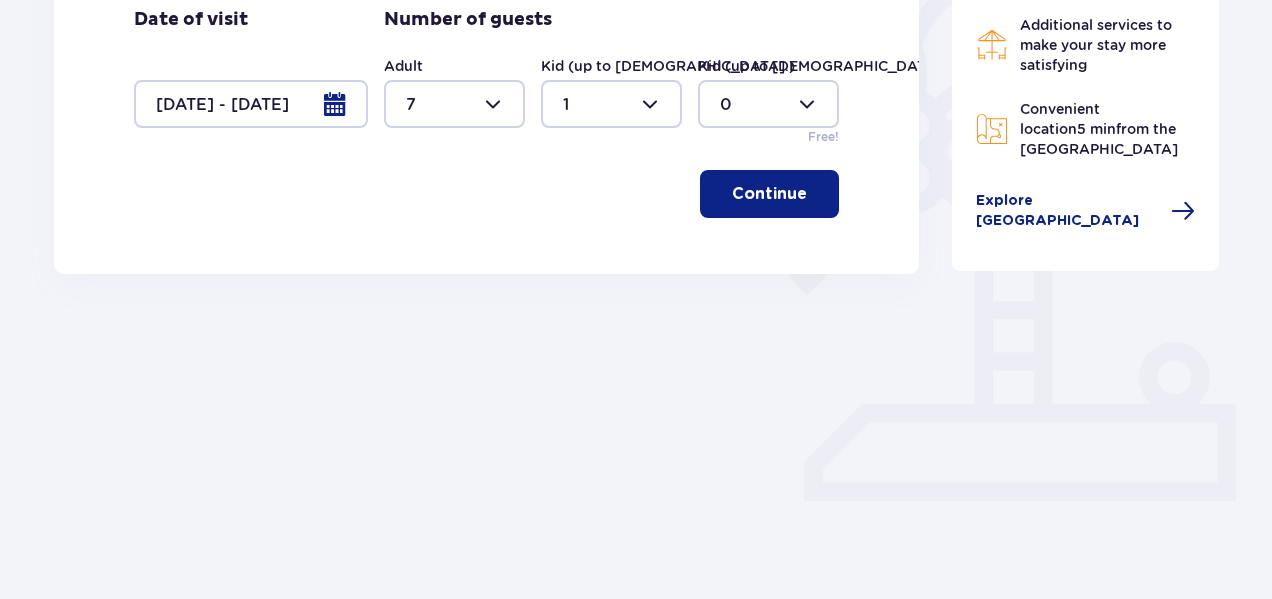 click on "Continue" at bounding box center [769, 194] 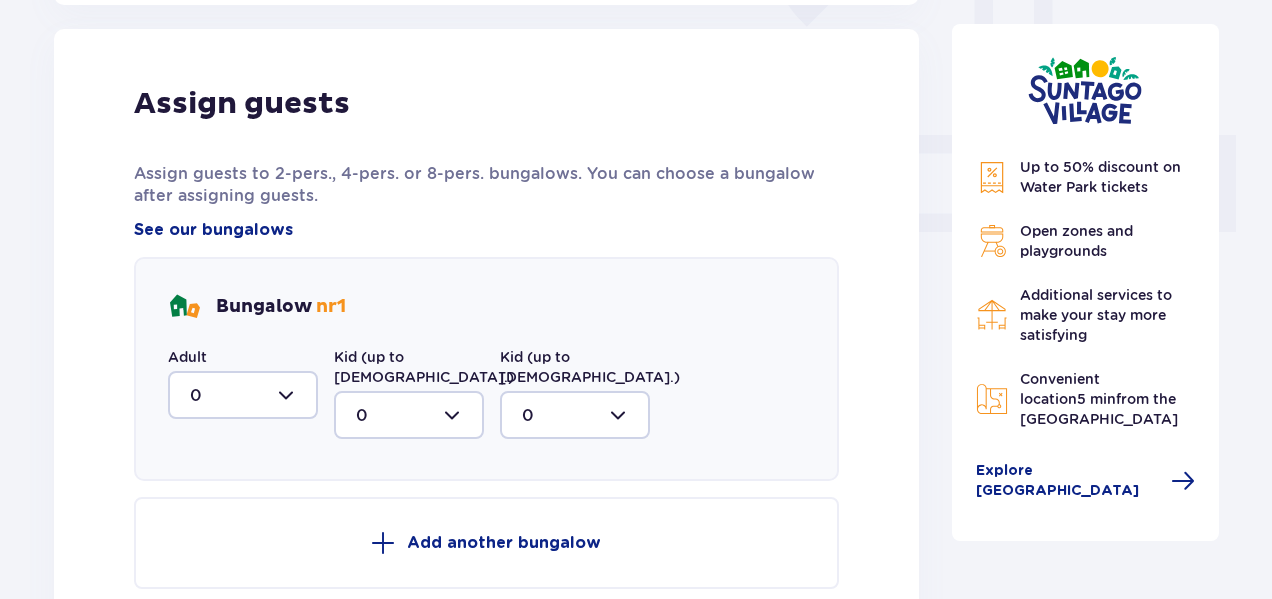 scroll, scrollTop: 806, scrollLeft: 0, axis: vertical 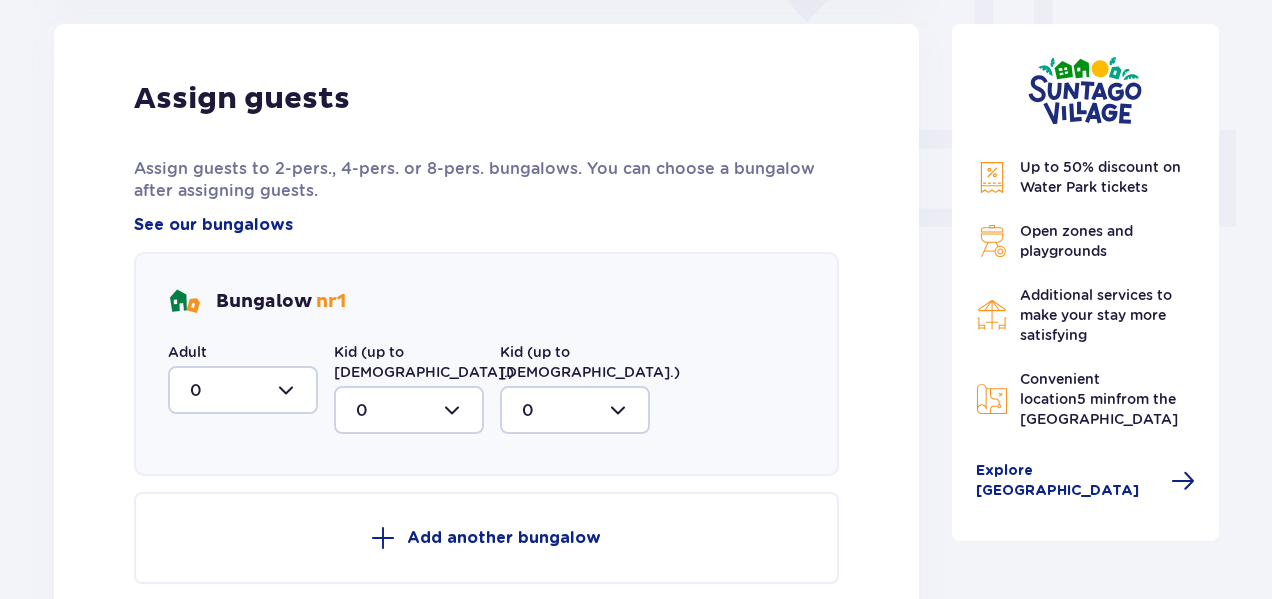 click at bounding box center [243, 390] 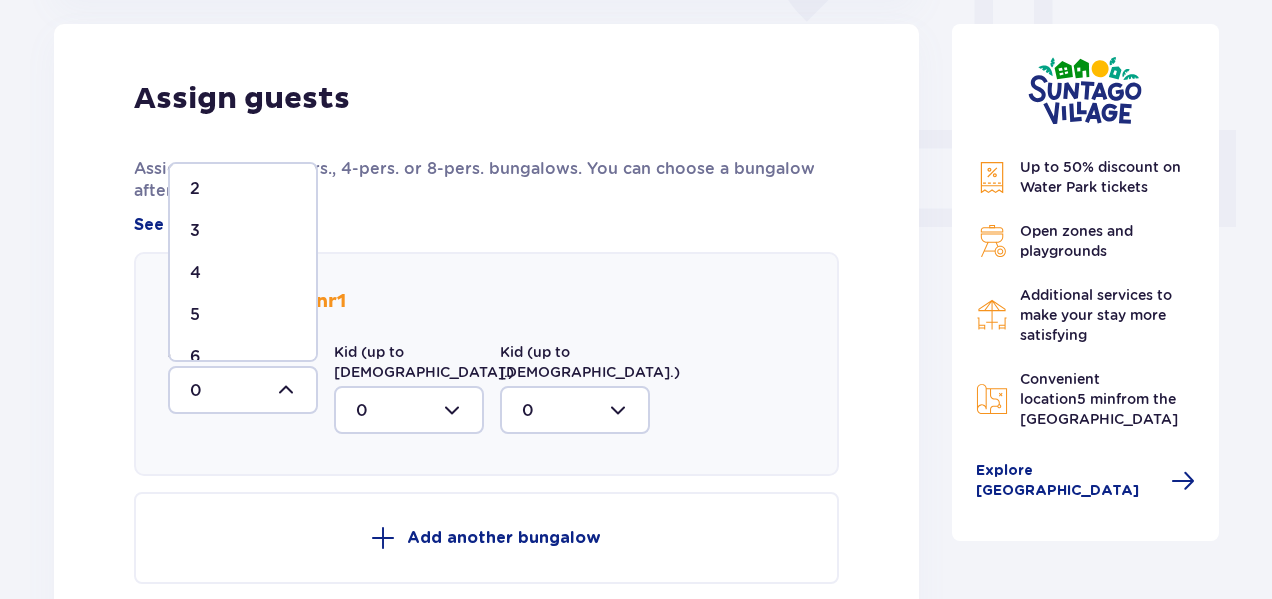 scroll, scrollTop: 139, scrollLeft: 0, axis: vertical 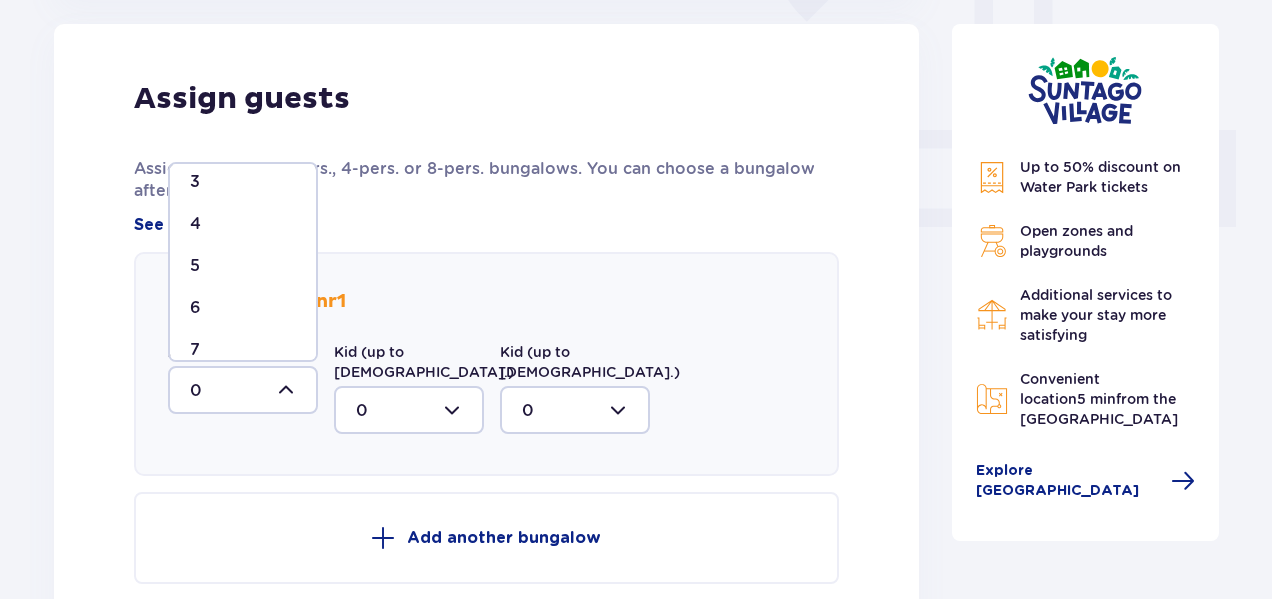 click on "7" at bounding box center (243, 350) 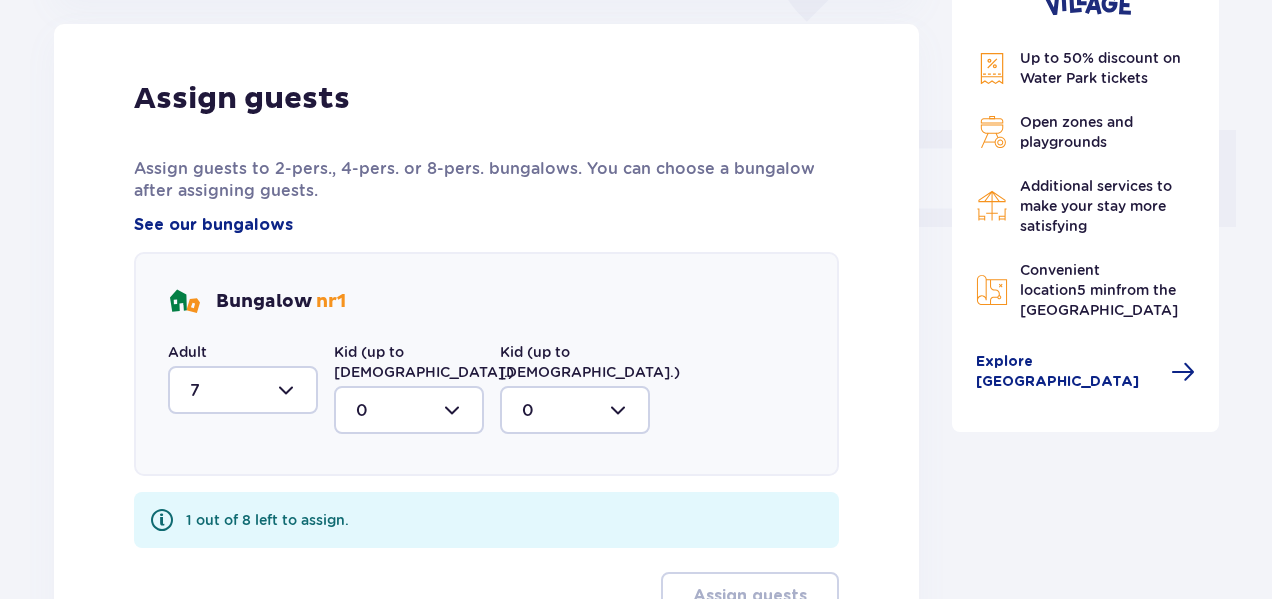 click at bounding box center [409, 410] 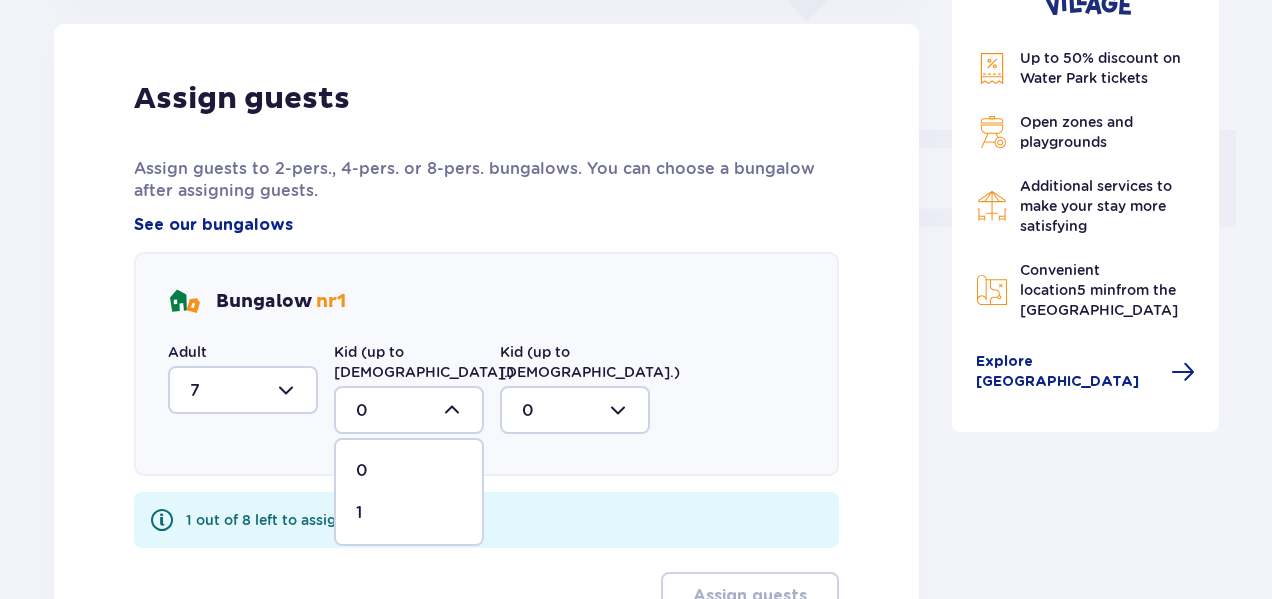 click on "1" at bounding box center [409, 513] 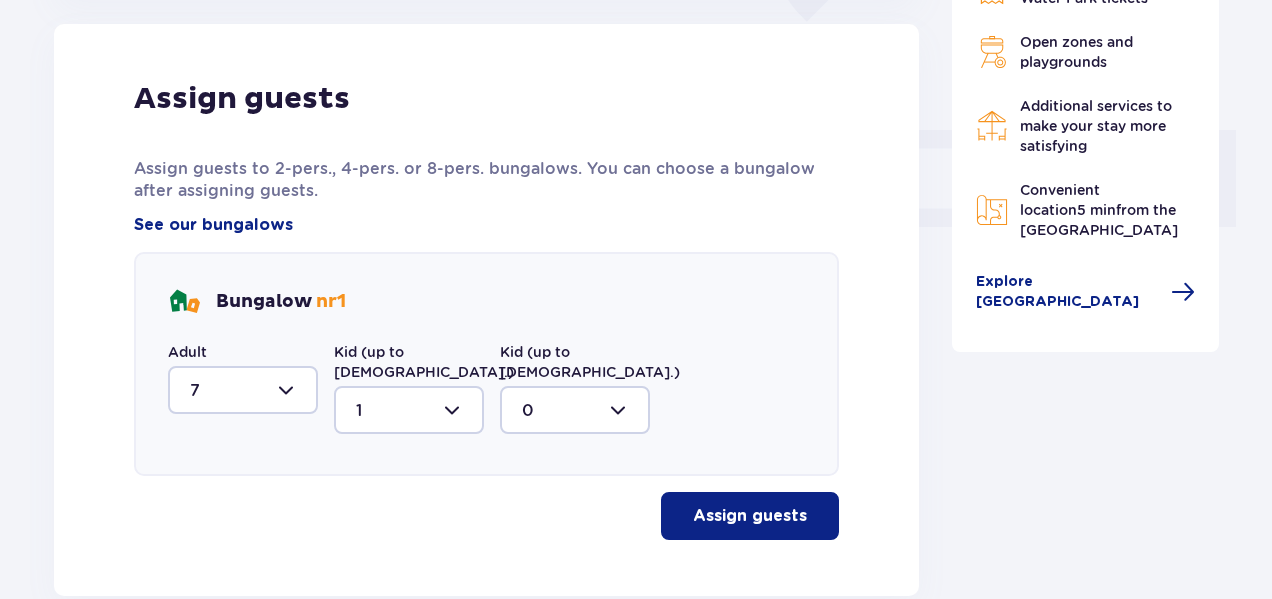 click on "Assign guests" at bounding box center [750, 516] 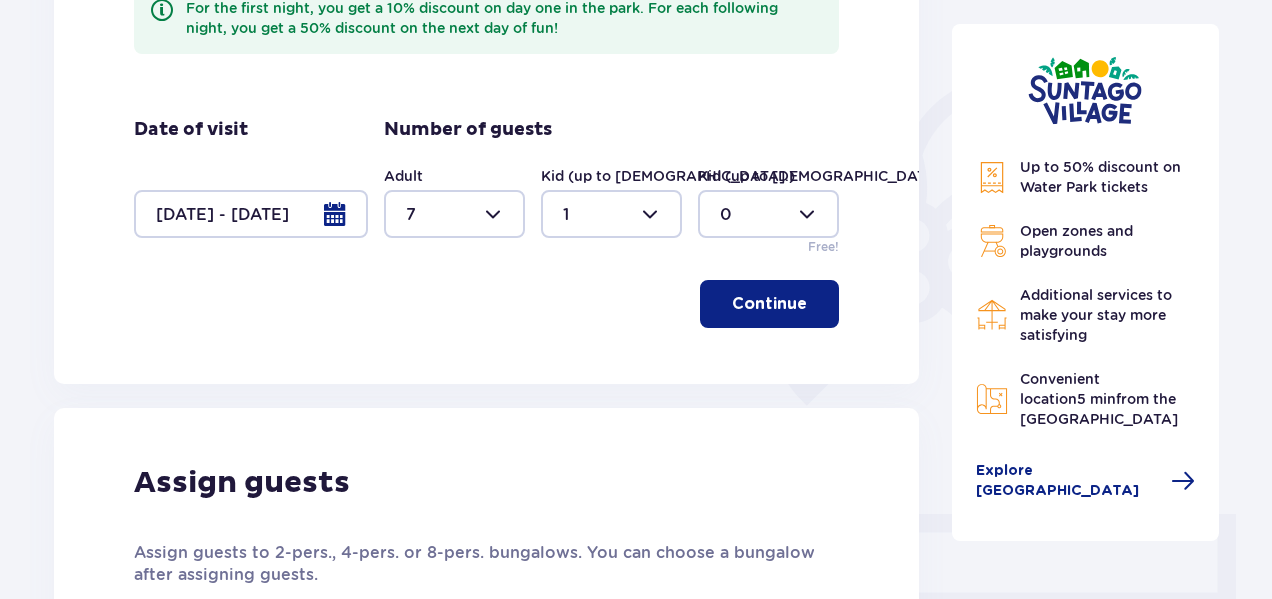 scroll, scrollTop: 397, scrollLeft: 0, axis: vertical 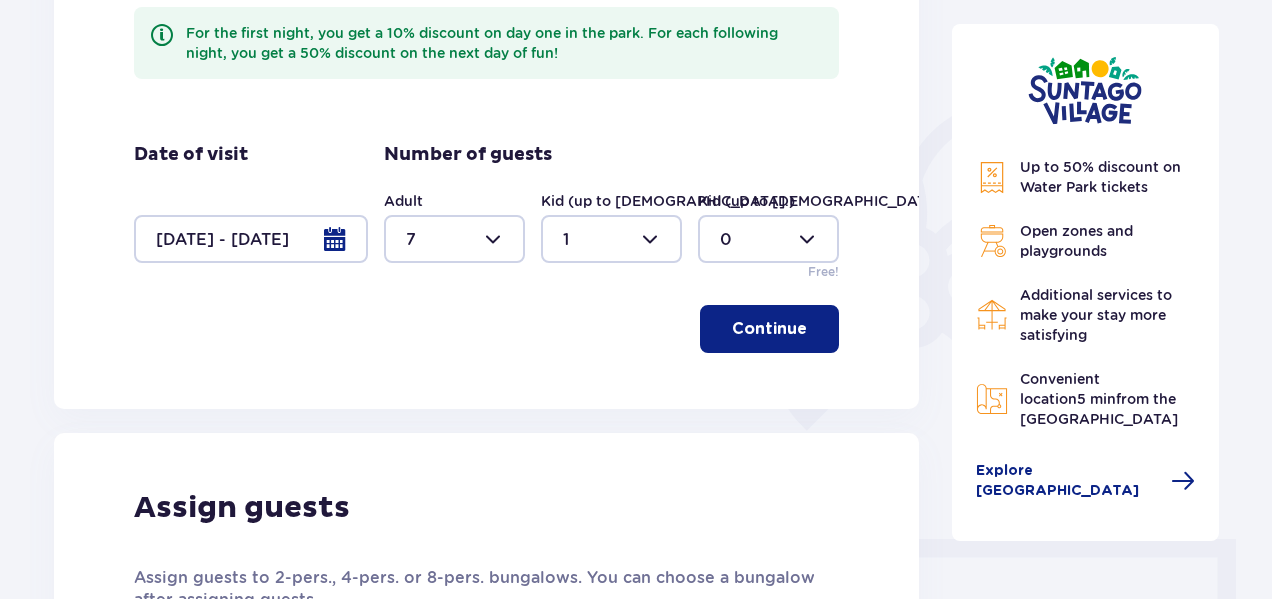 click at bounding box center (251, 239) 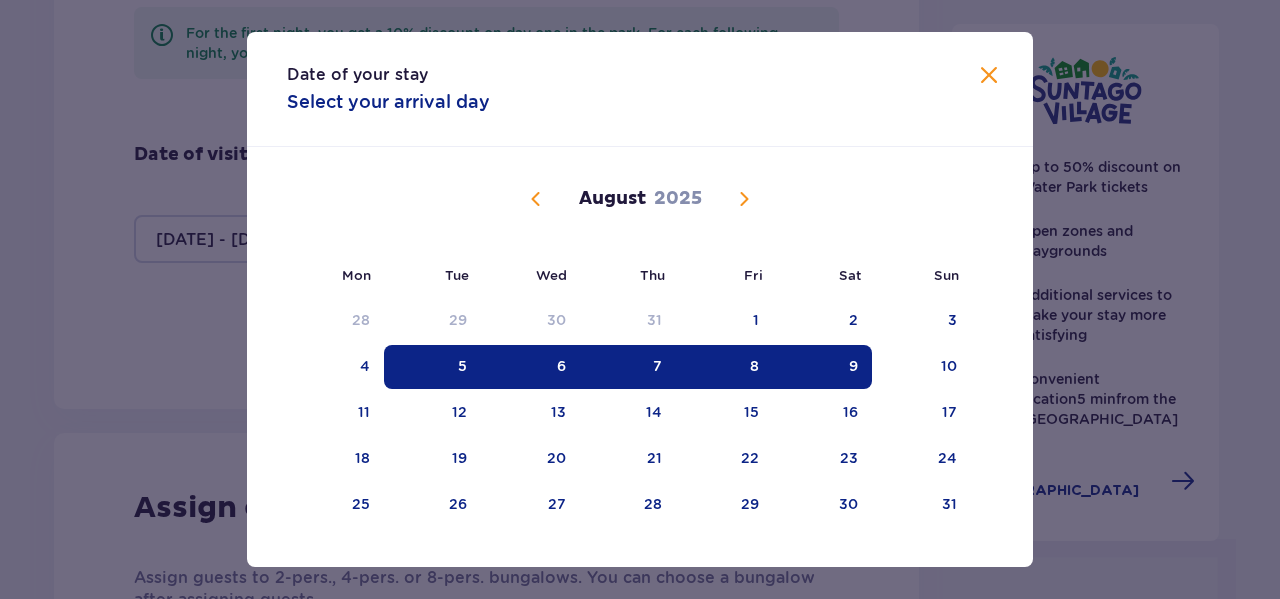 click on "5" at bounding box center [432, 367] 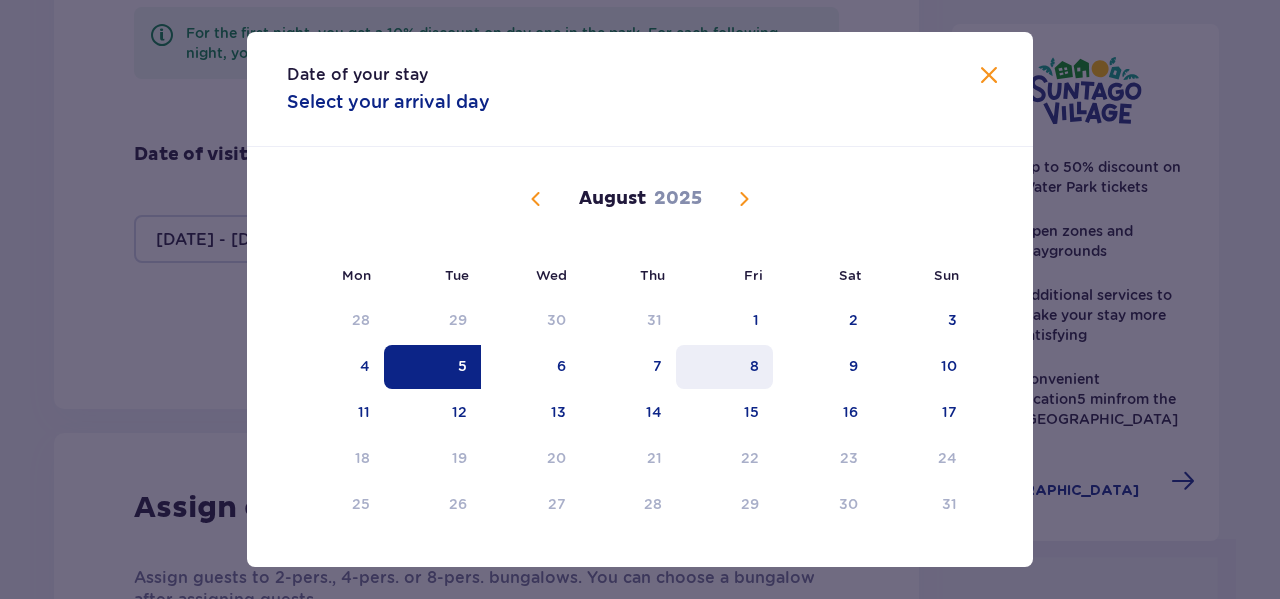 click on "8" at bounding box center (754, 366) 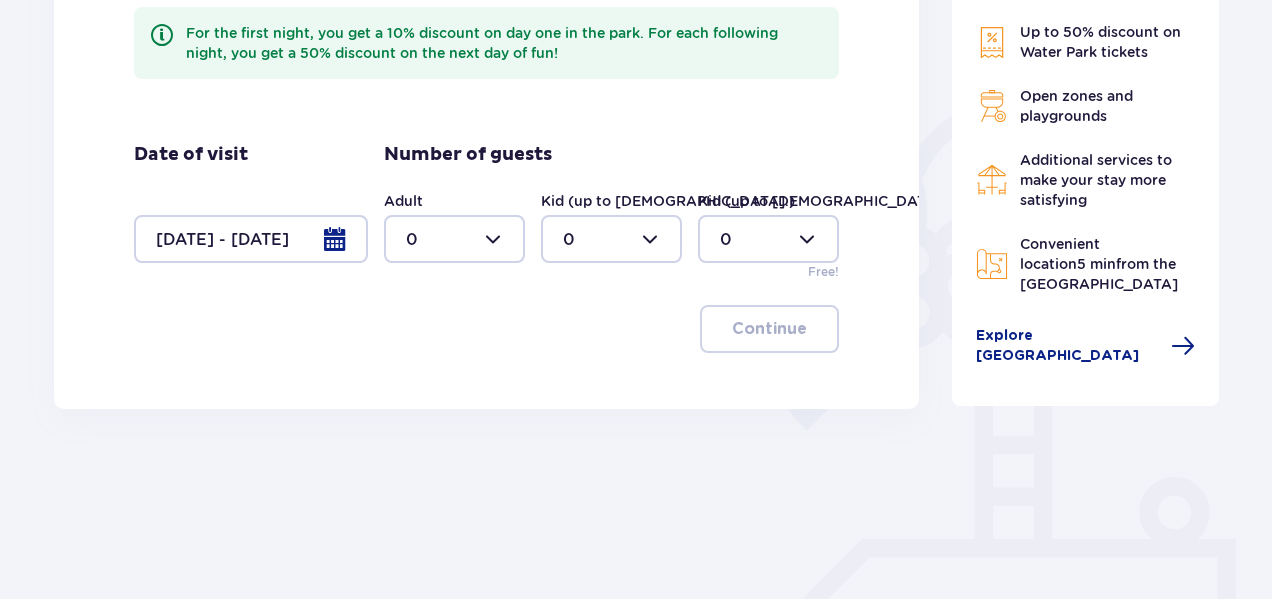 click at bounding box center [454, 239] 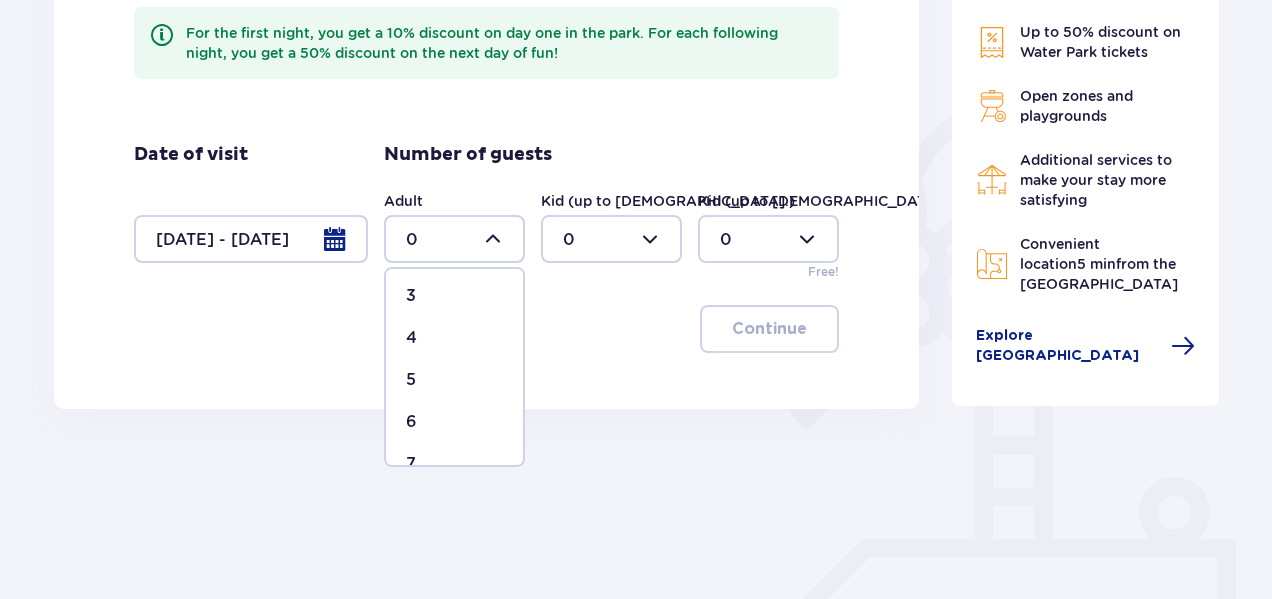 scroll, scrollTop: 137, scrollLeft: 0, axis: vertical 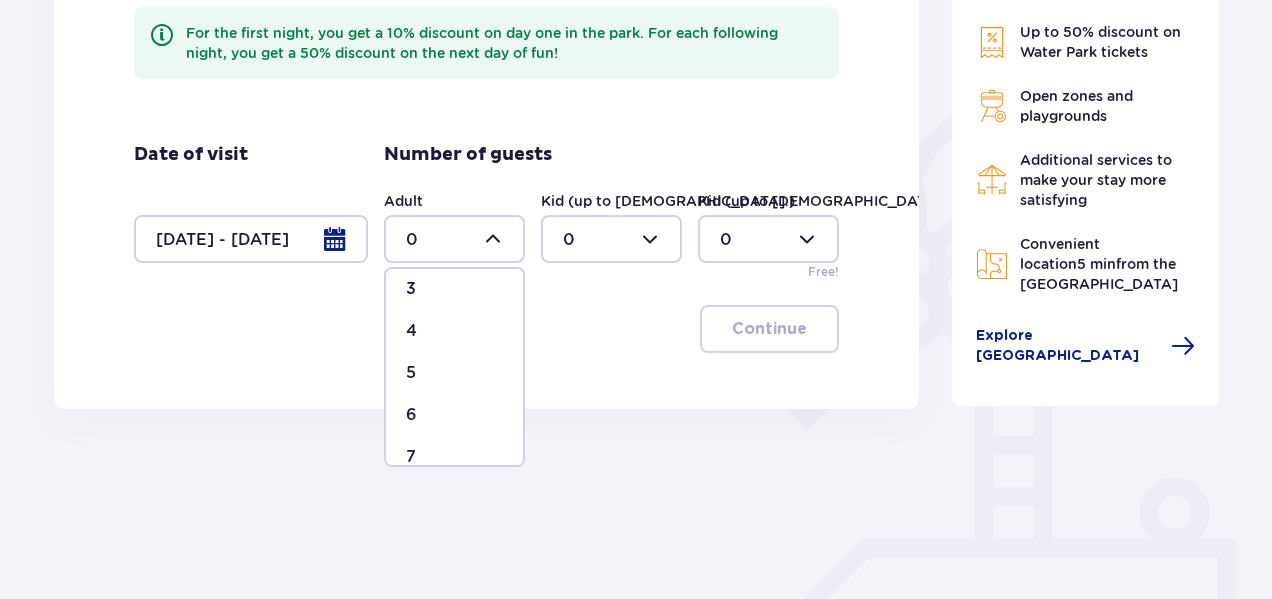 click on "7" at bounding box center (454, 457) 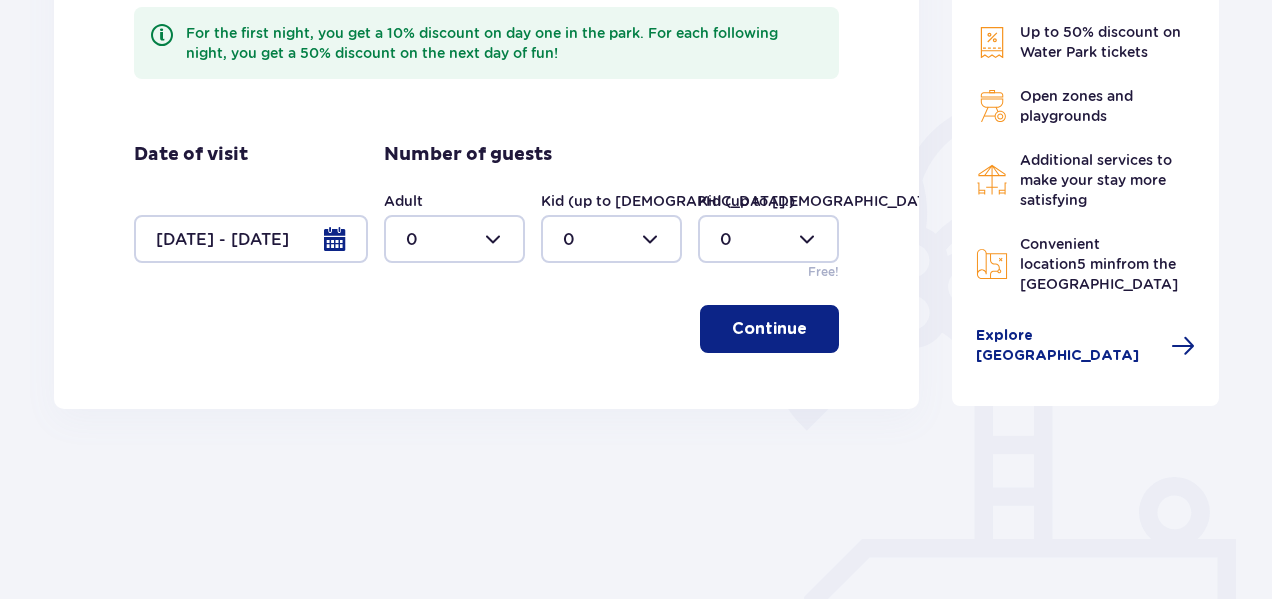 type on "7" 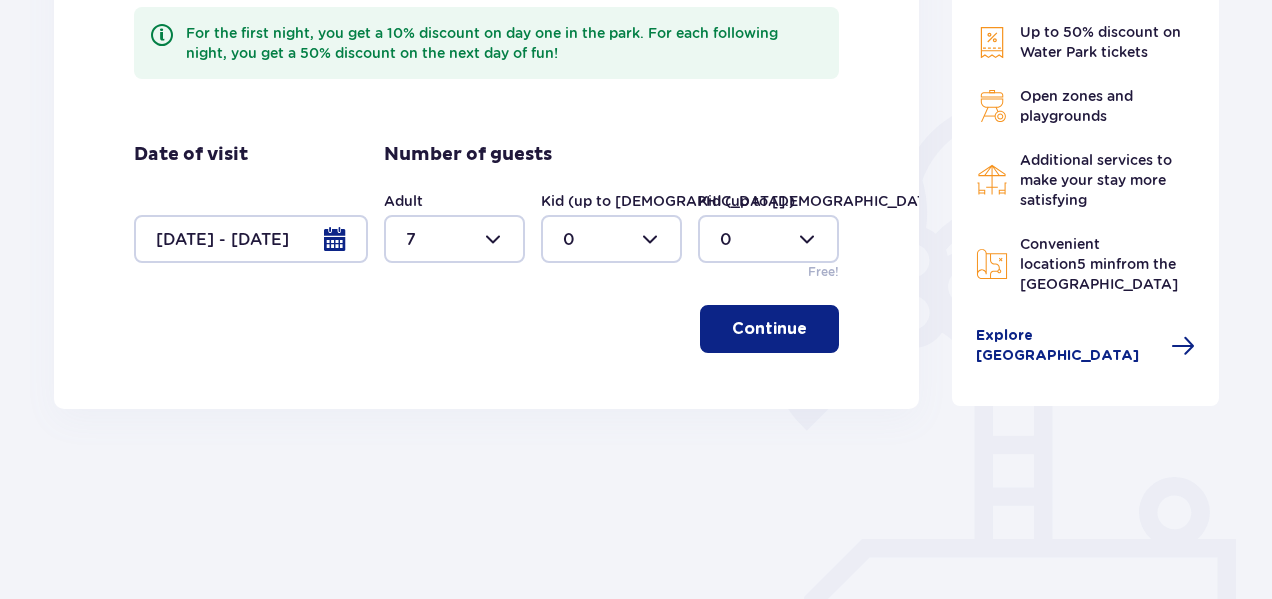 click at bounding box center (611, 239) 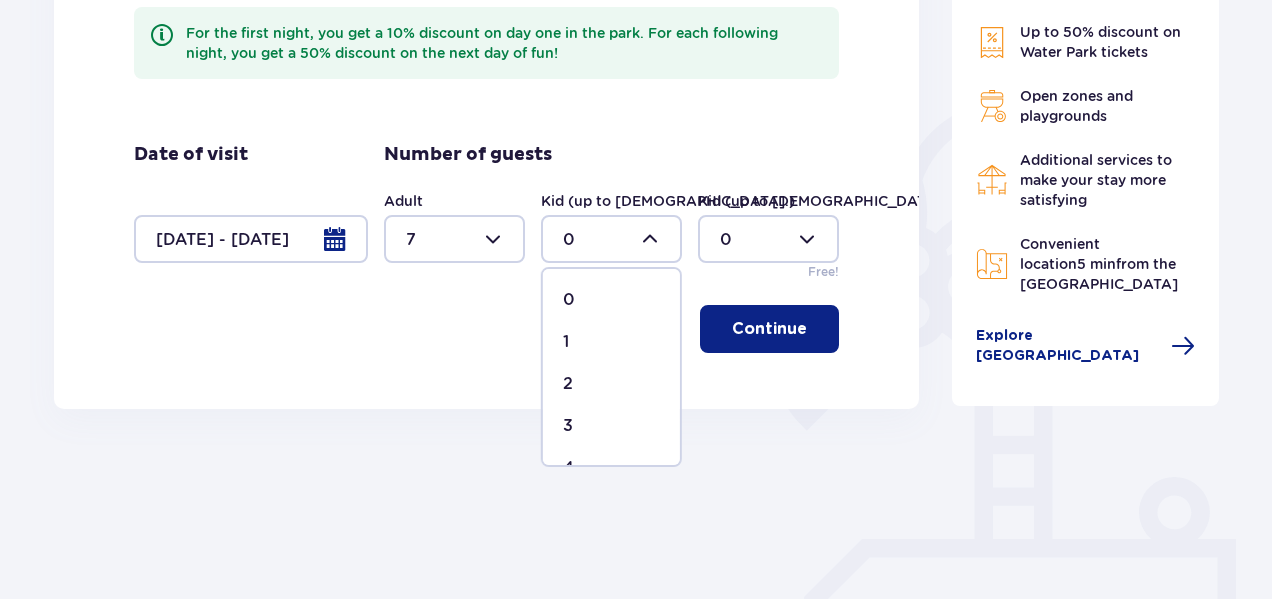 click on "1" at bounding box center (611, 342) 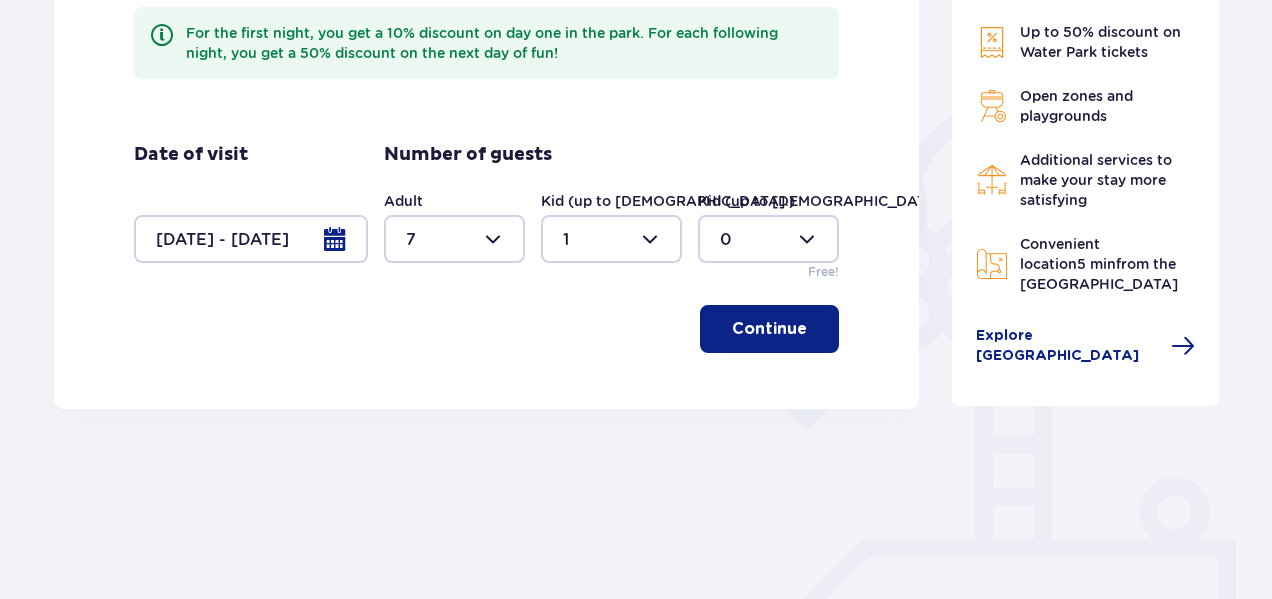 click on "Continue" at bounding box center [769, 329] 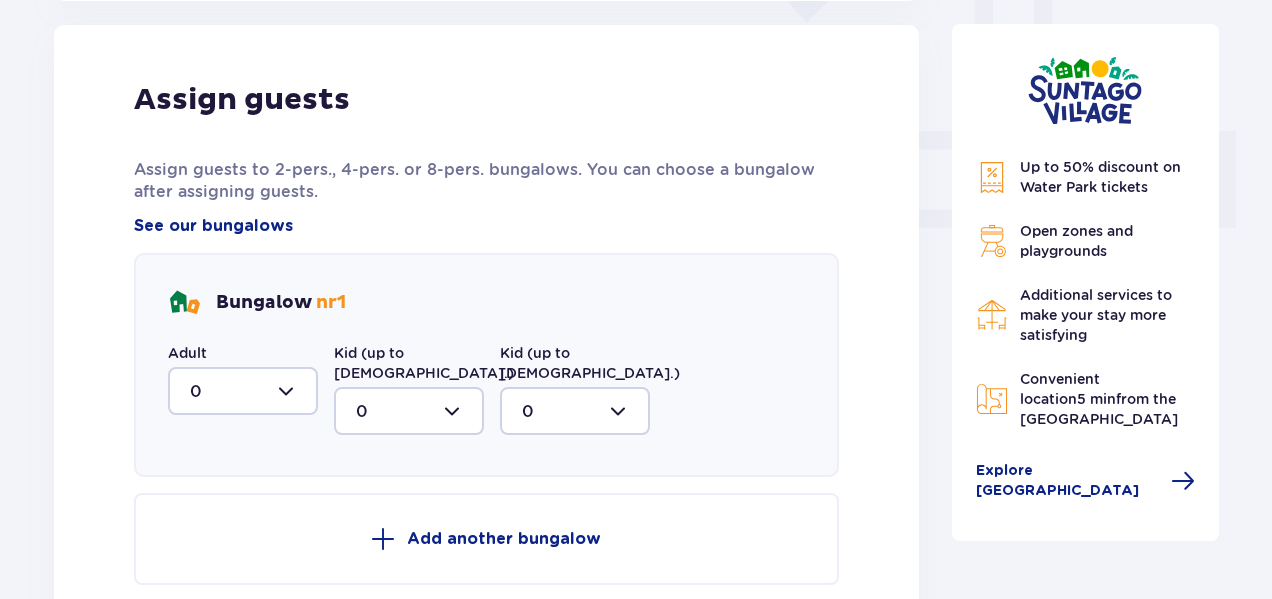 scroll, scrollTop: 806, scrollLeft: 0, axis: vertical 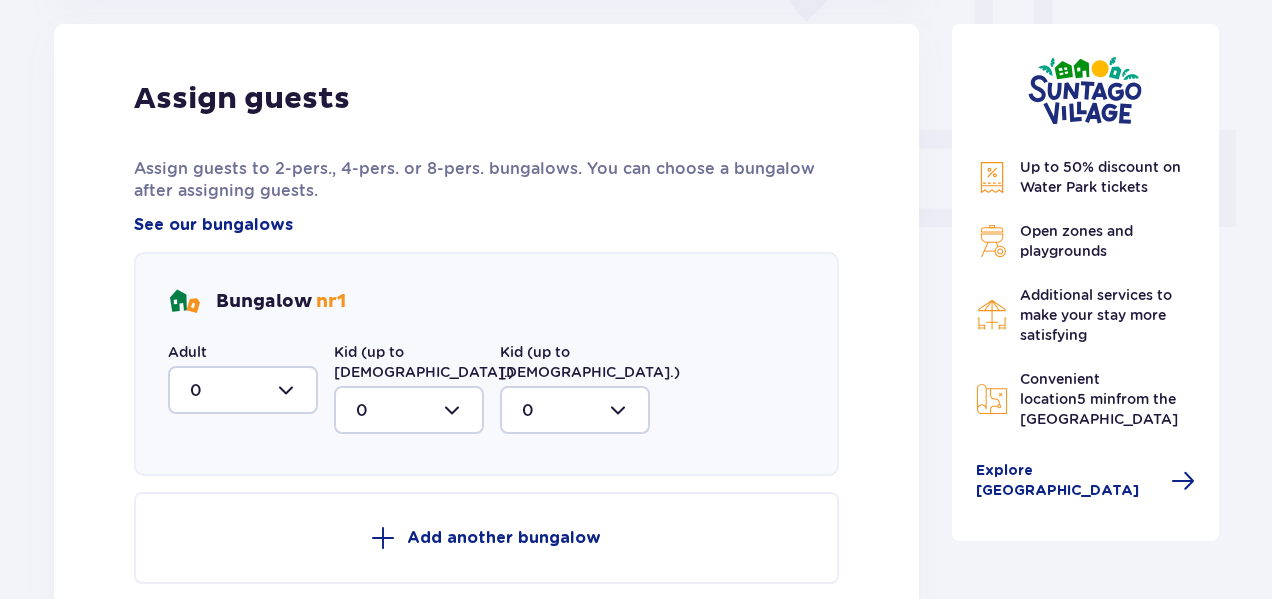 click at bounding box center [243, 390] 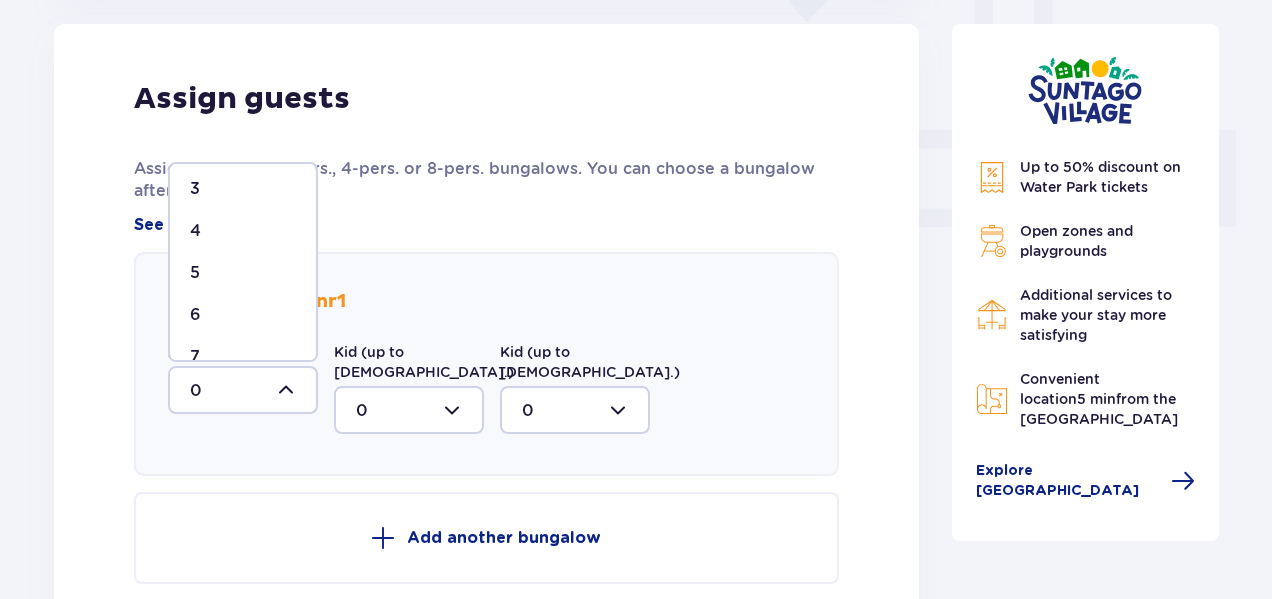 scroll, scrollTop: 137, scrollLeft: 0, axis: vertical 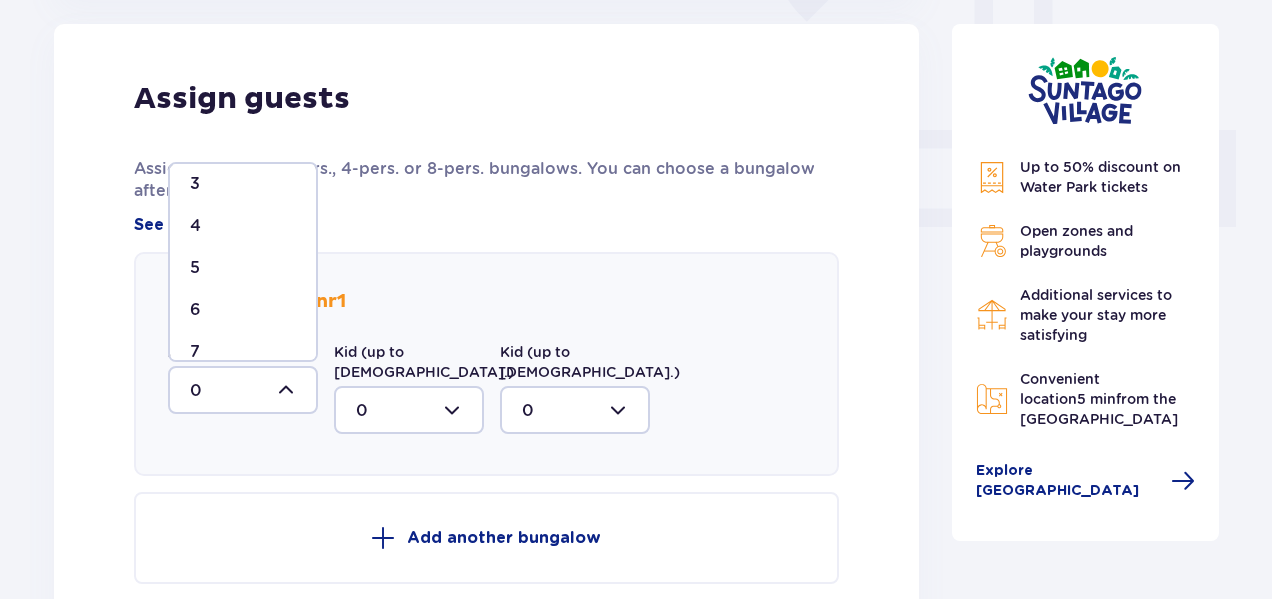 click on "7" at bounding box center (243, 352) 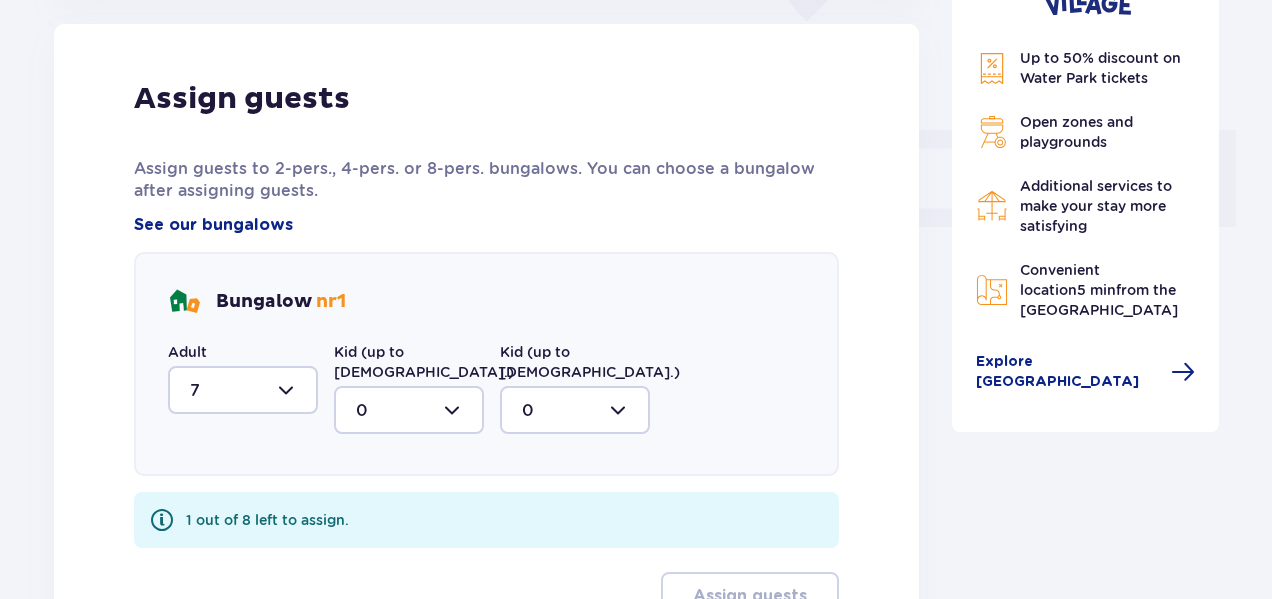 click at bounding box center [409, 410] 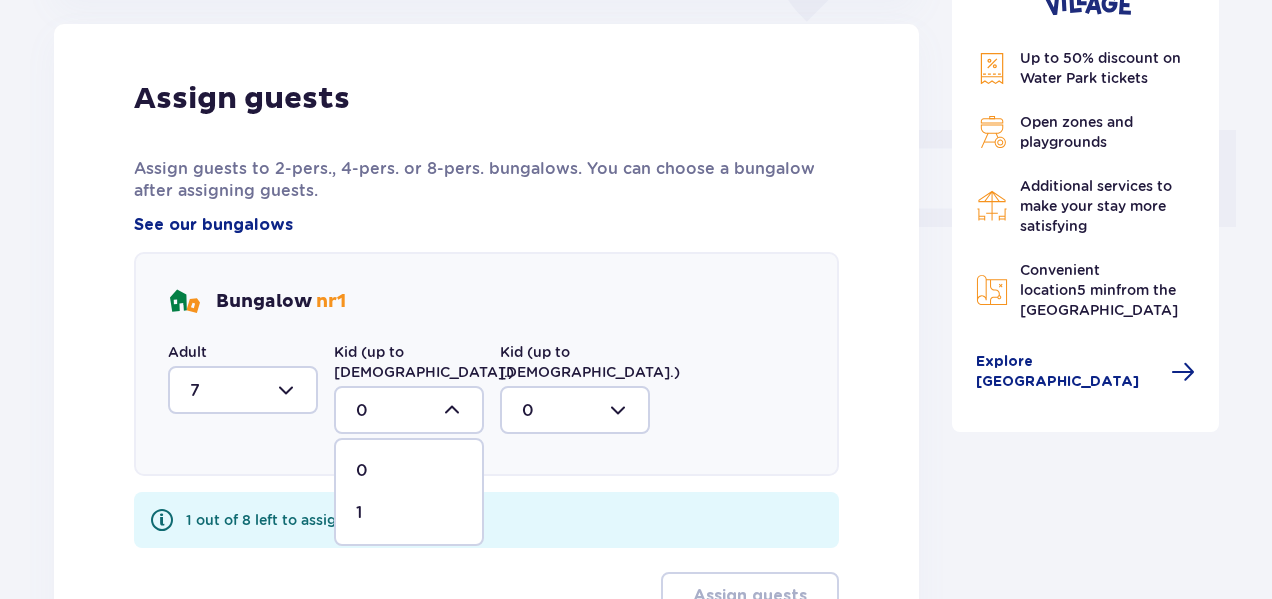 click on "1" at bounding box center [409, 513] 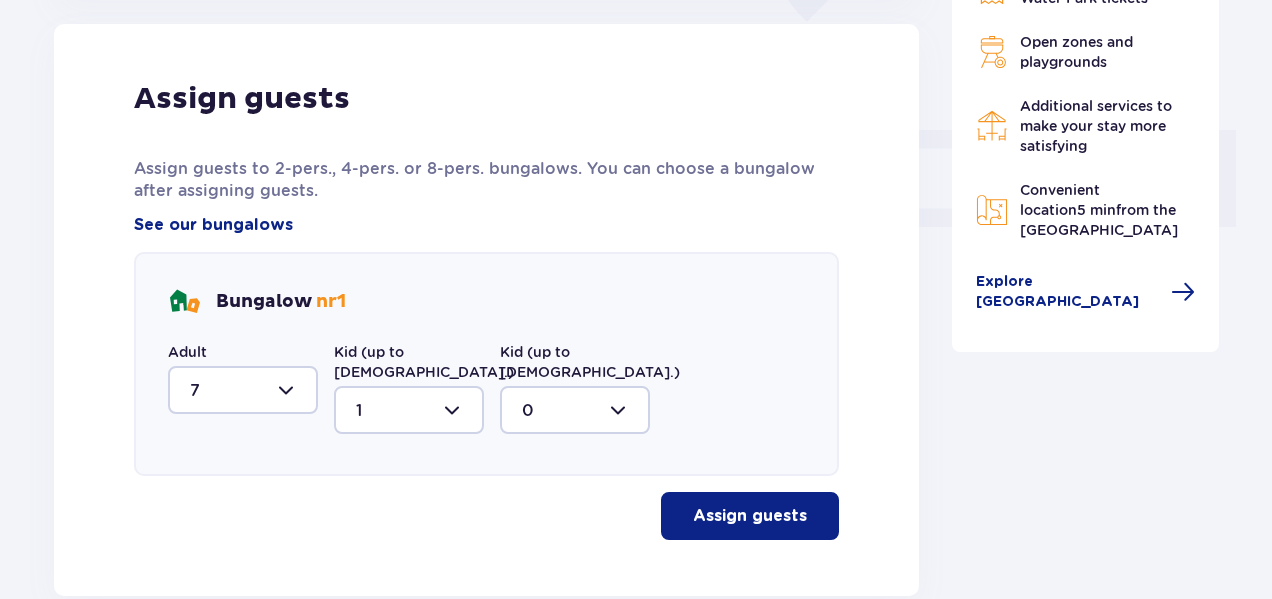 click on "Assign guests" at bounding box center [750, 516] 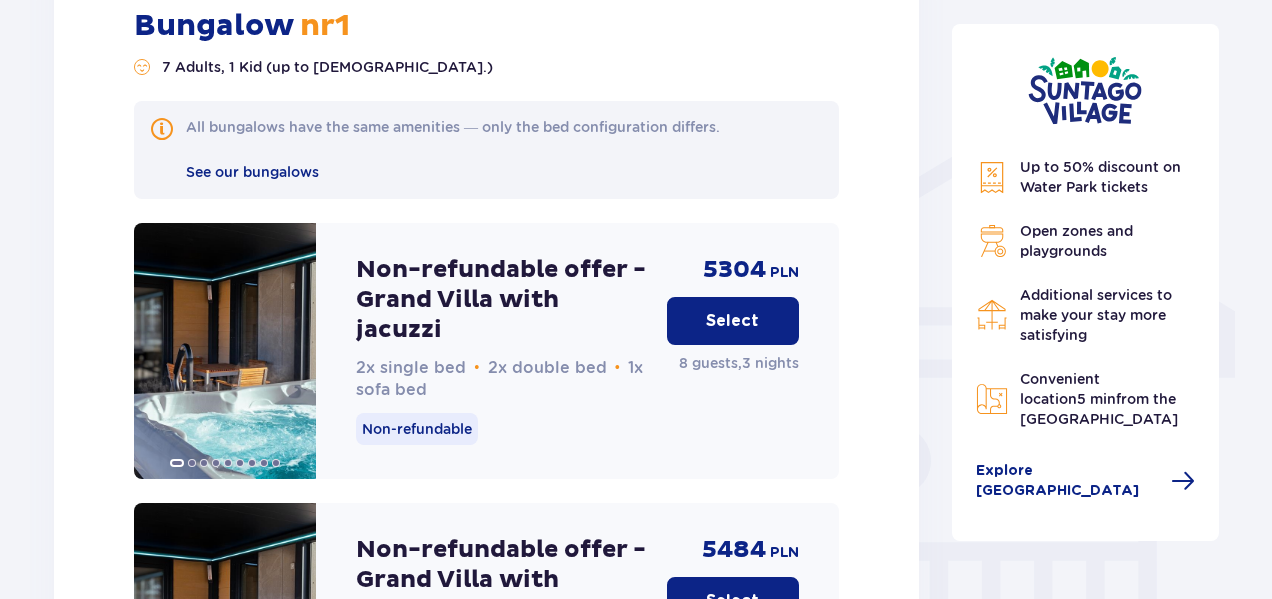 scroll, scrollTop: 1474, scrollLeft: 0, axis: vertical 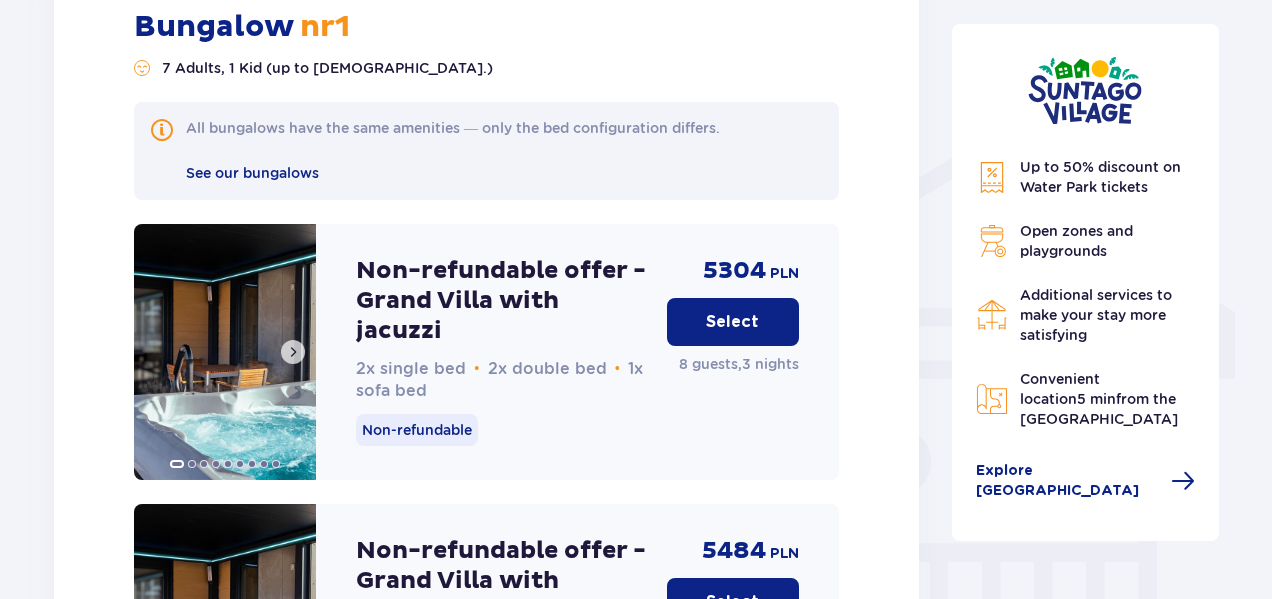 click at bounding box center [293, 352] 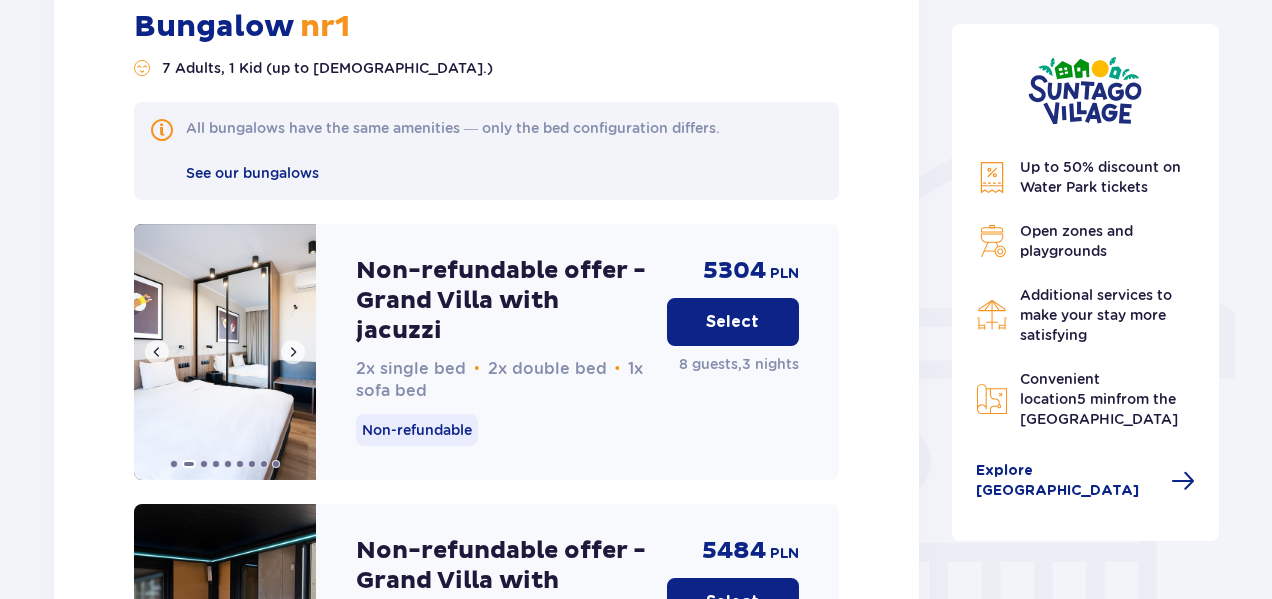 click at bounding box center (293, 352) 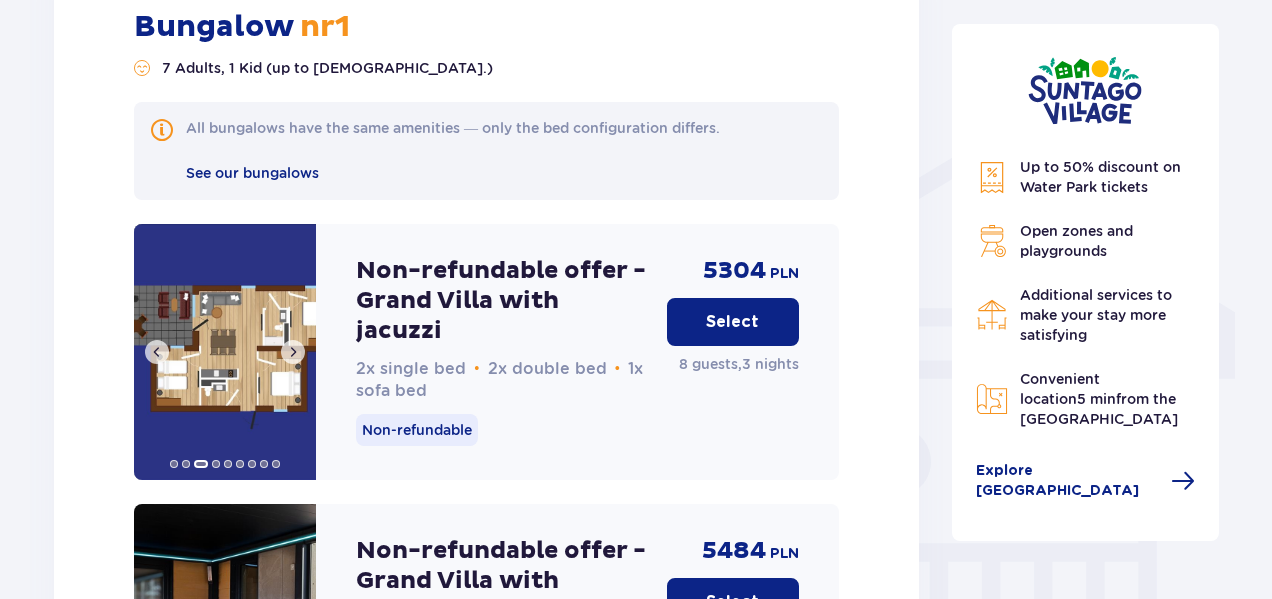 click at bounding box center [293, 352] 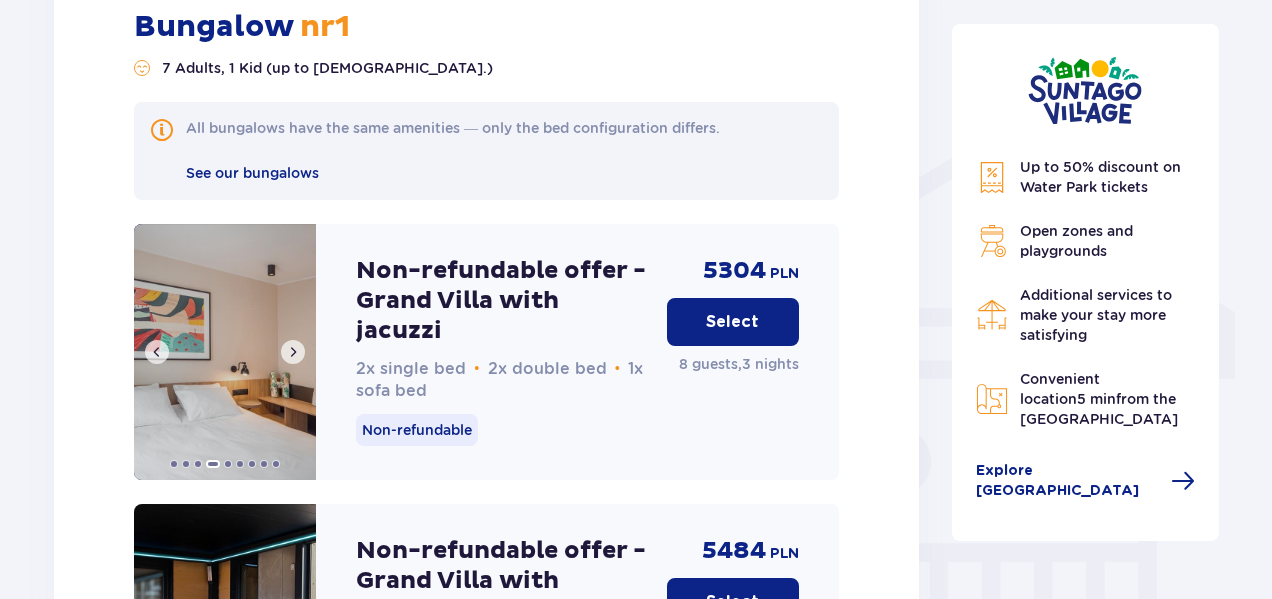 click at bounding box center (293, 352) 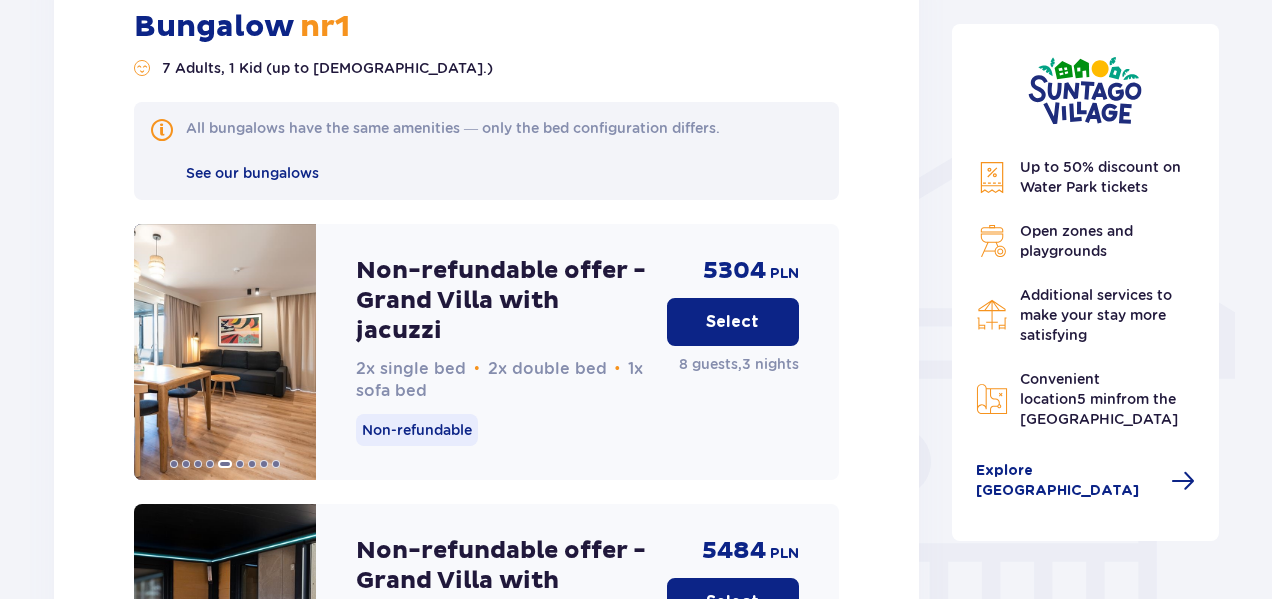 click on "Non-refundable offer - Grand Villa with jacuzzi" at bounding box center [503, 301] 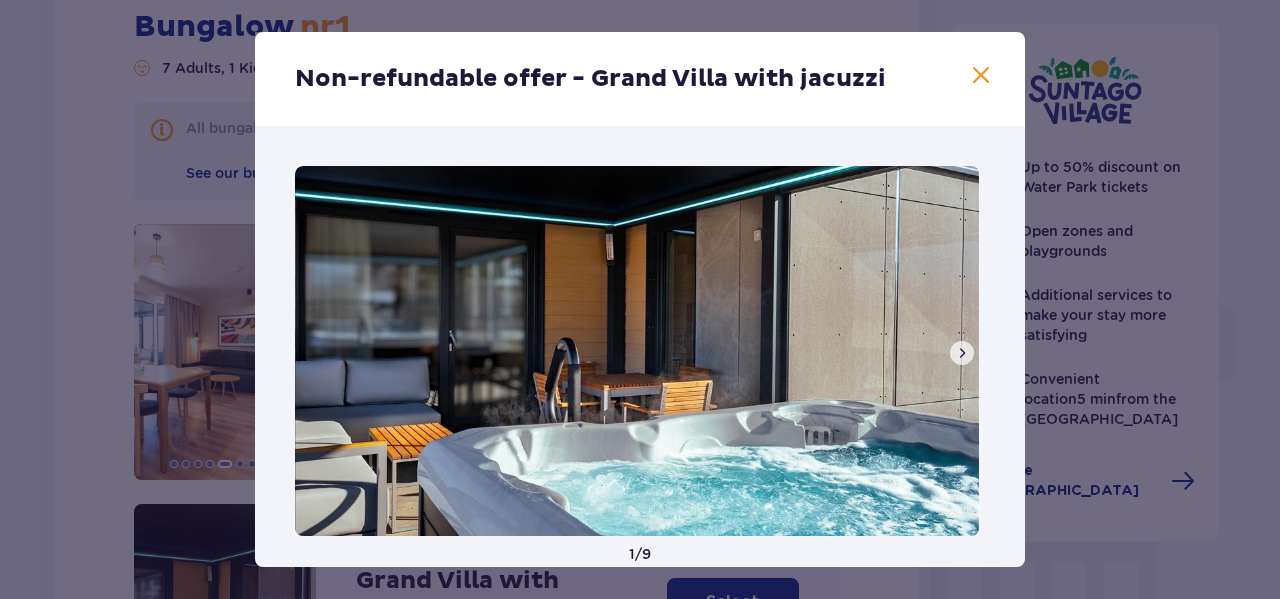 click at bounding box center [962, 353] 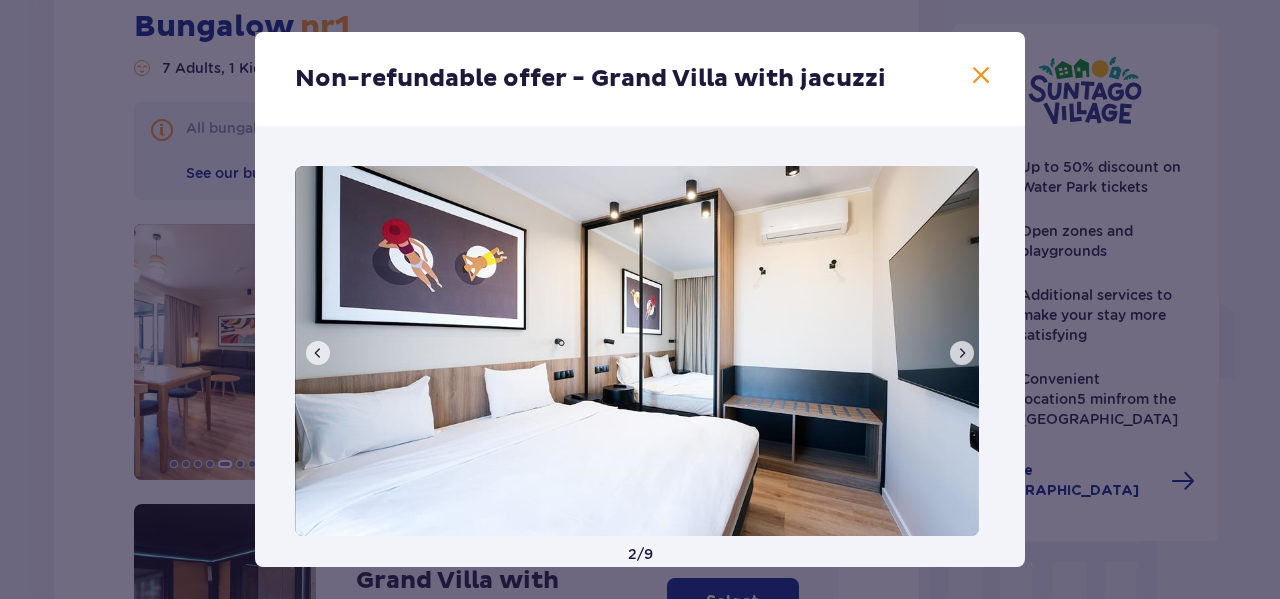 click at bounding box center [962, 353] 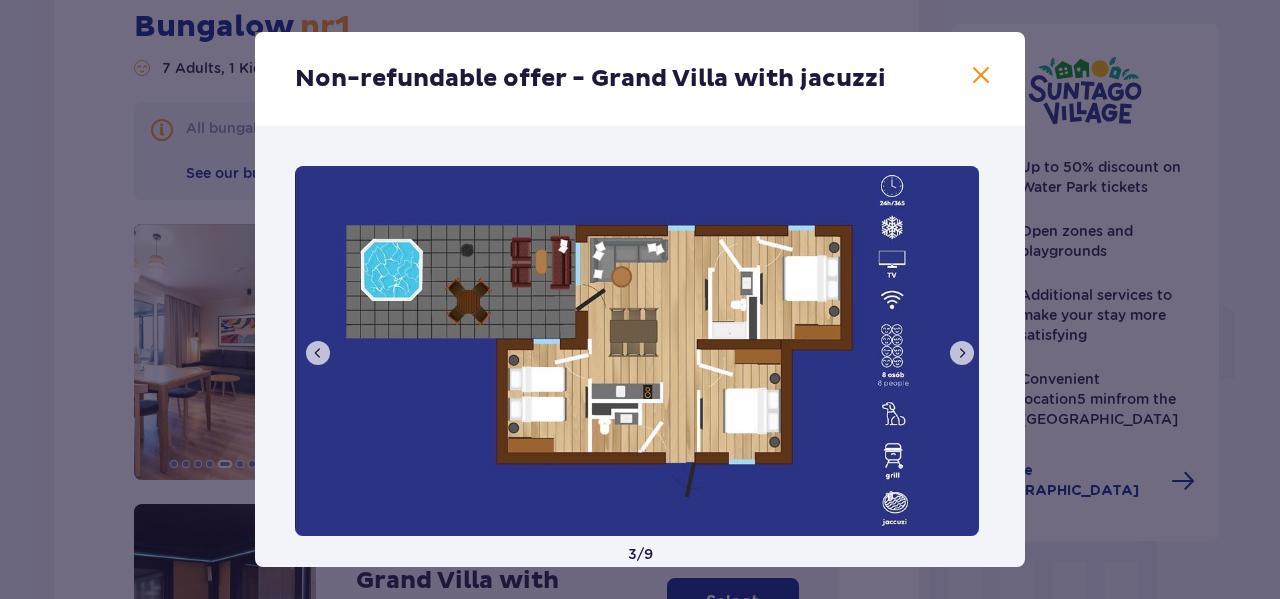click at bounding box center [962, 353] 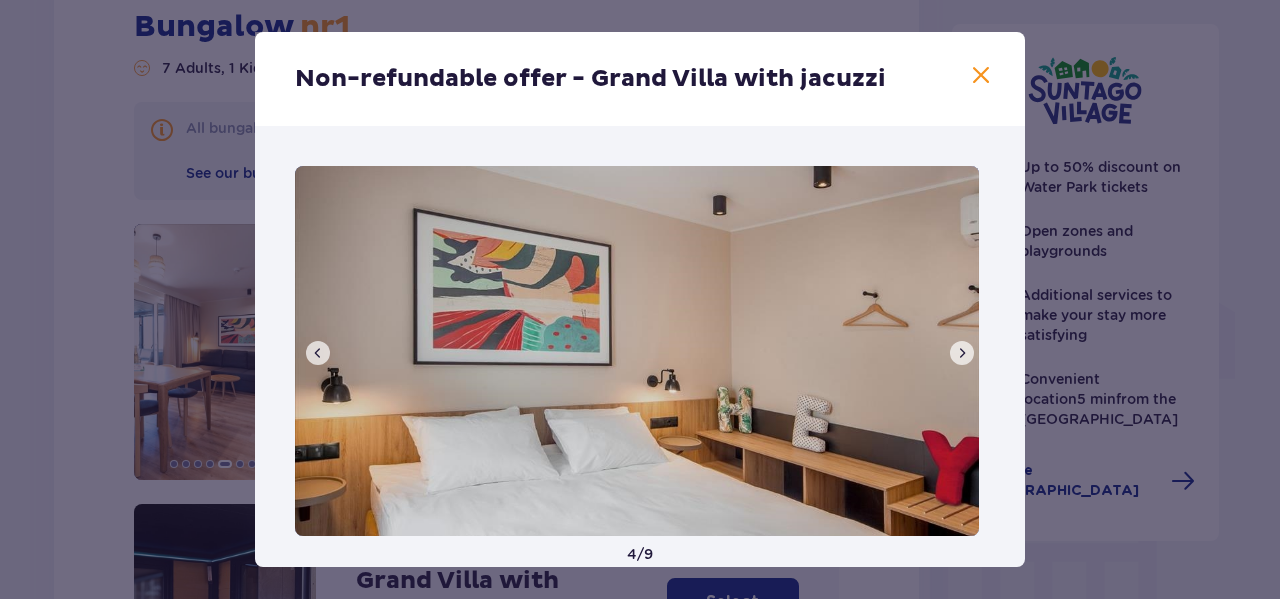 click at bounding box center (962, 353) 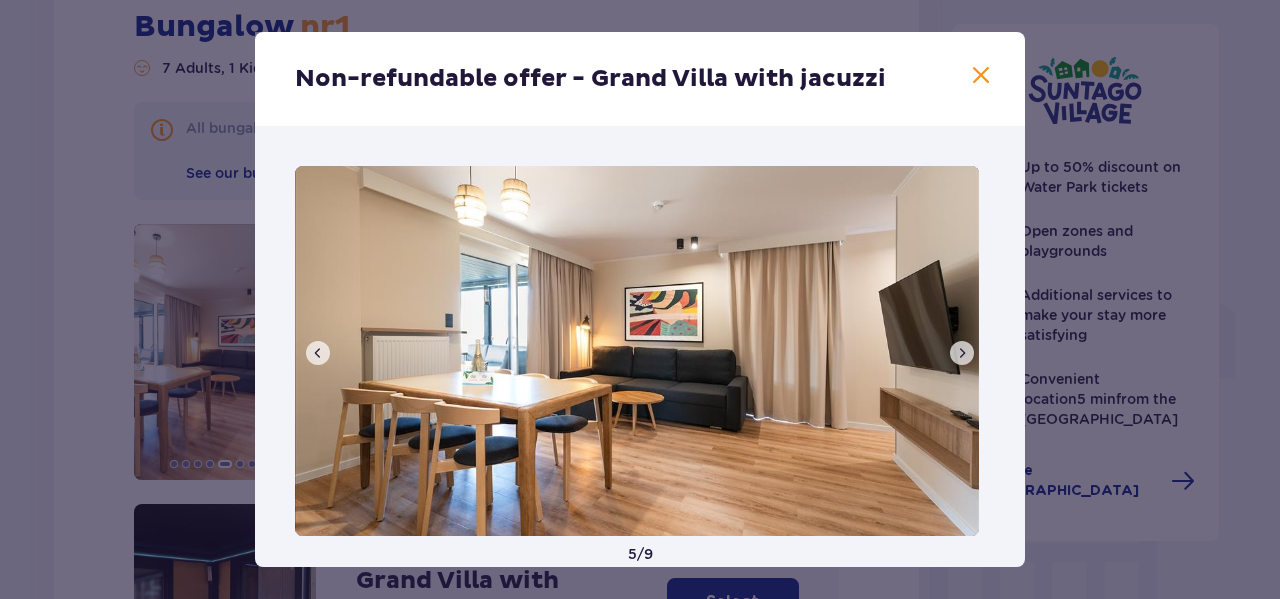 click at bounding box center [962, 353] 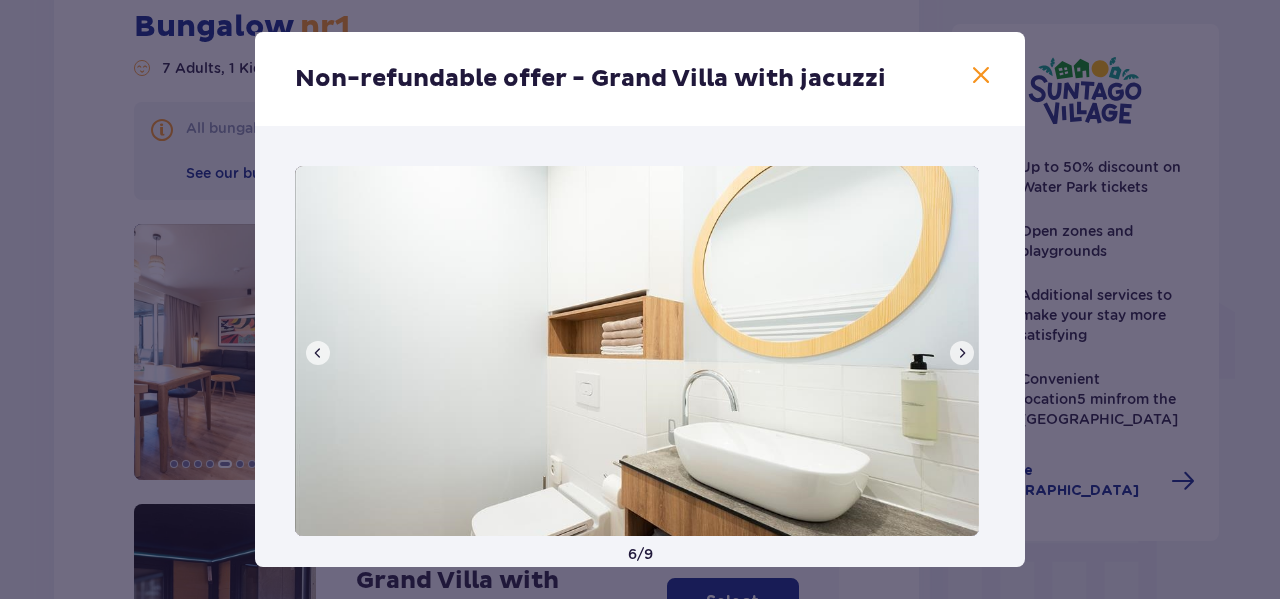 click at bounding box center [962, 353] 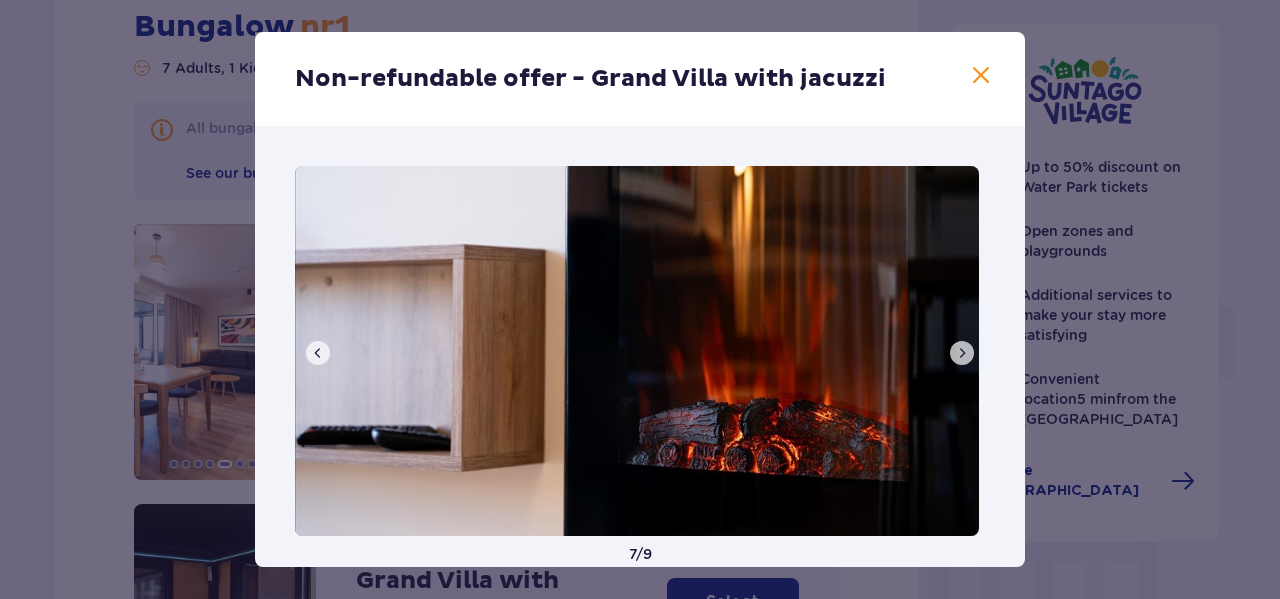 click at bounding box center (962, 353) 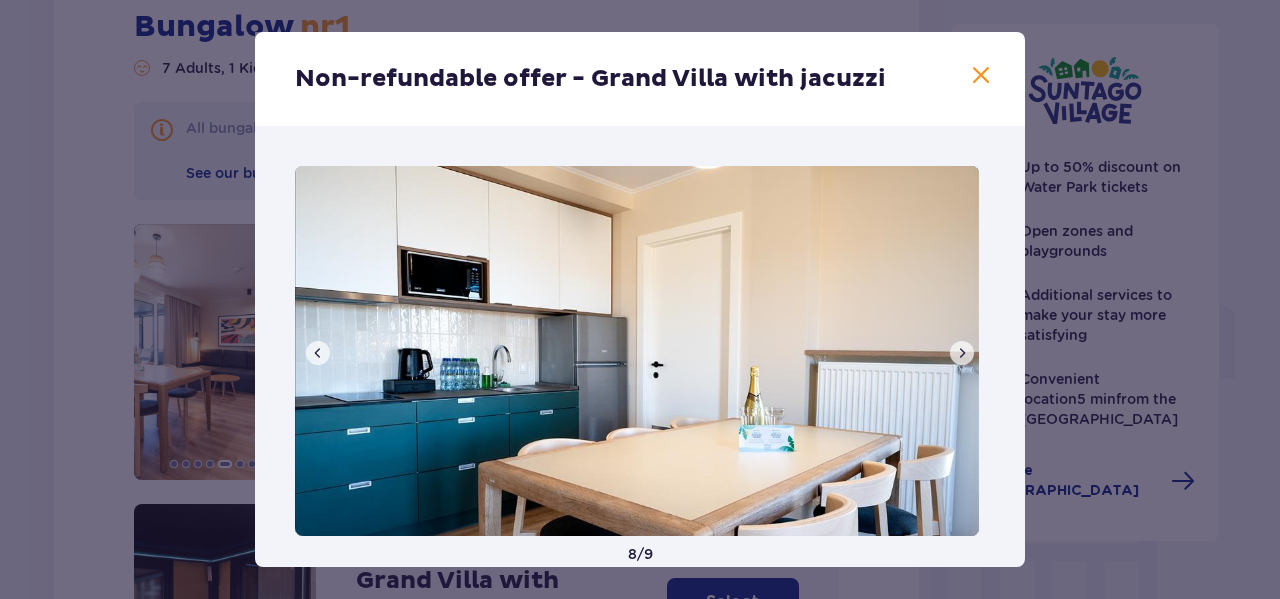 click at bounding box center [962, 353] 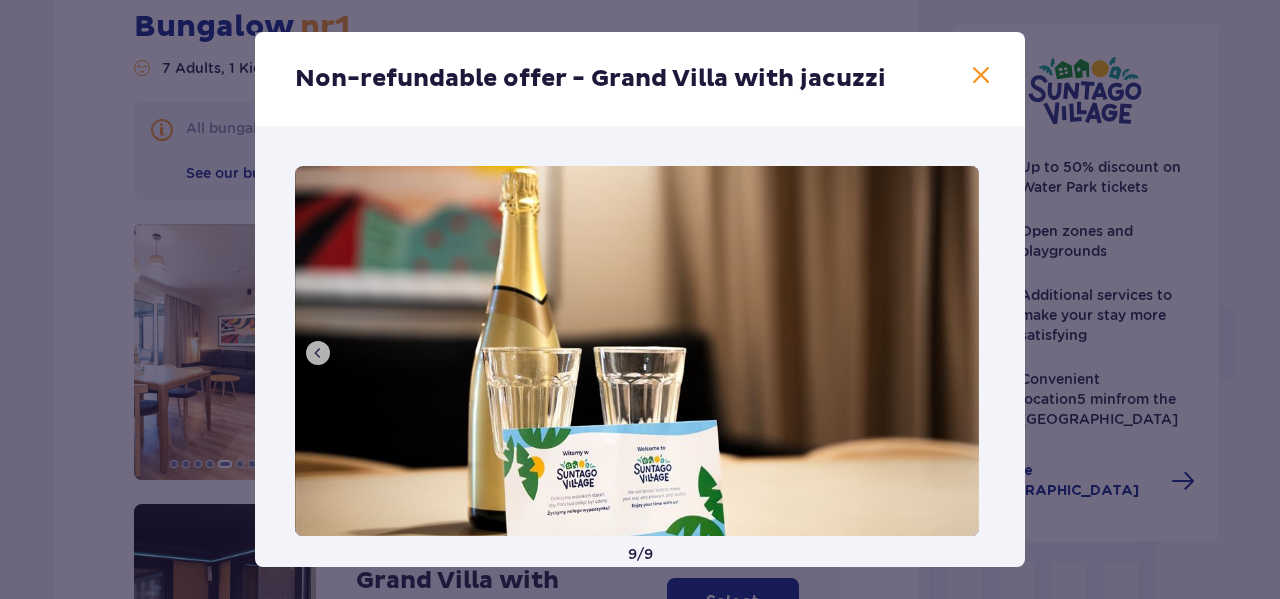 click at bounding box center [637, 351] 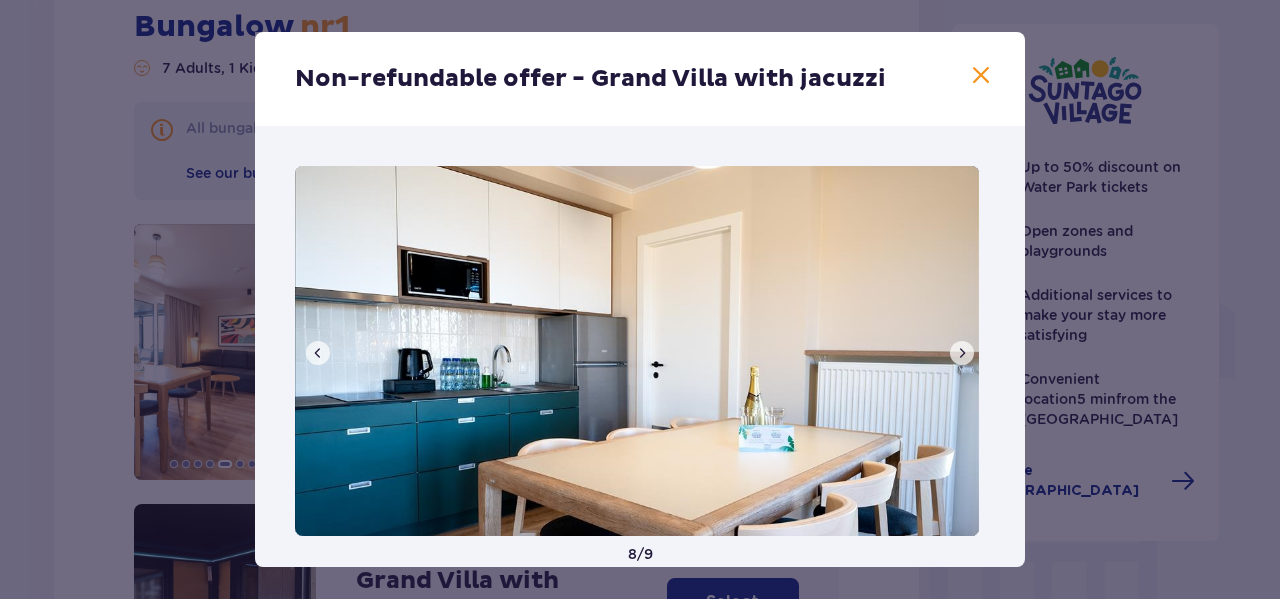 click at bounding box center [318, 353] 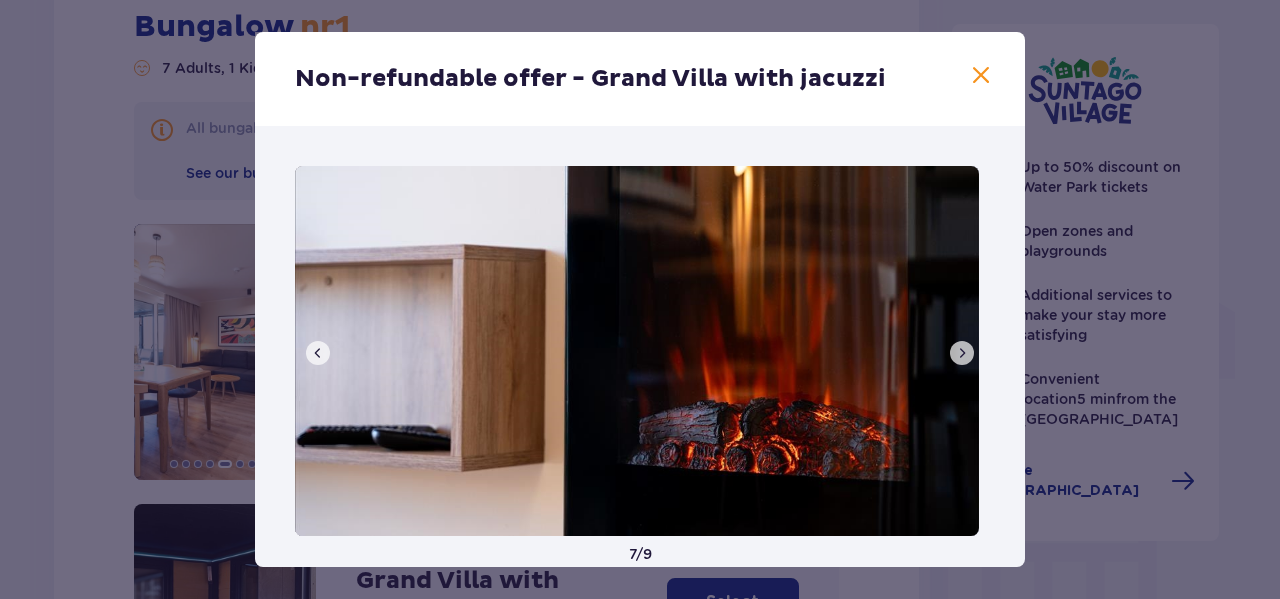 click at bounding box center [318, 353] 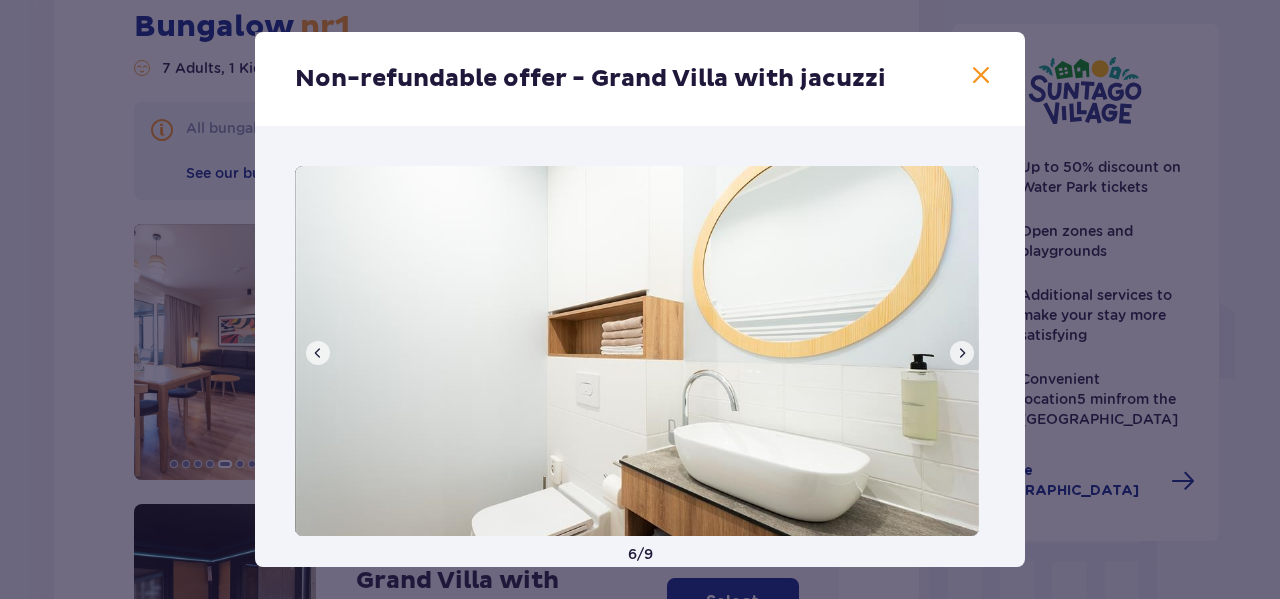 click at bounding box center (318, 353) 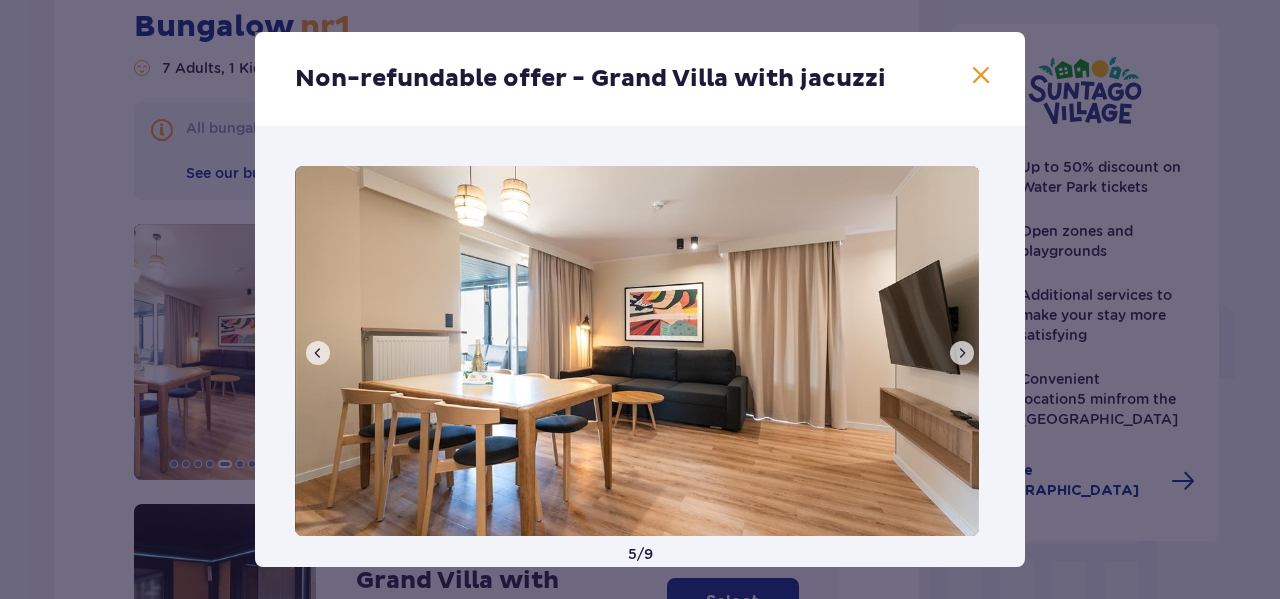 click at bounding box center (318, 353) 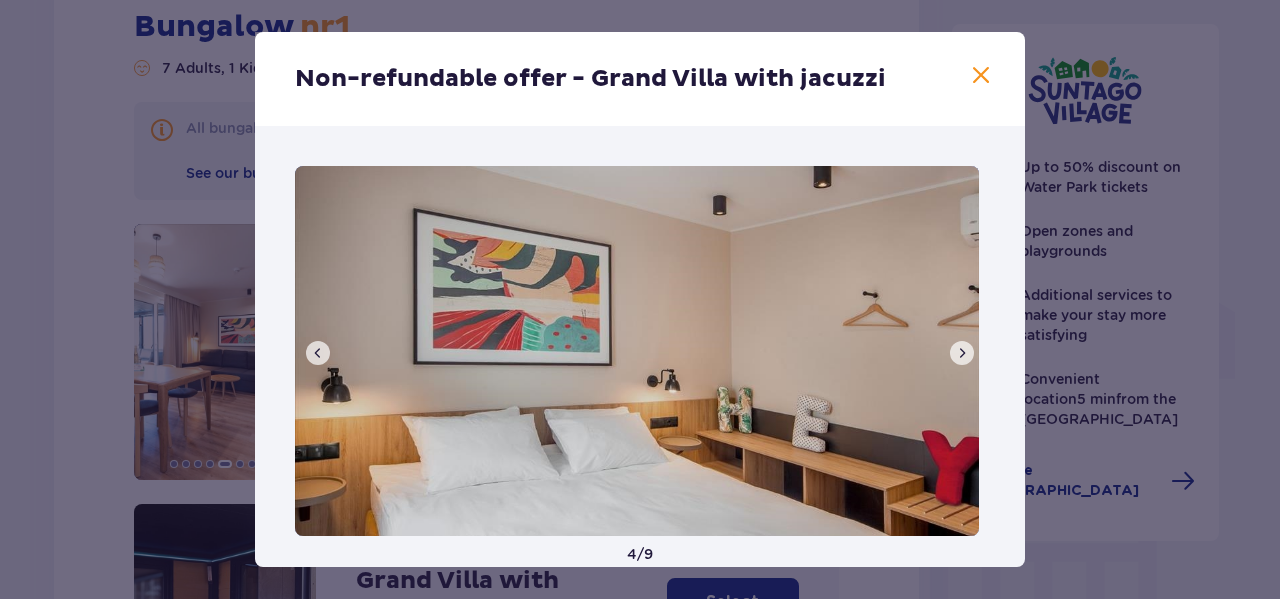 click at bounding box center [318, 353] 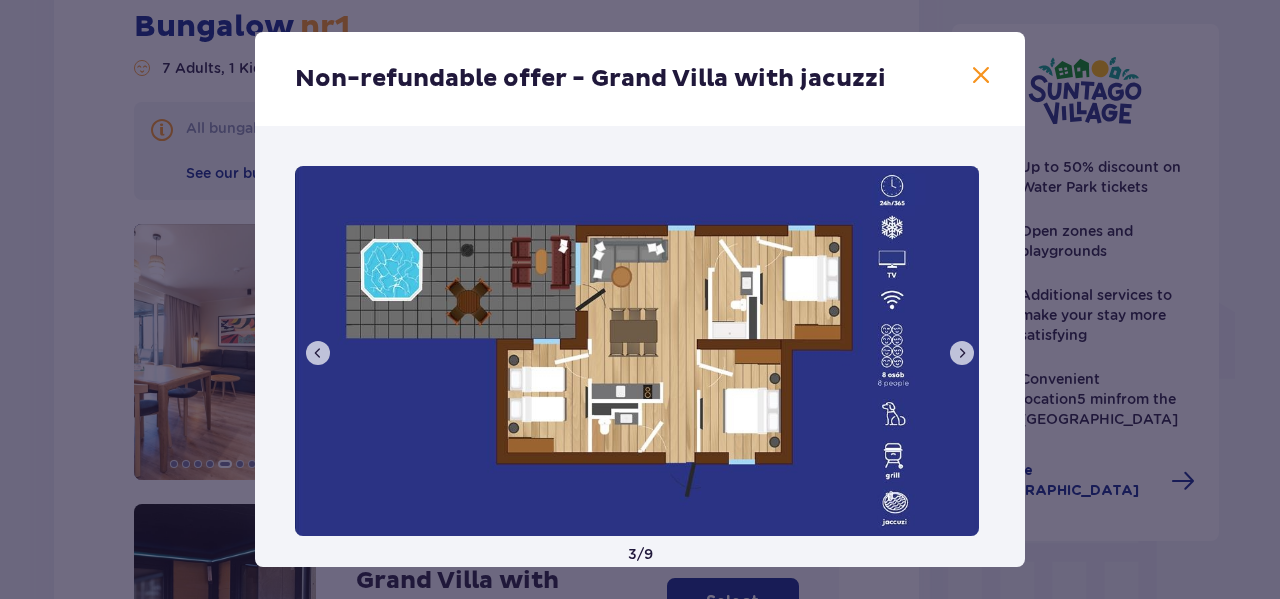 click at bounding box center (318, 353) 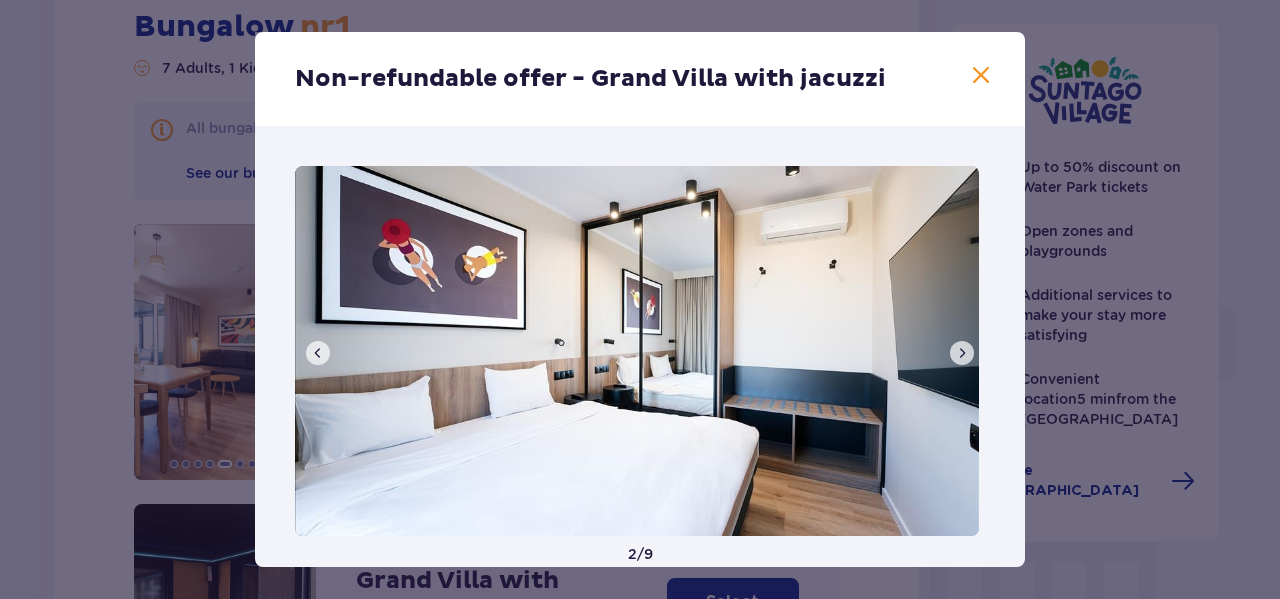 click at bounding box center (318, 353) 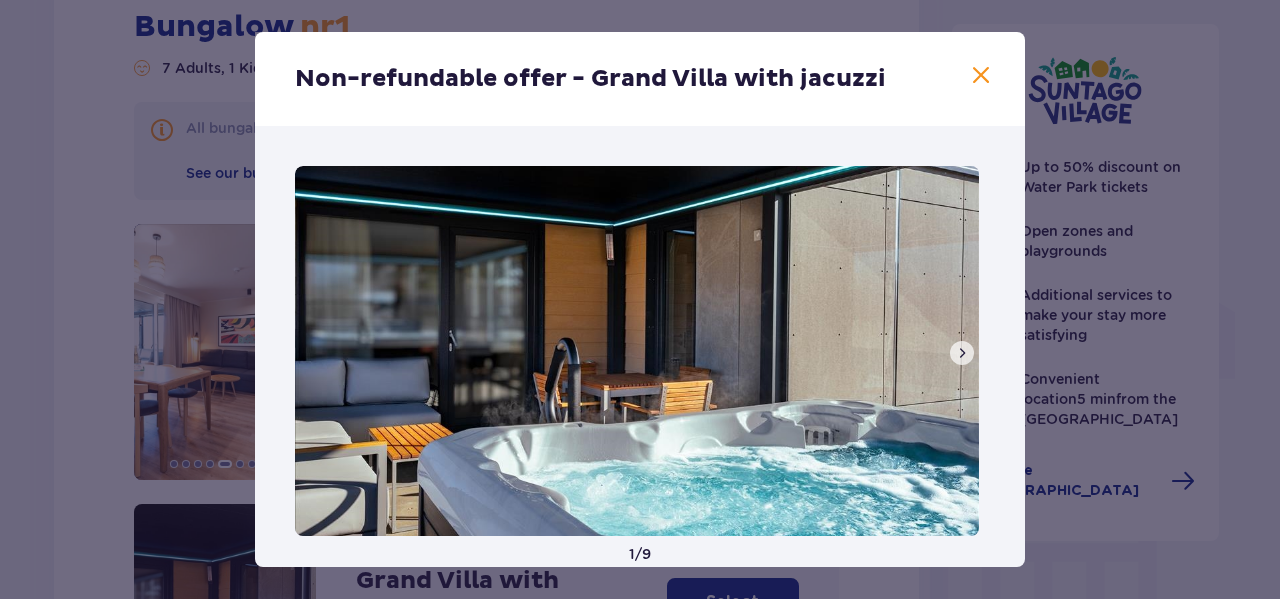 click at bounding box center (637, 351) 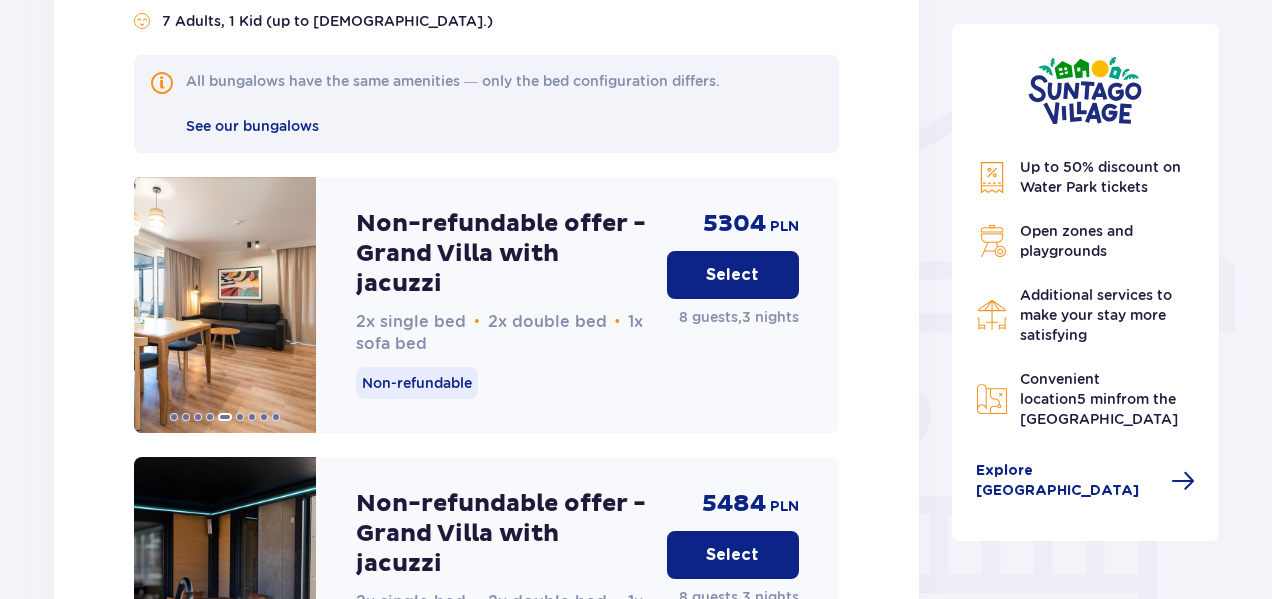scroll, scrollTop: 1539, scrollLeft: 0, axis: vertical 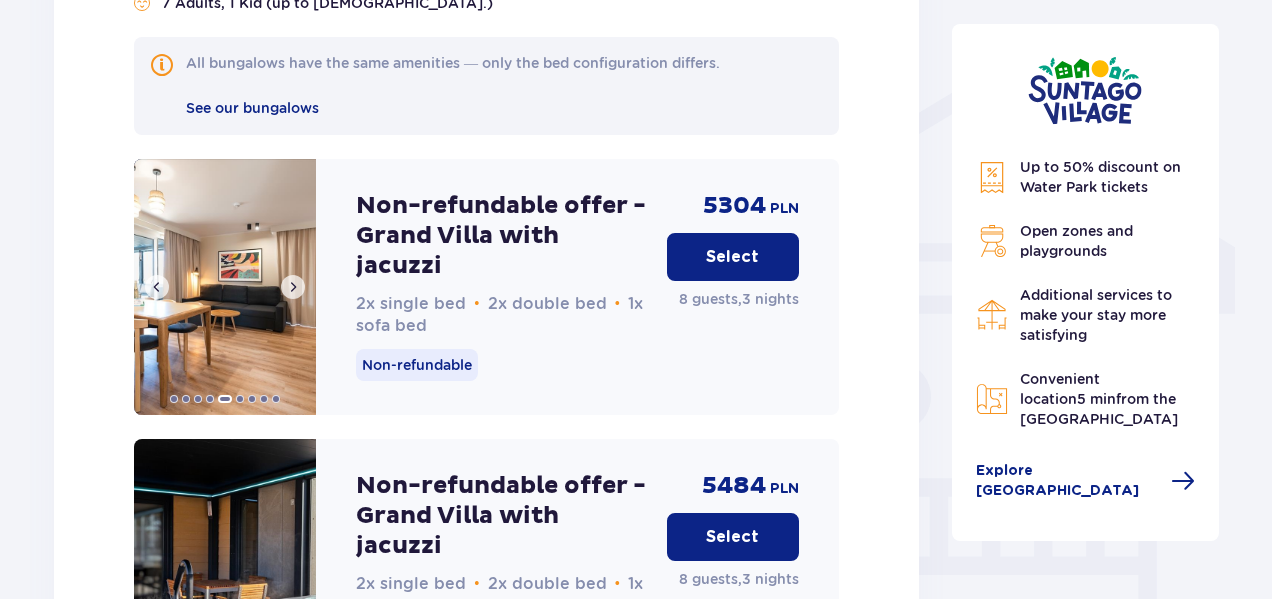 click at bounding box center [293, 287] 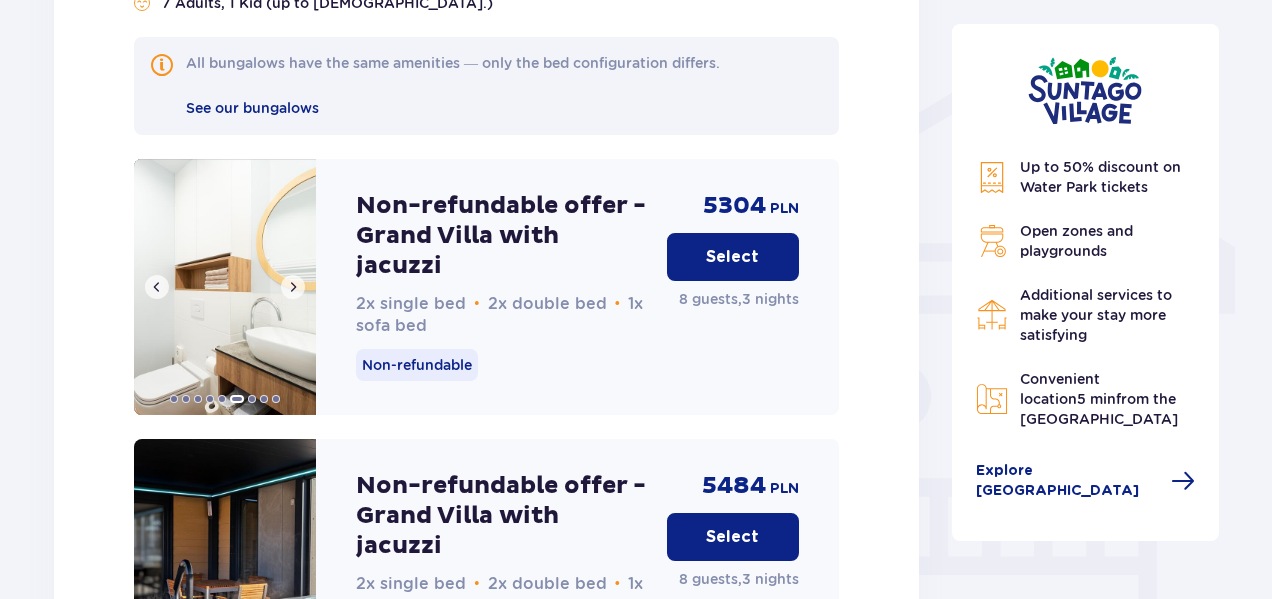 click at bounding box center [293, 287] 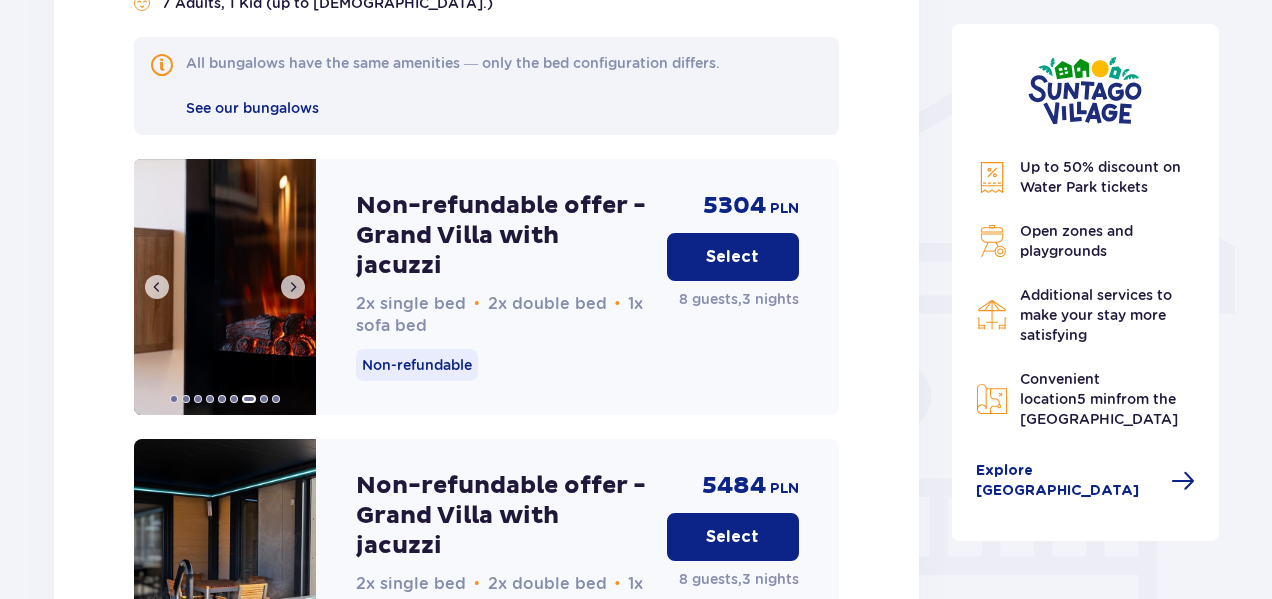 click at bounding box center [293, 287] 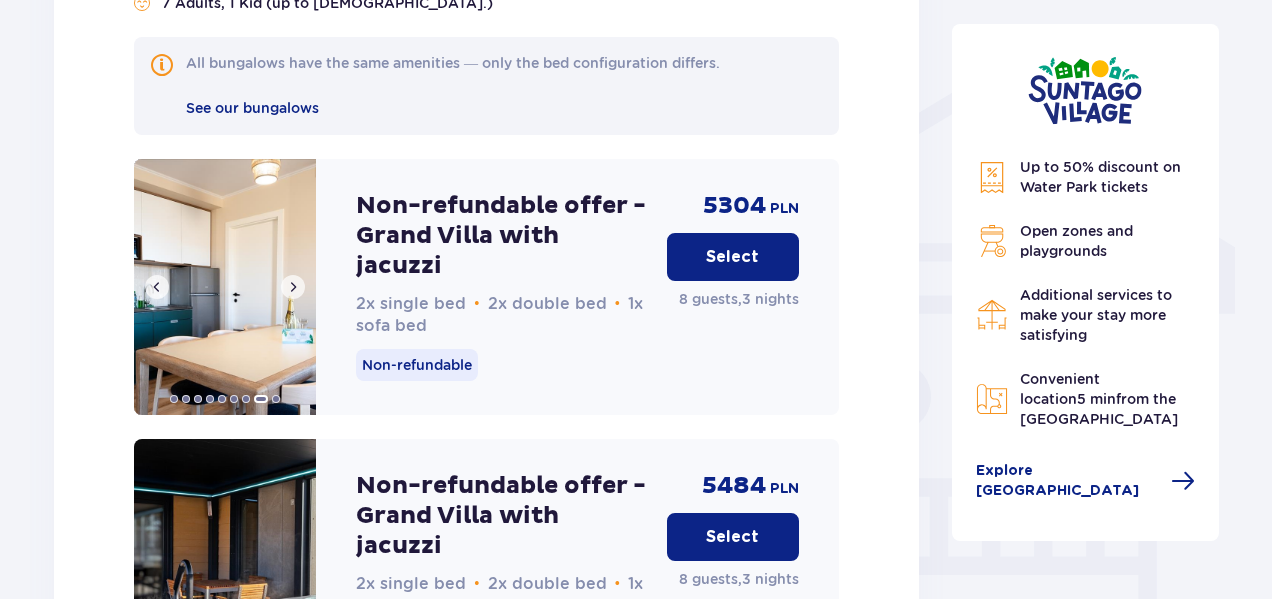 click at bounding box center (293, 287) 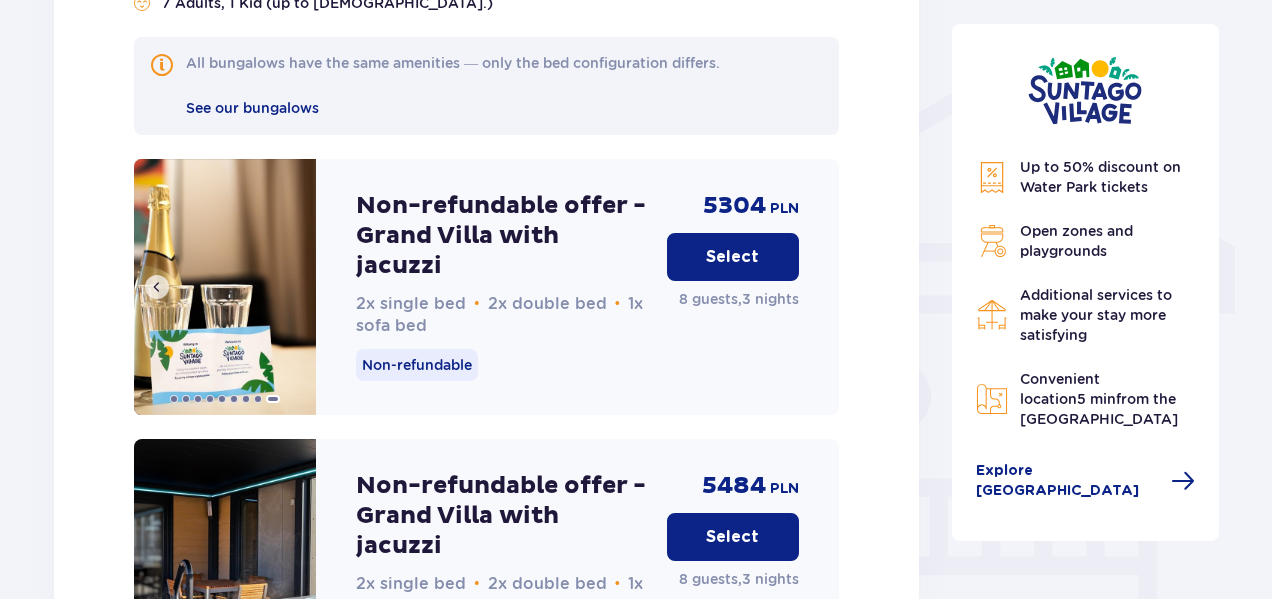 click at bounding box center (225, 287) 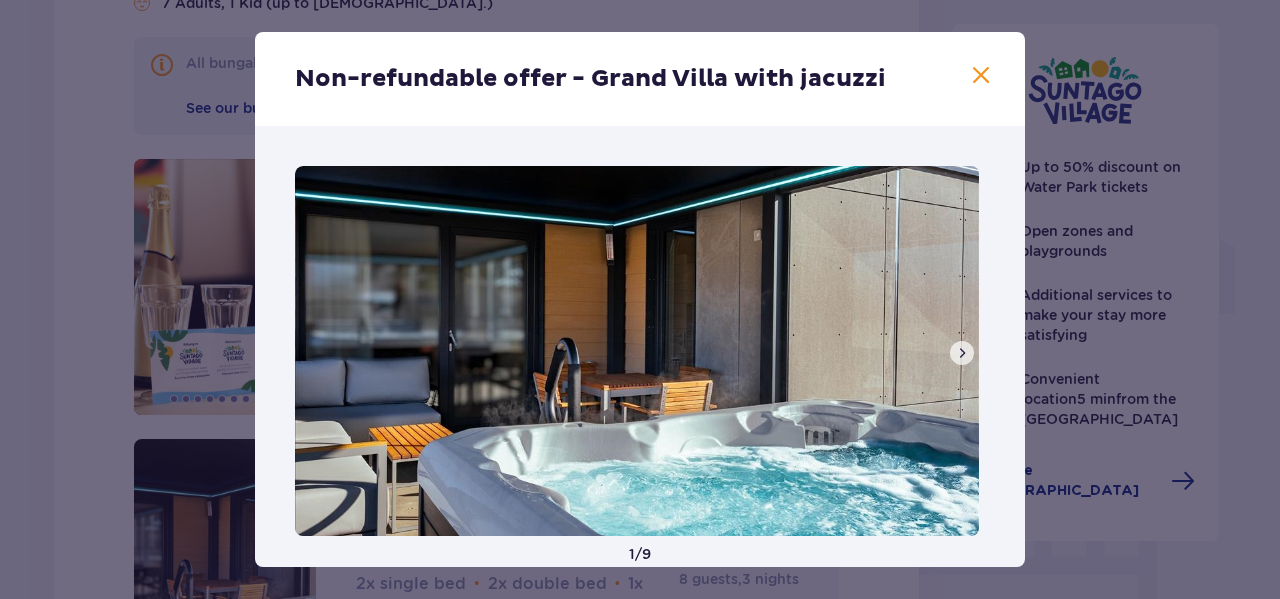 click at bounding box center (962, 353) 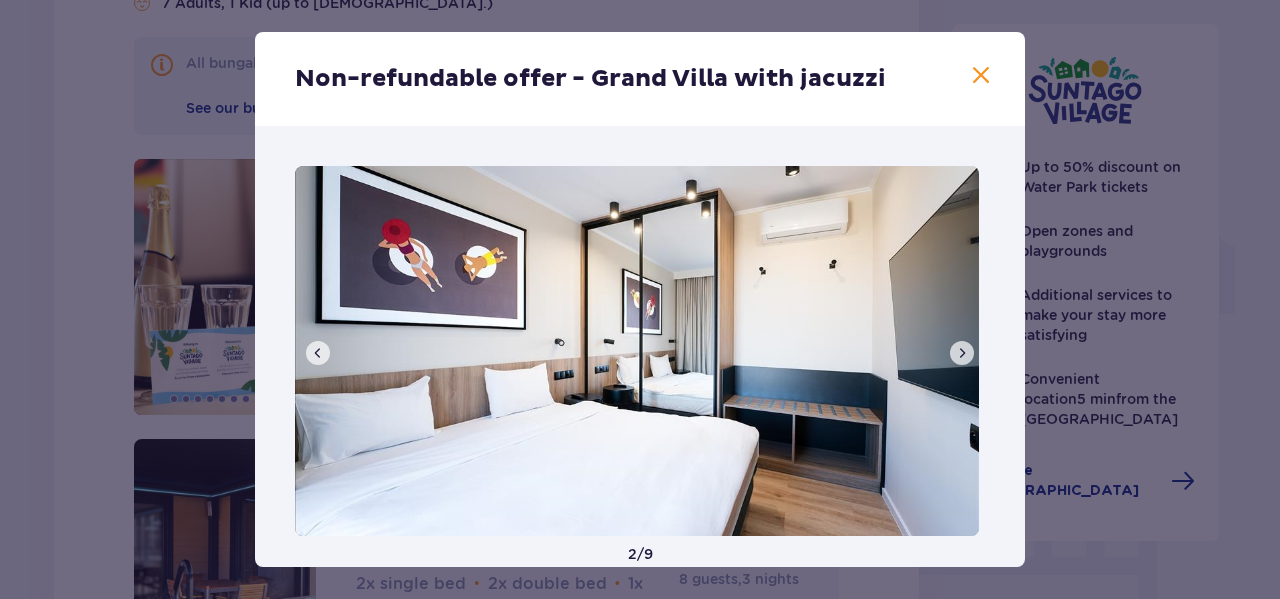 click at bounding box center [962, 353] 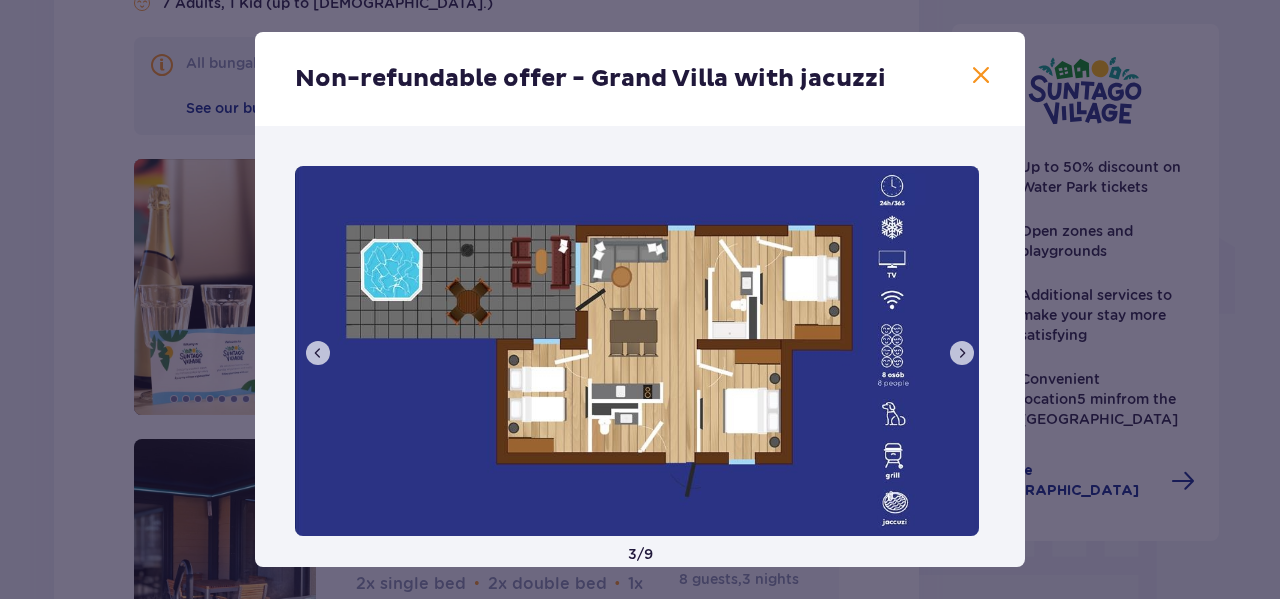 click at bounding box center (981, 76) 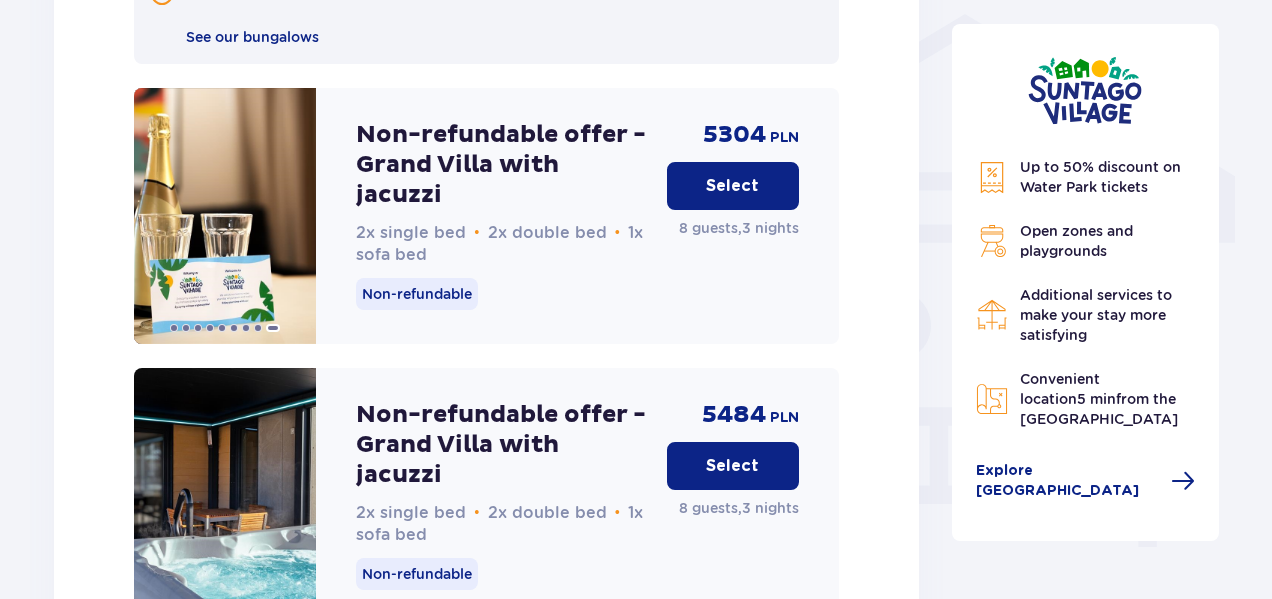 scroll, scrollTop: 1422, scrollLeft: 0, axis: vertical 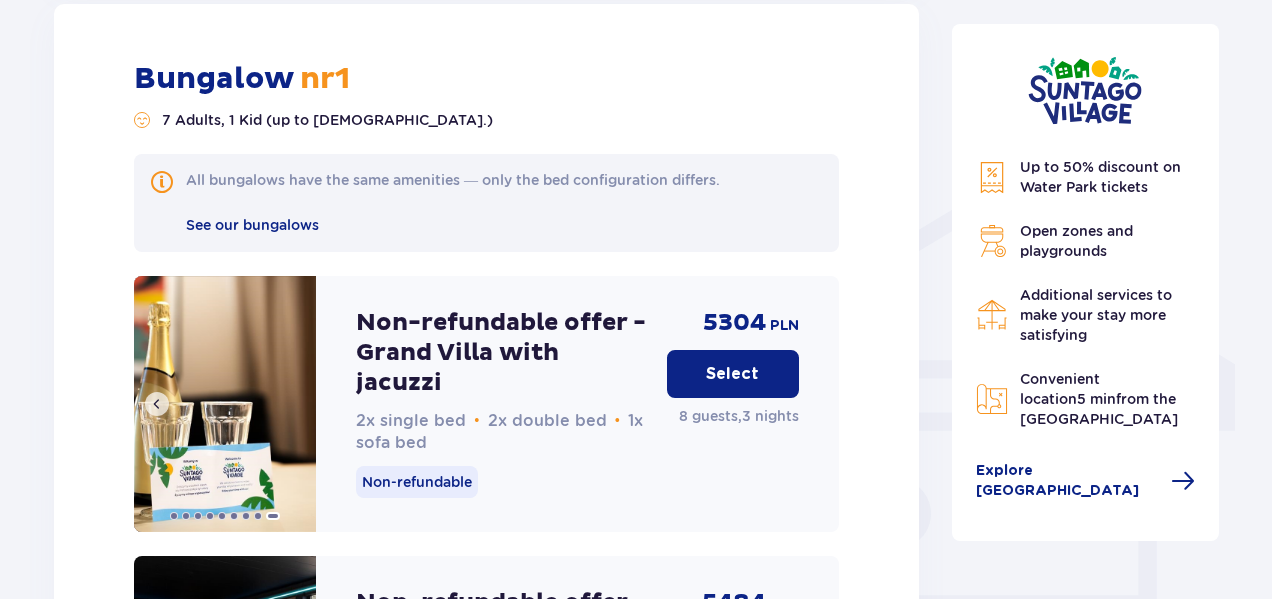 click at bounding box center (157, 404) 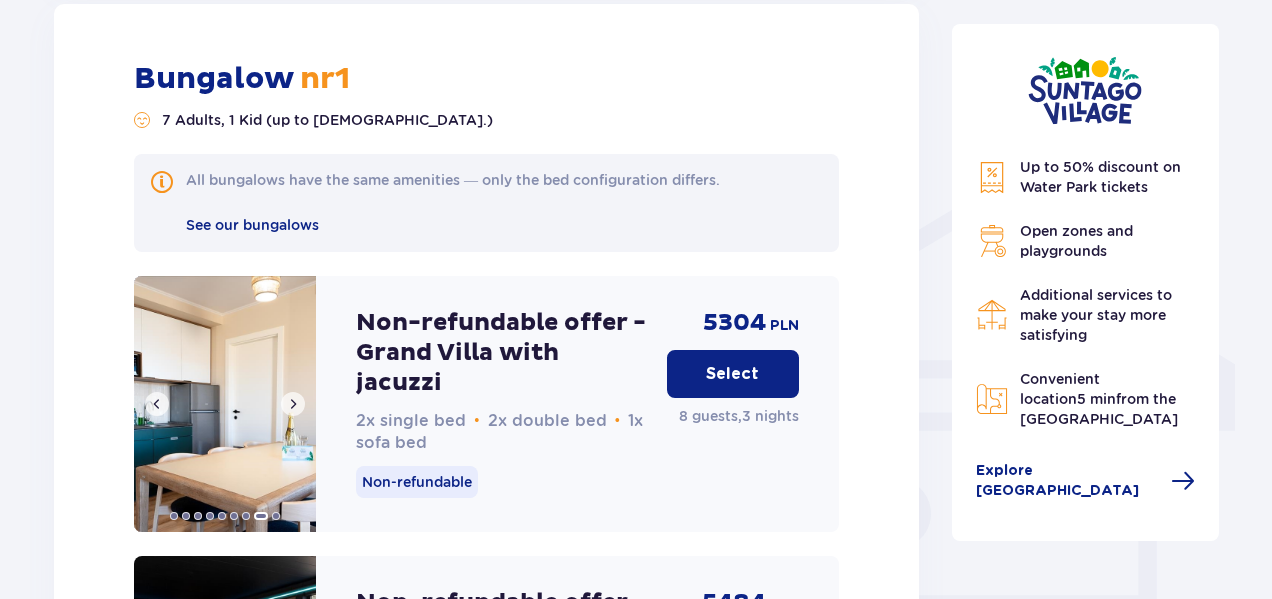 click at bounding box center [157, 404] 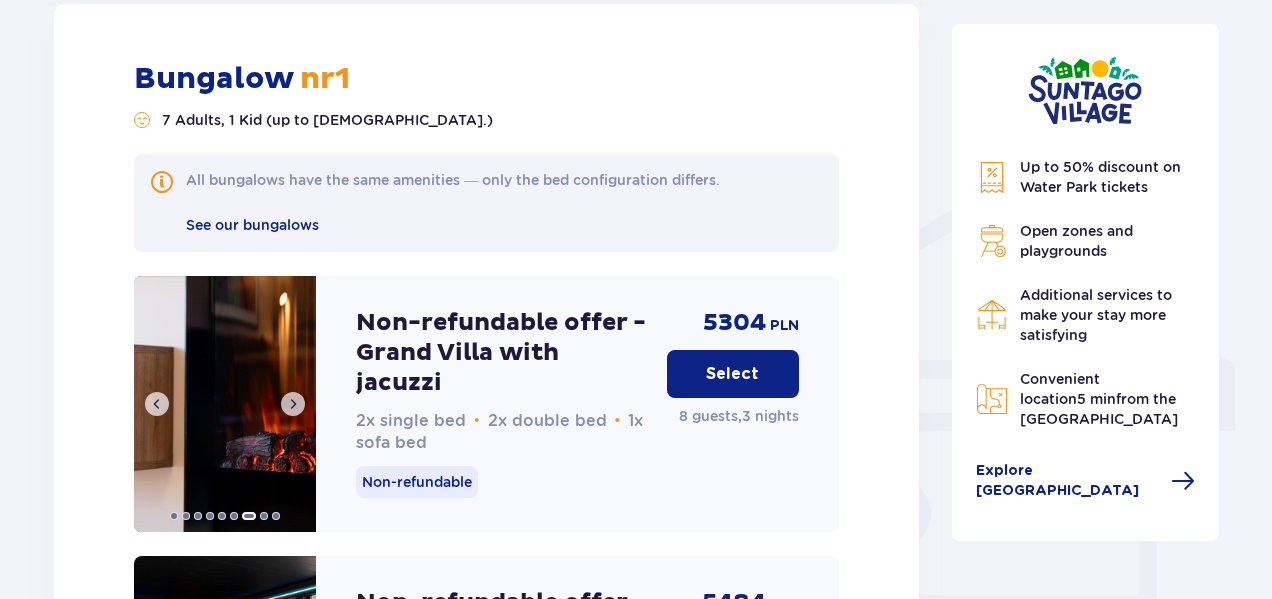 click at bounding box center (157, 404) 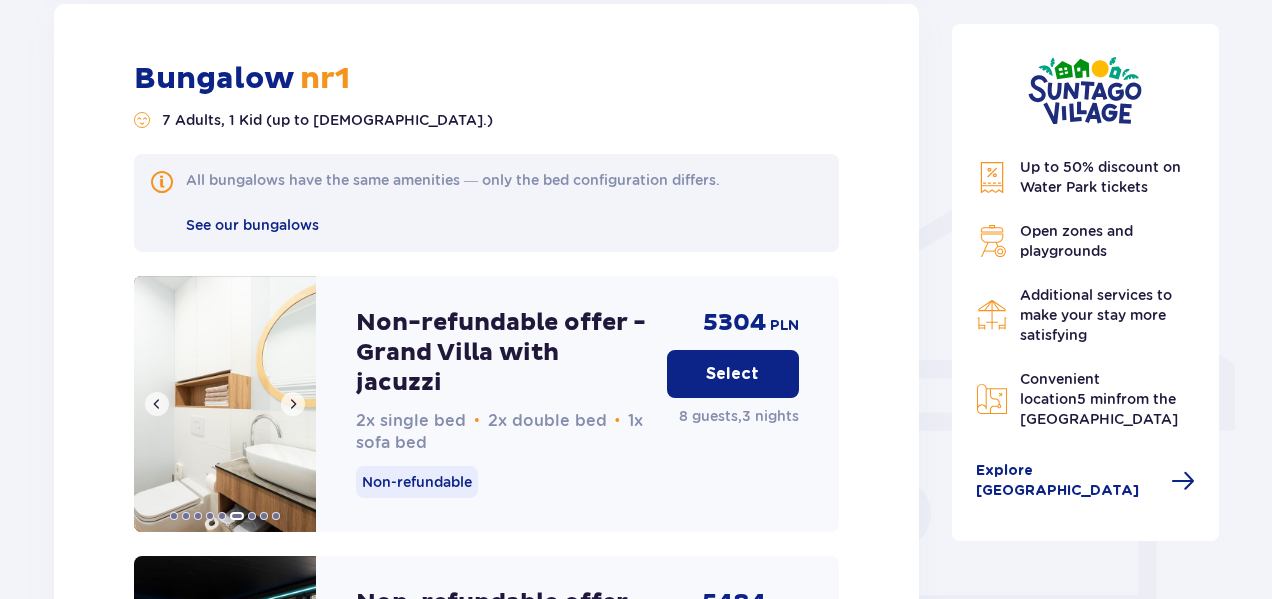 click at bounding box center (157, 404) 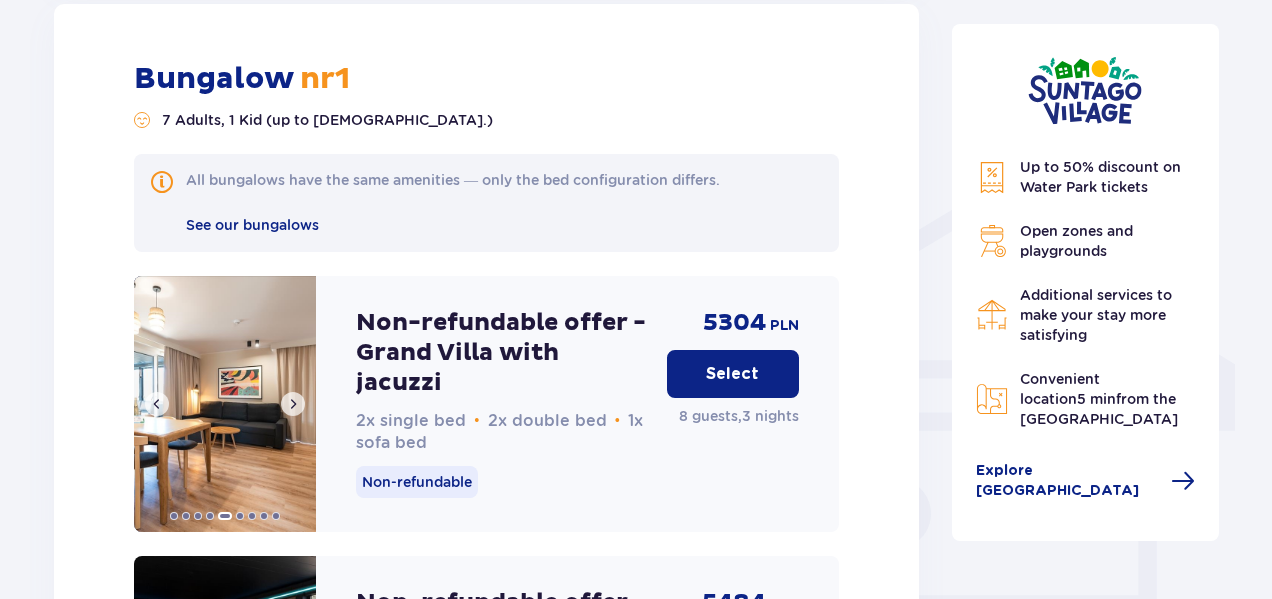 click at bounding box center [157, 404] 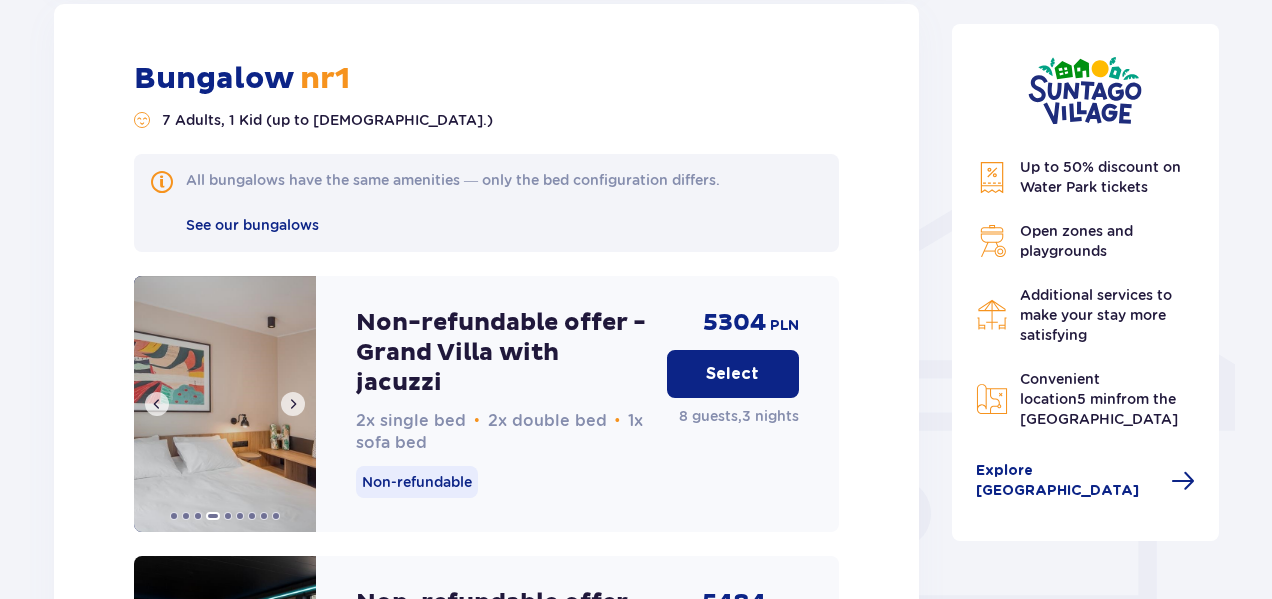 click at bounding box center (157, 404) 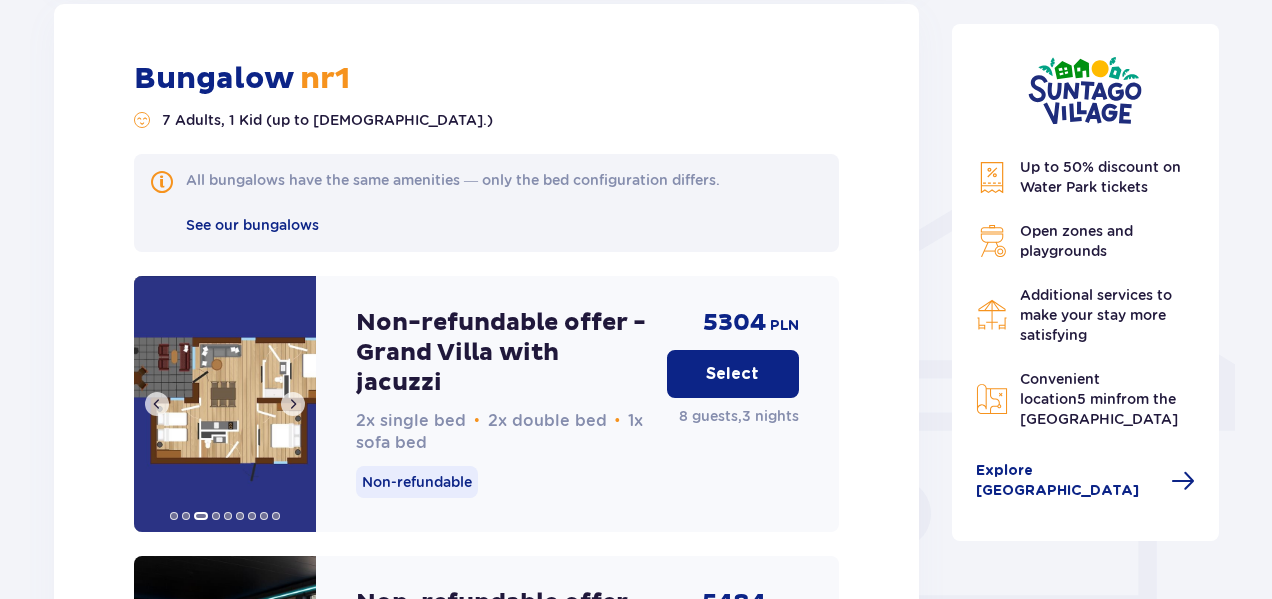click at bounding box center (157, 404) 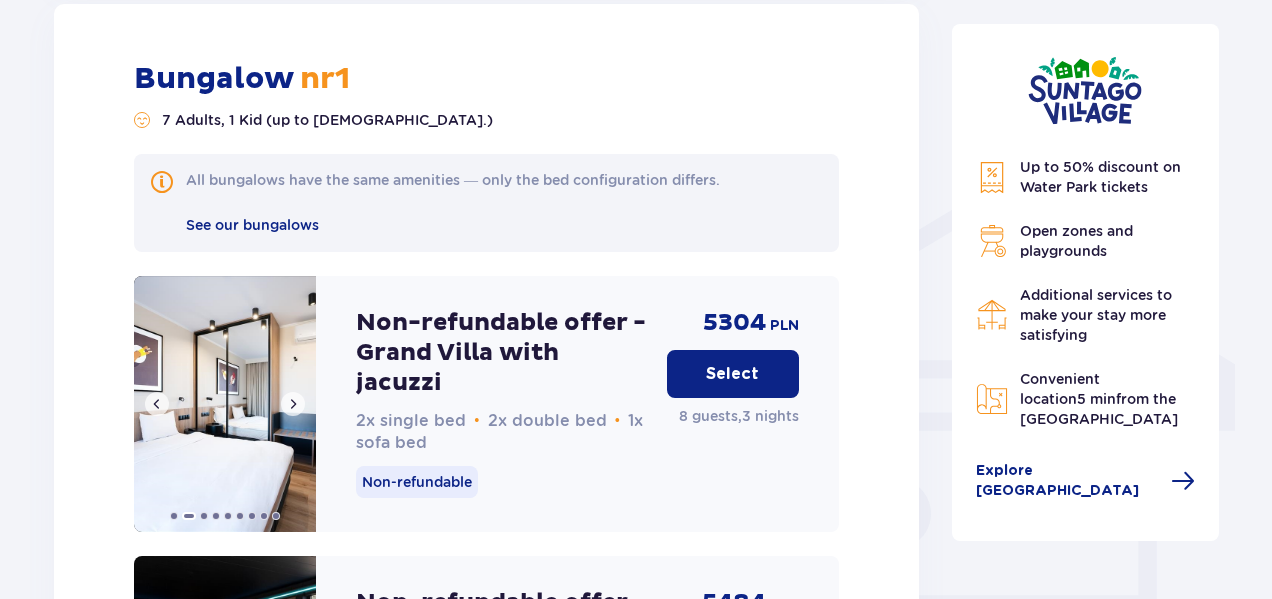 click at bounding box center [157, 404] 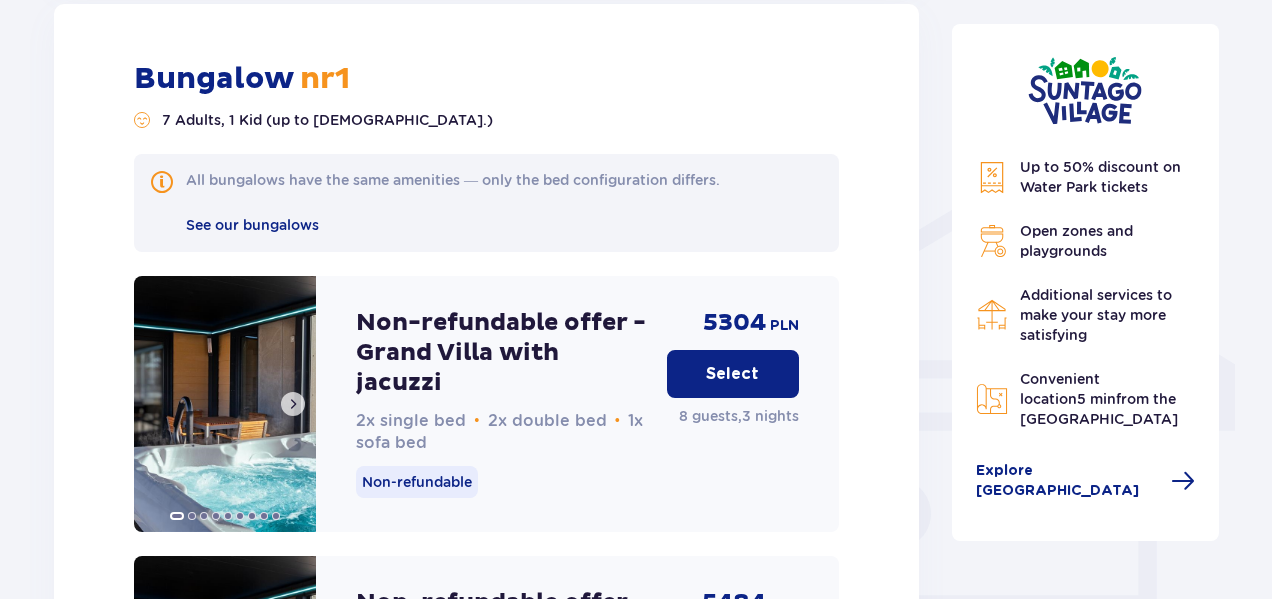click at bounding box center (293, 404) 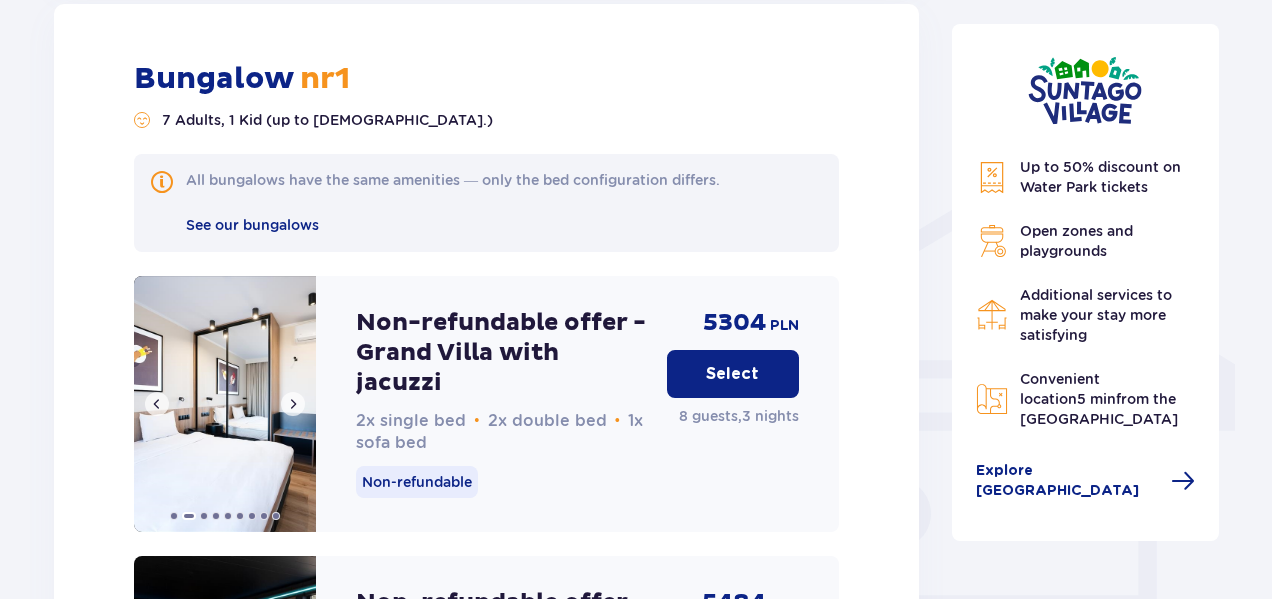 click at bounding box center [293, 404] 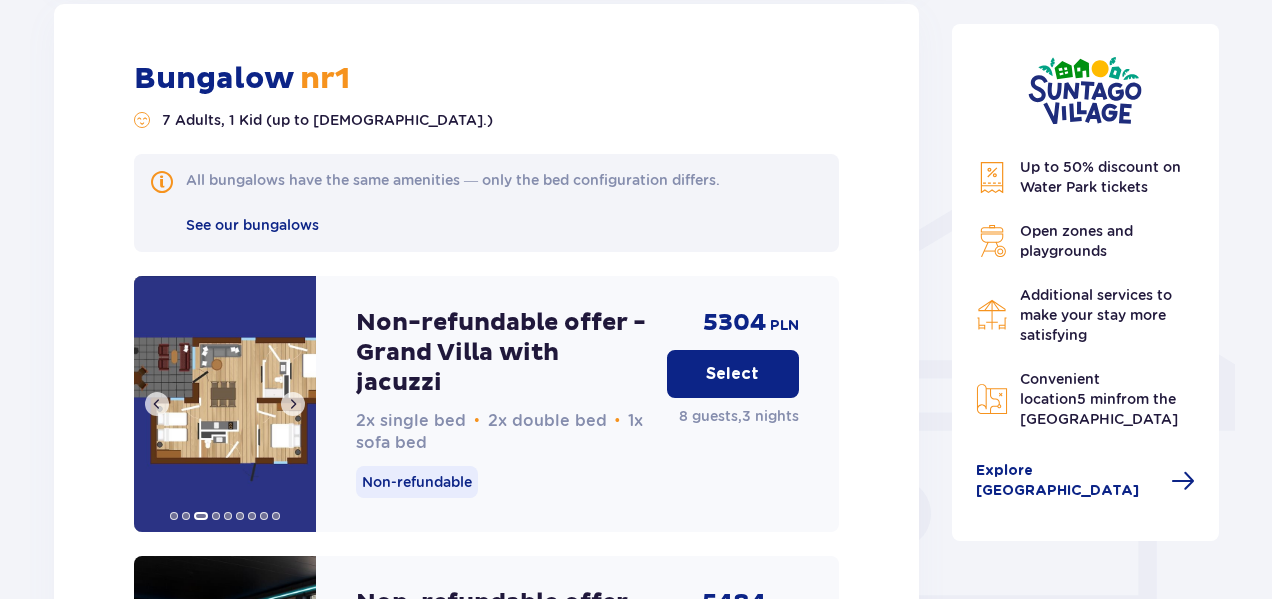 click at bounding box center (293, 404) 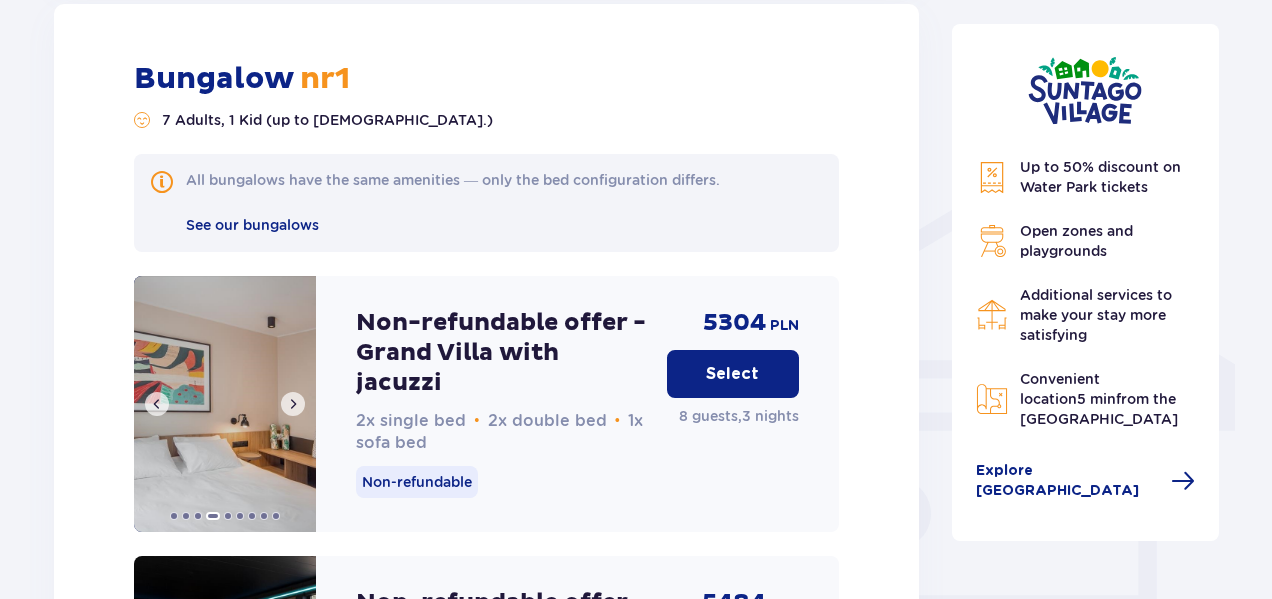 click at bounding box center [157, 404] 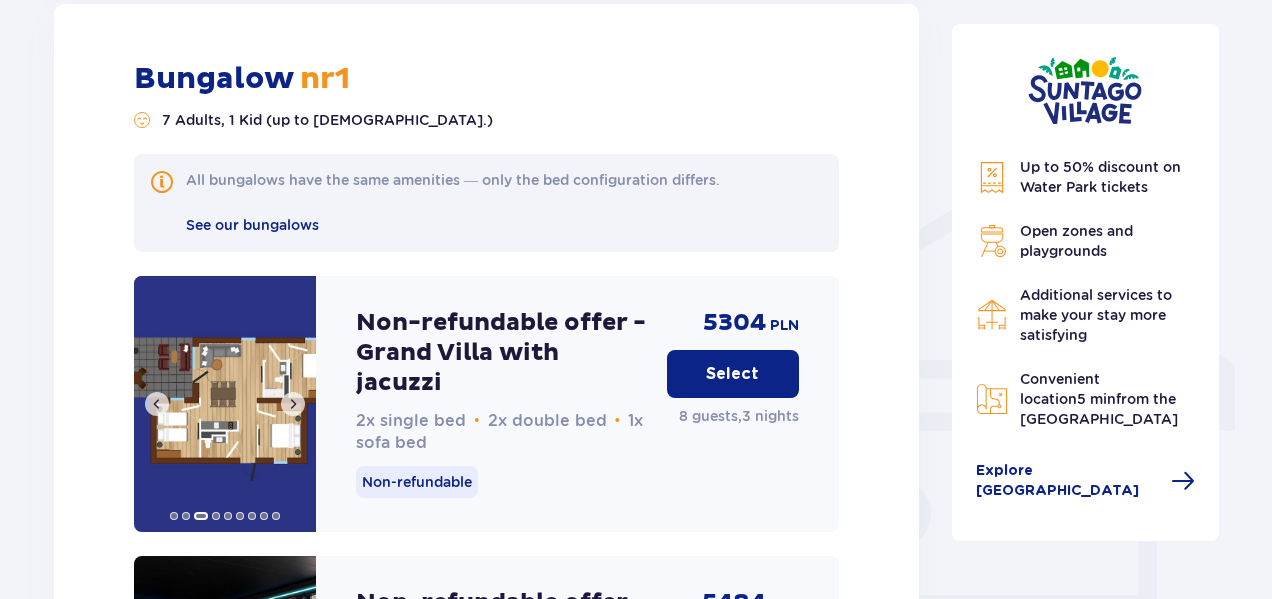 click at bounding box center [157, 404] 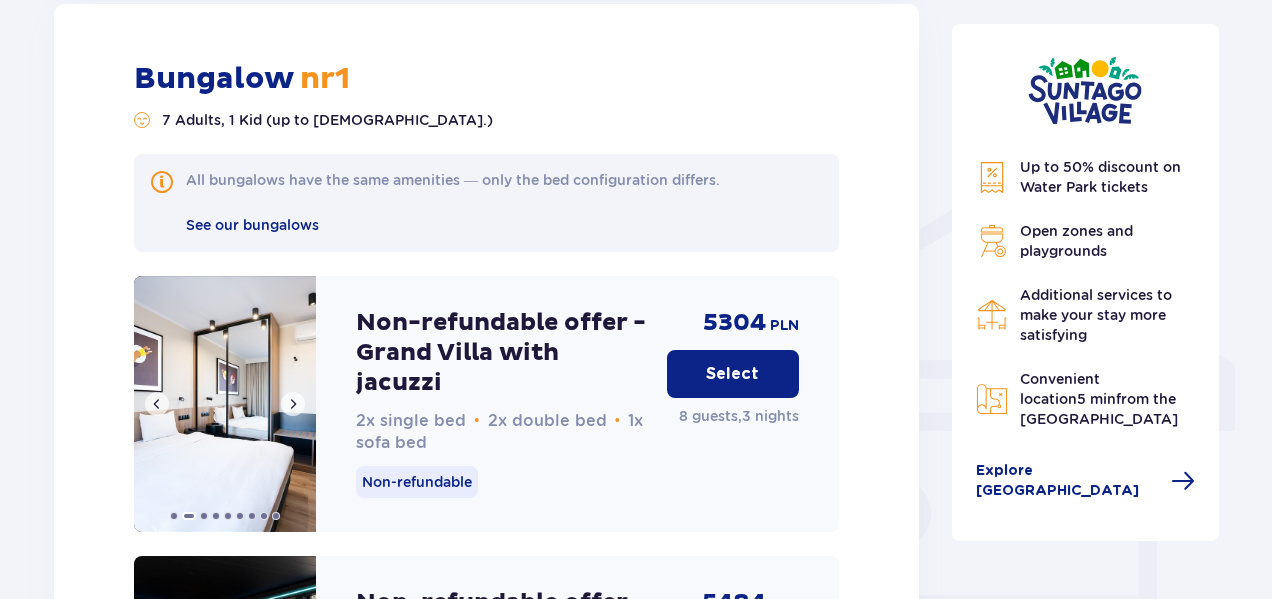 click at bounding box center (157, 404) 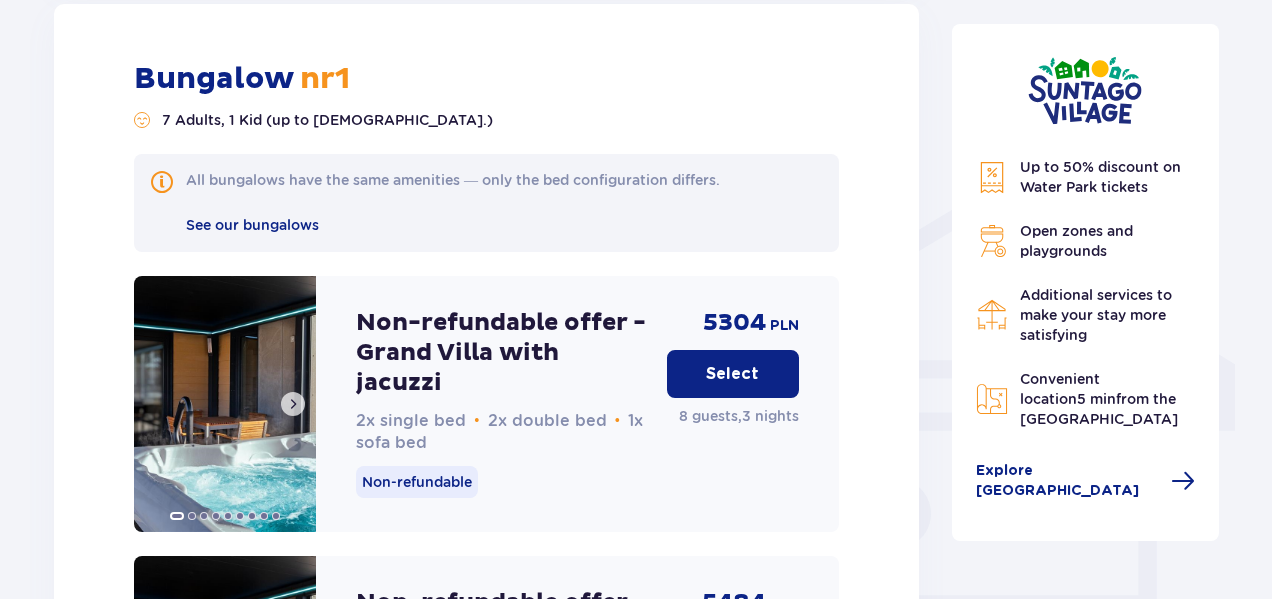 click at bounding box center (225, 404) 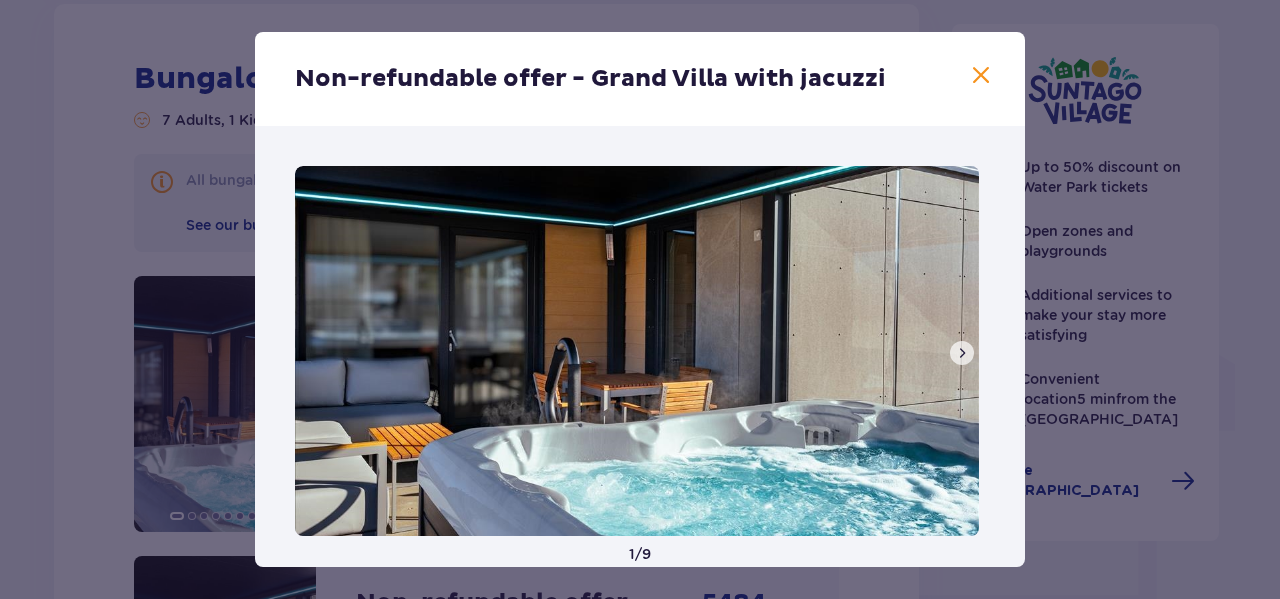 click at bounding box center [981, 76] 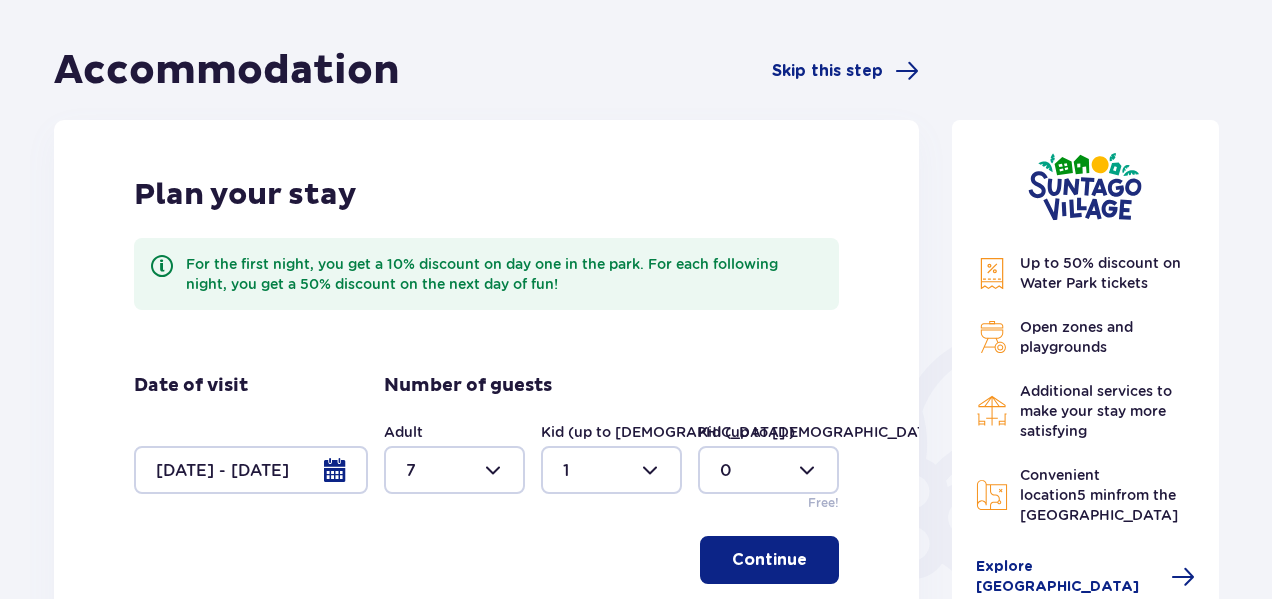 scroll, scrollTop: 171, scrollLeft: 0, axis: vertical 